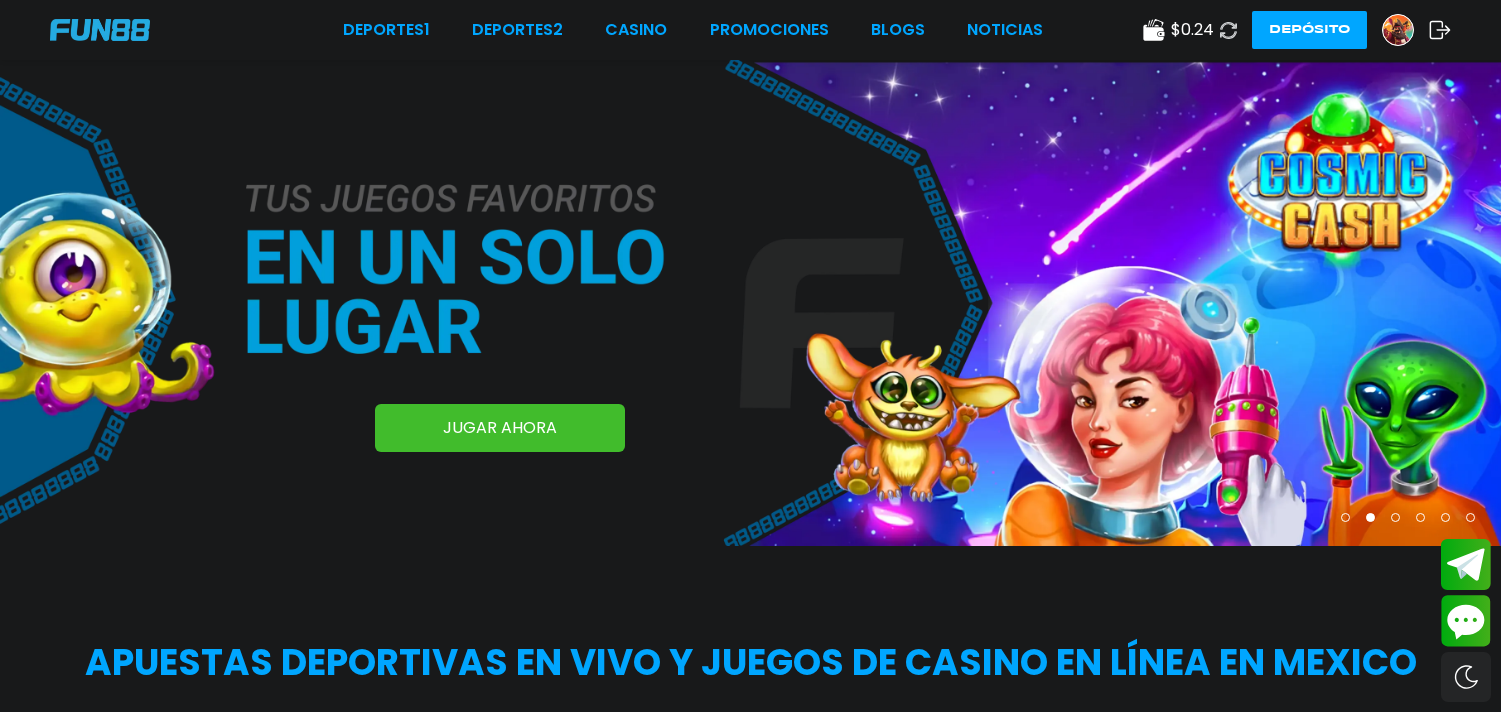 scroll, scrollTop: 0, scrollLeft: 0, axis: both 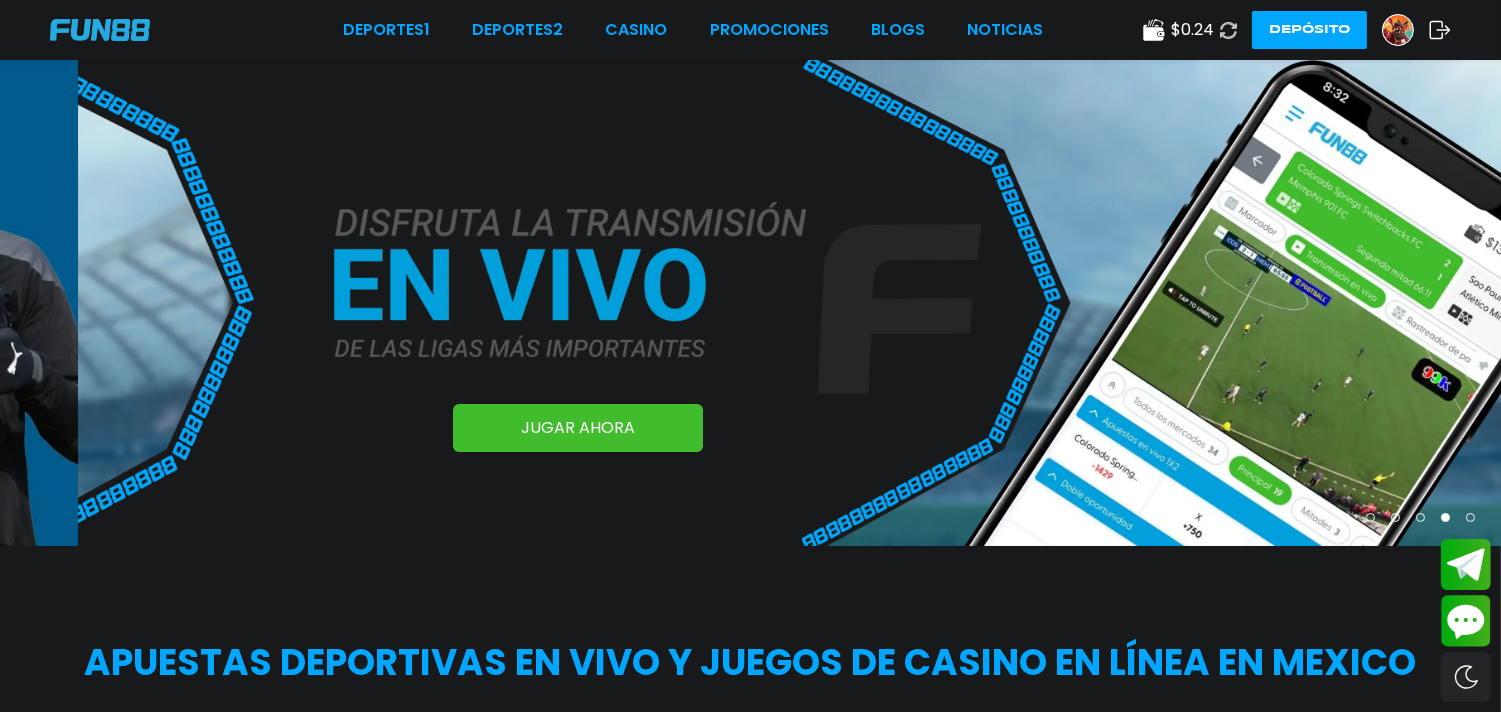 click on "Depósito" at bounding box center [1309, 30] 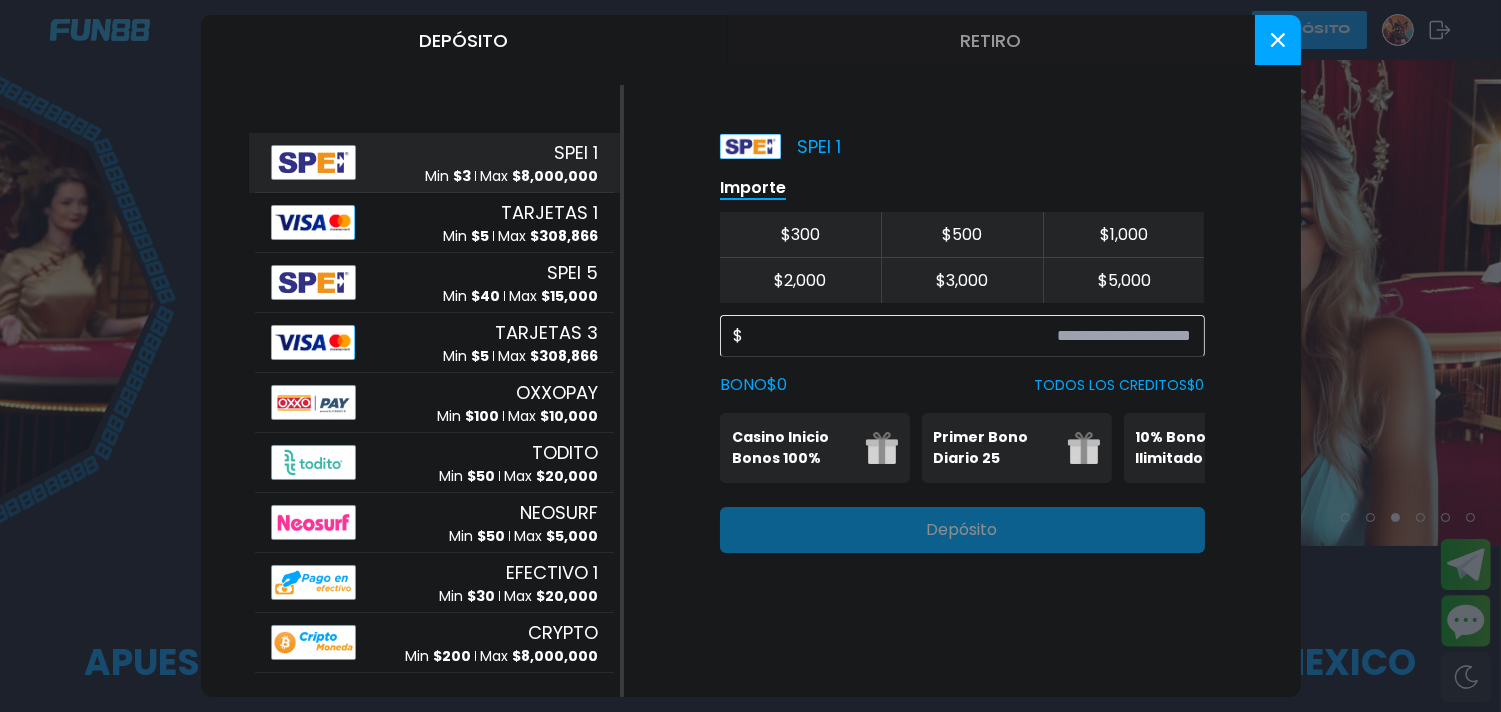 scroll, scrollTop: 0, scrollLeft: 108, axis: horizontal 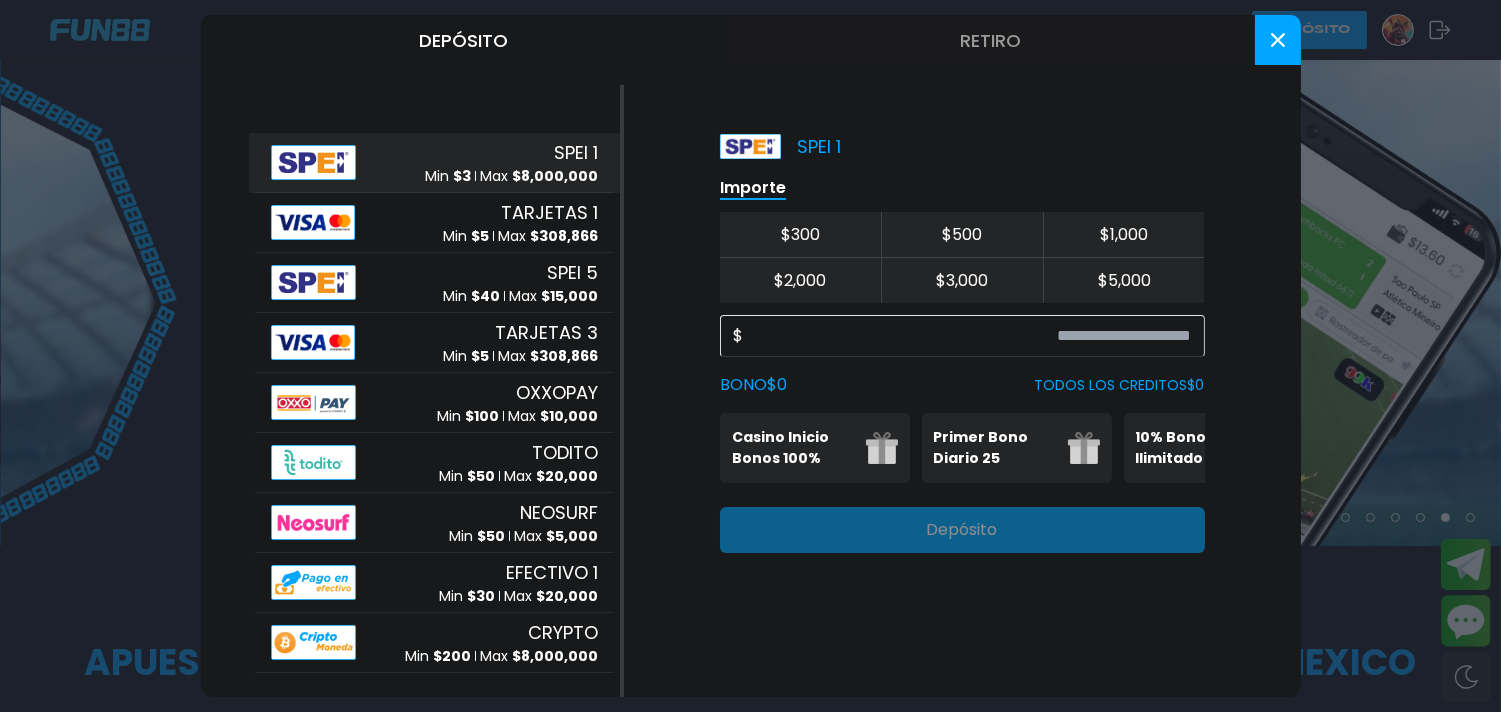 click on "Importe $  300 $  500 $  1,000 $  2,000 $  3,000 $  5,000 $ BONO  $ 0 TODOS LOS CREDITOS  $ 0 Casino Inicio Bonos 100% Es necesario apostar 30 veces. Primer Bono Diario 25 Tu primer bono diario 10% Bono Ilimitado Bono del 10%: (Sin límite de Retiro) Depósito" at bounding box center (962, 364) 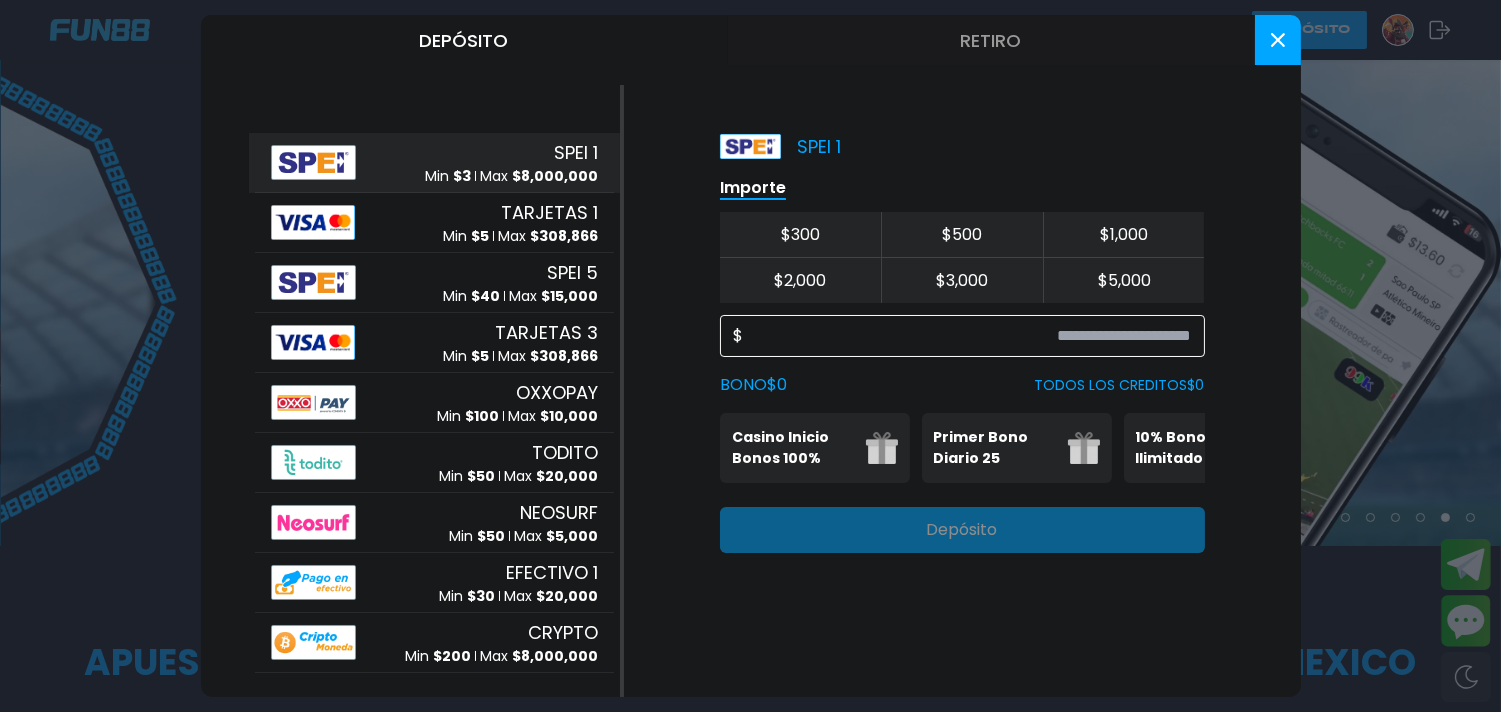 click at bounding box center [967, 336] 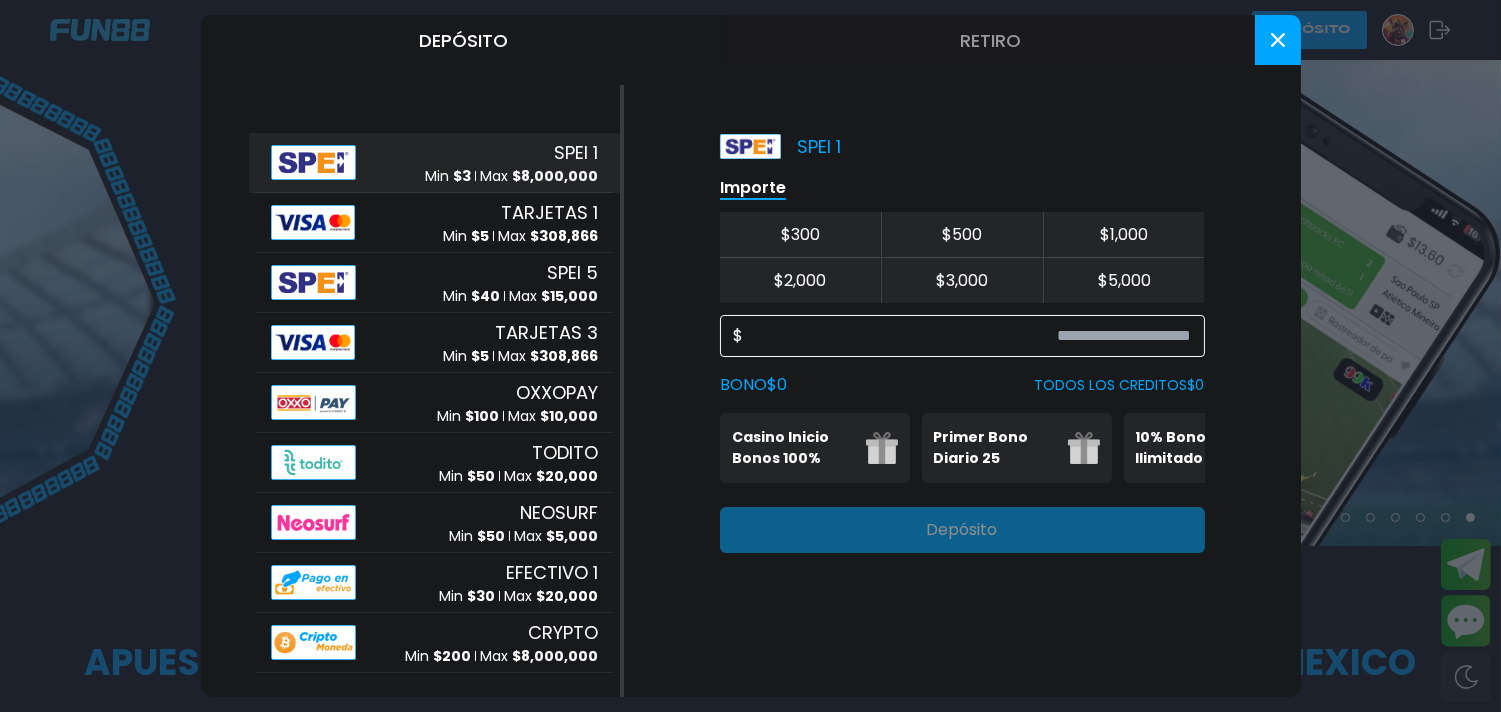 click at bounding box center [967, 336] 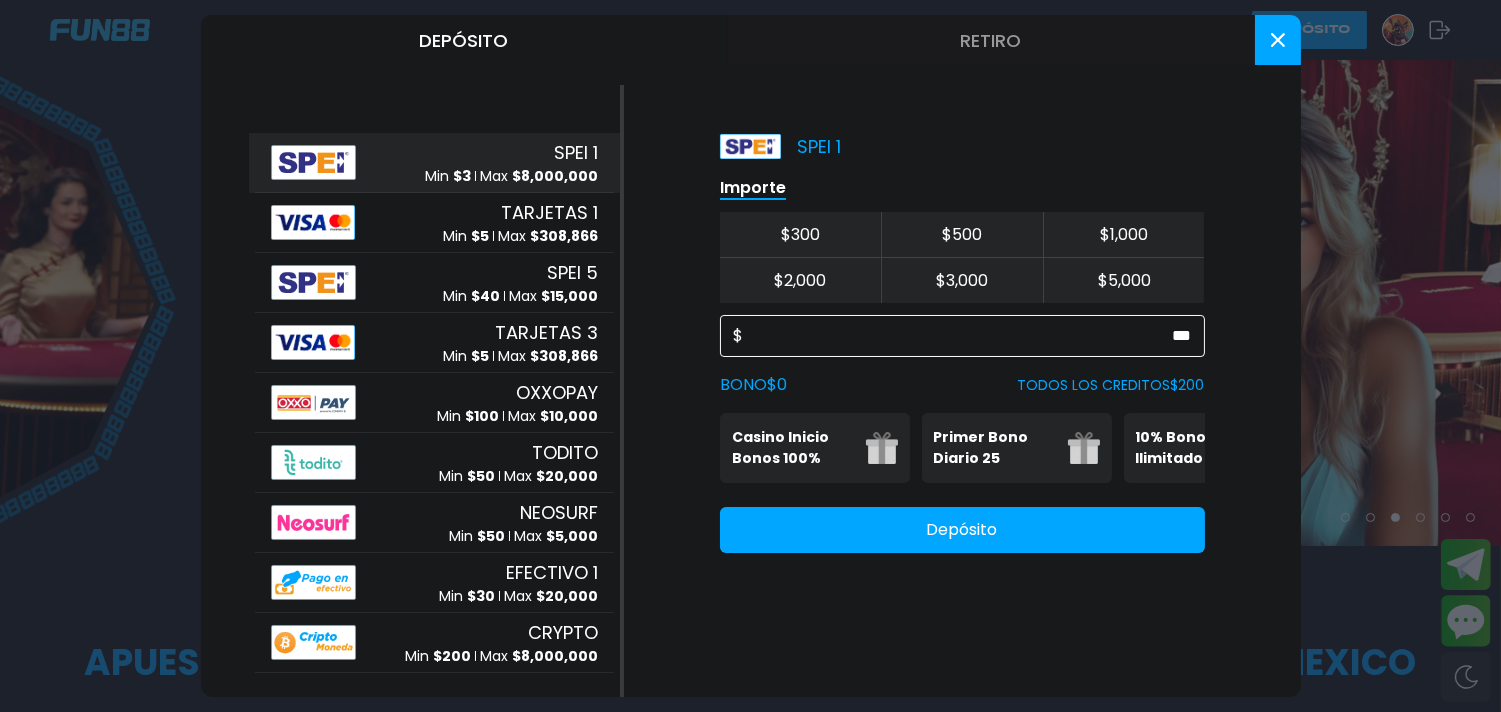 type on "***" 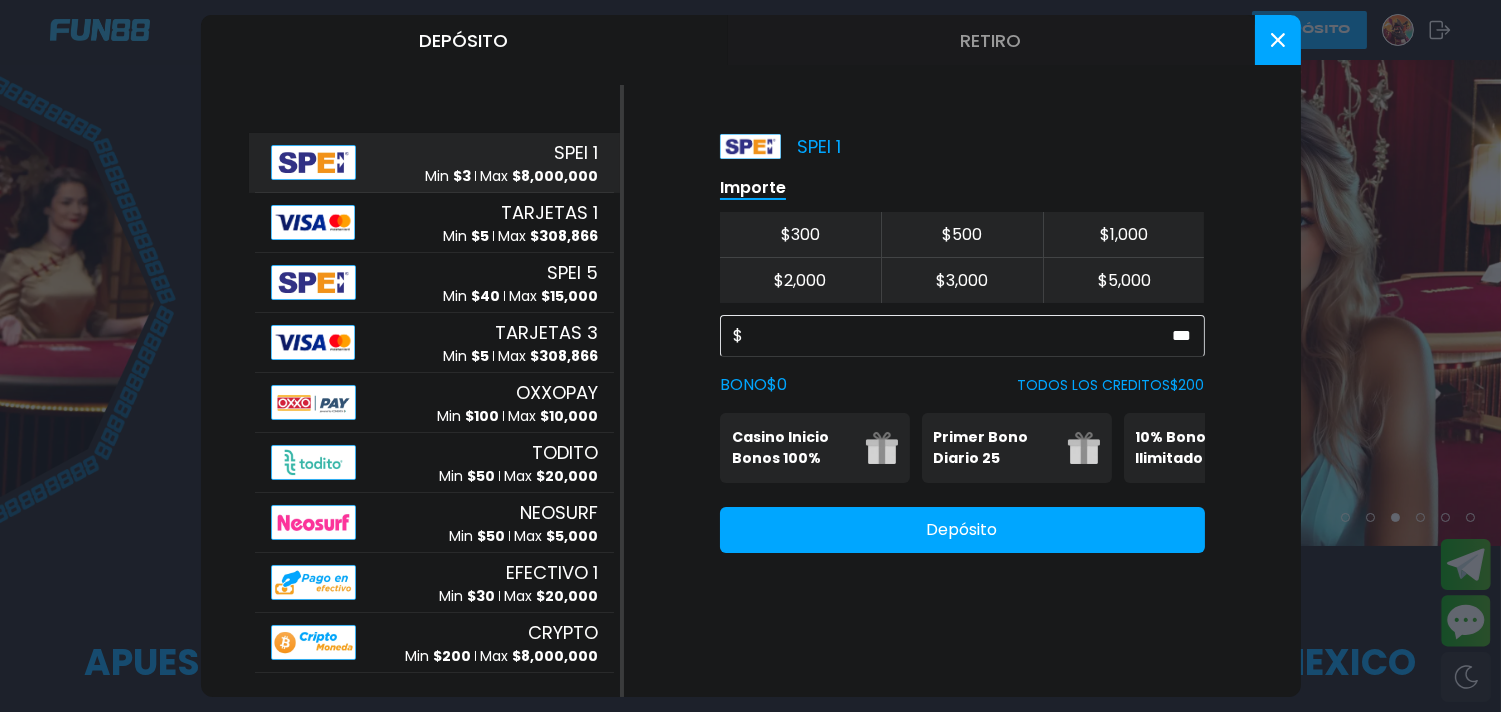 click on "Casino Inicio Bonos 100%" at bounding box center (793, 448) 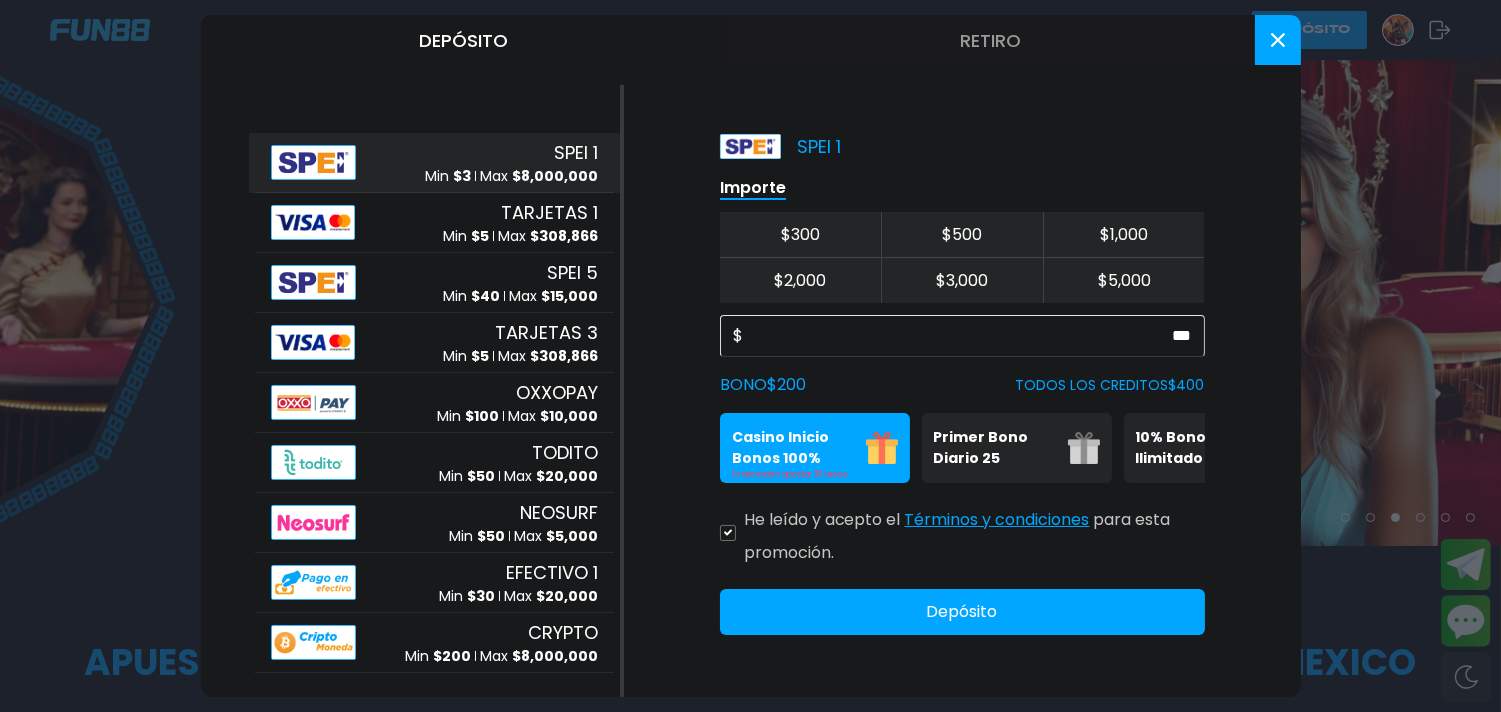 click on "Términos y condiciones" at bounding box center [997, 520] 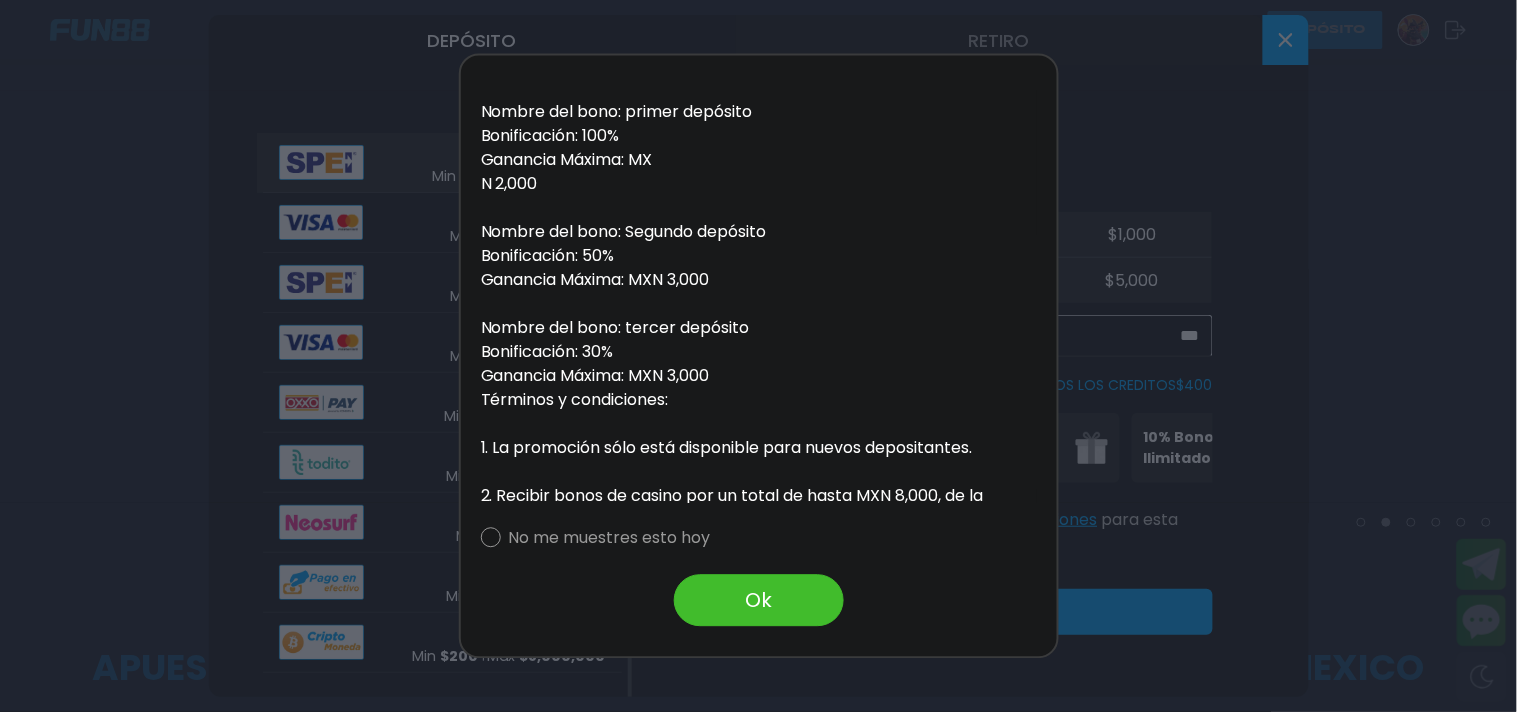 scroll, scrollTop: 0, scrollLeft: 0, axis: both 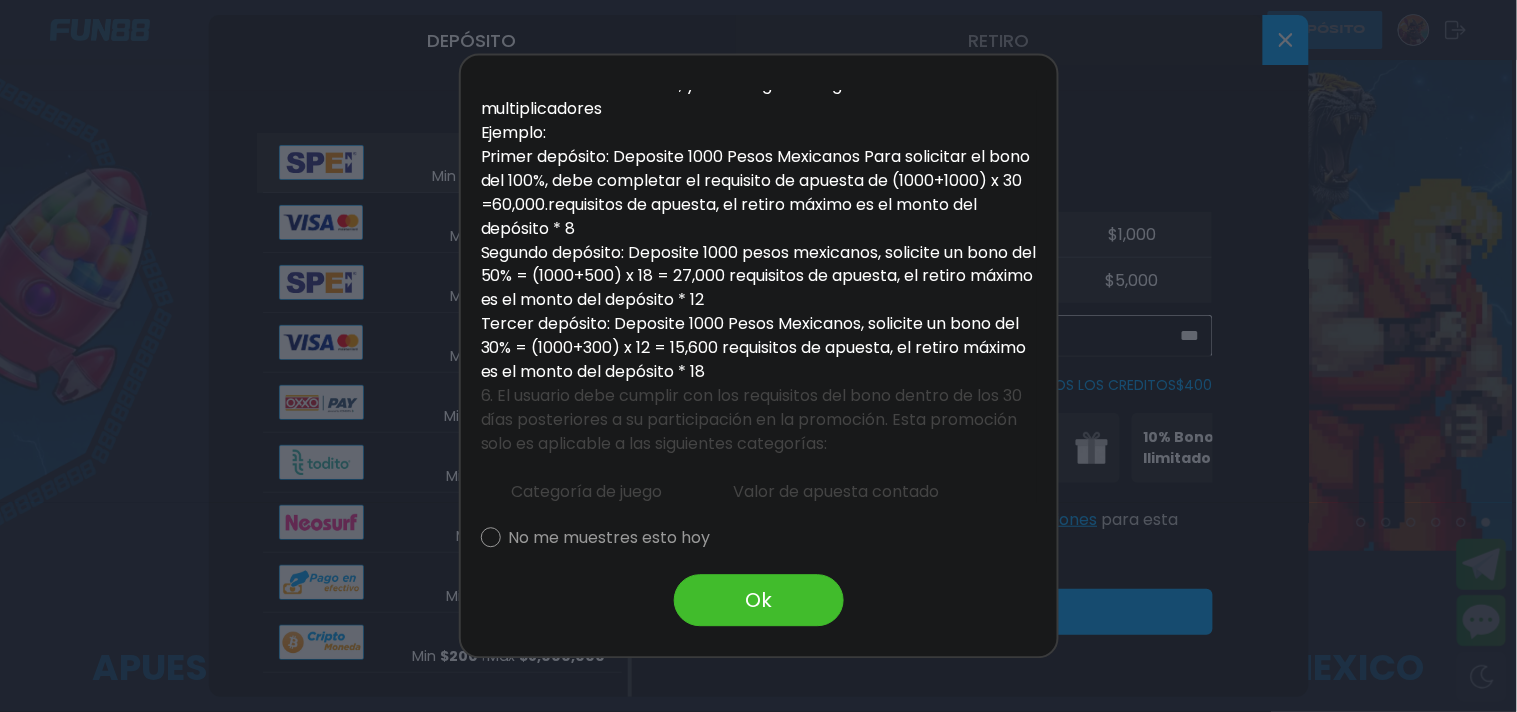 click on "Ok" at bounding box center (759, 601) 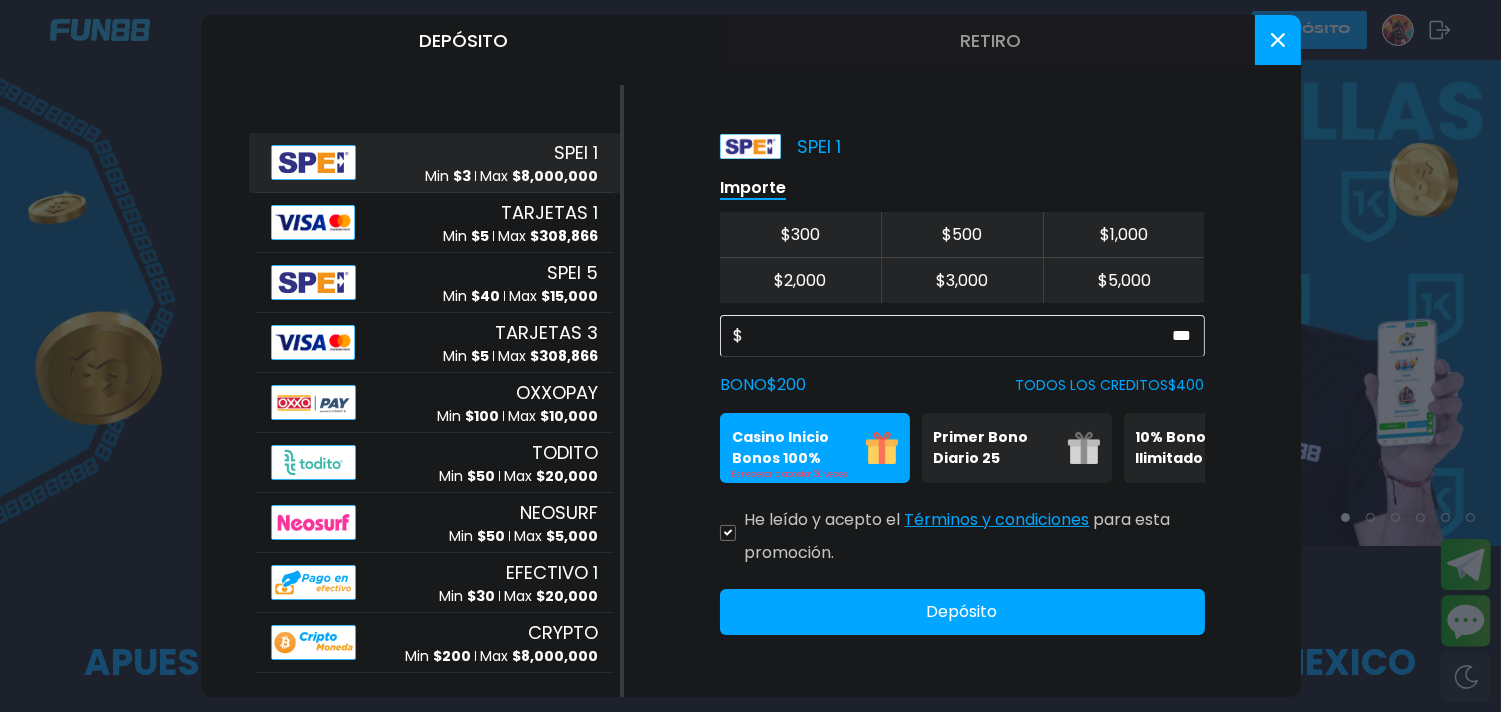 click on "Depósito" at bounding box center [962, 612] 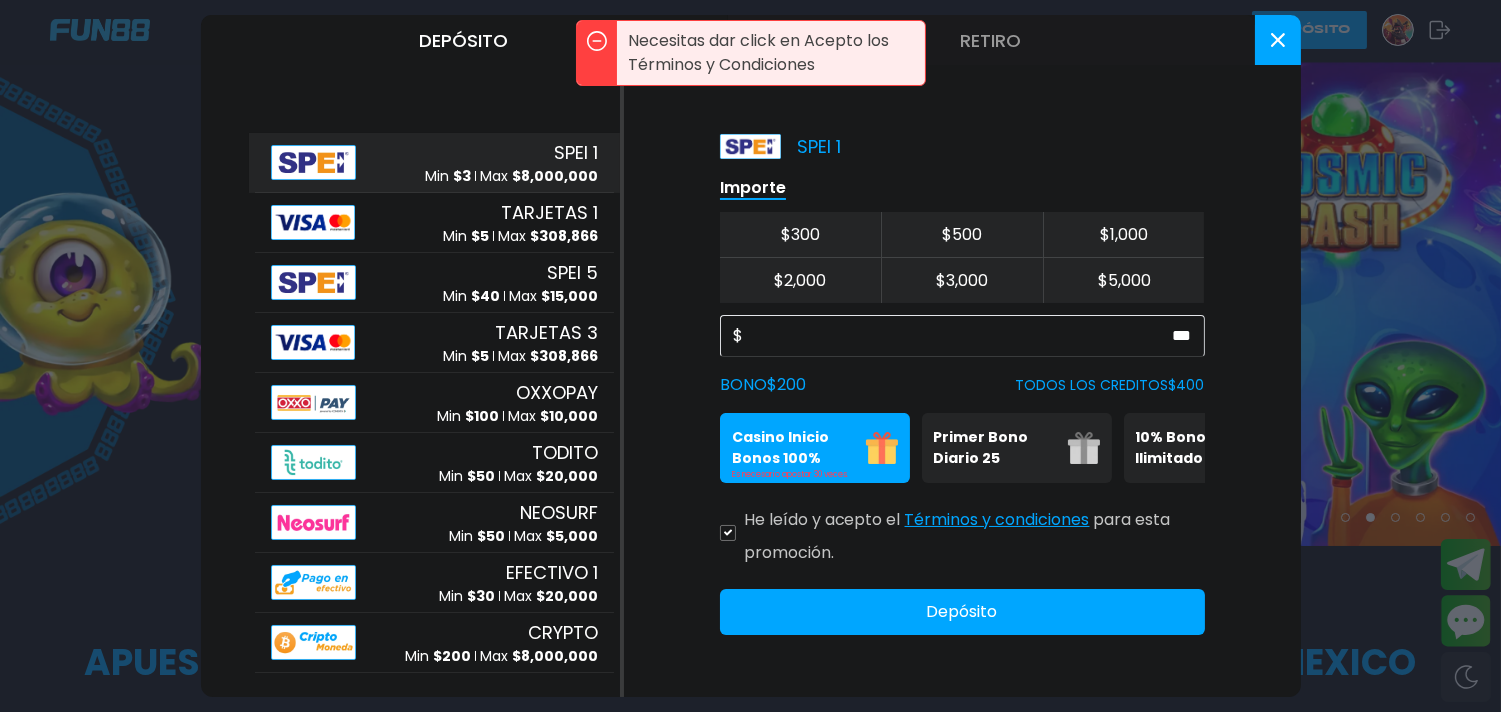 click on "SPEI 1 Importe $ [NUMBER] $ [NUMBER] $ [NUMBER] $ [NUMBER] $ [NUMBER] $ [NUMBER] $ *** BONO $ [NUMBER] TODOS LOS CREDITOS $ [NUMBER] Casino Inicio Bonos 100% Es necesario apostar 30 veces. Primer Bono Diario 25 Tu primer bono diario 10% Bono Ilimitado Bono del 10%: (Sin límite de Retiro) He leído y acepto el Términos y condiciones para esta promoción. Depósito" at bounding box center [962, 391] 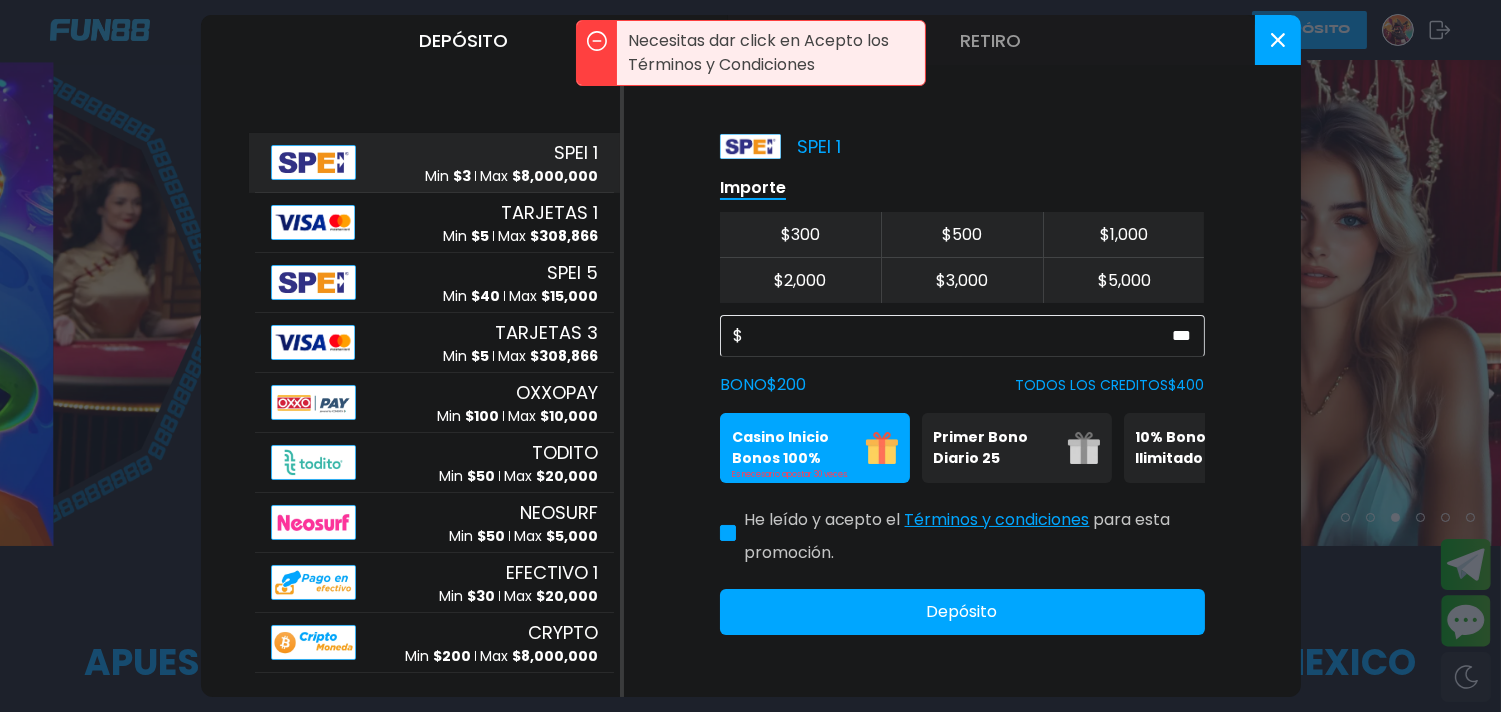click on "Depósito" at bounding box center (962, 612) 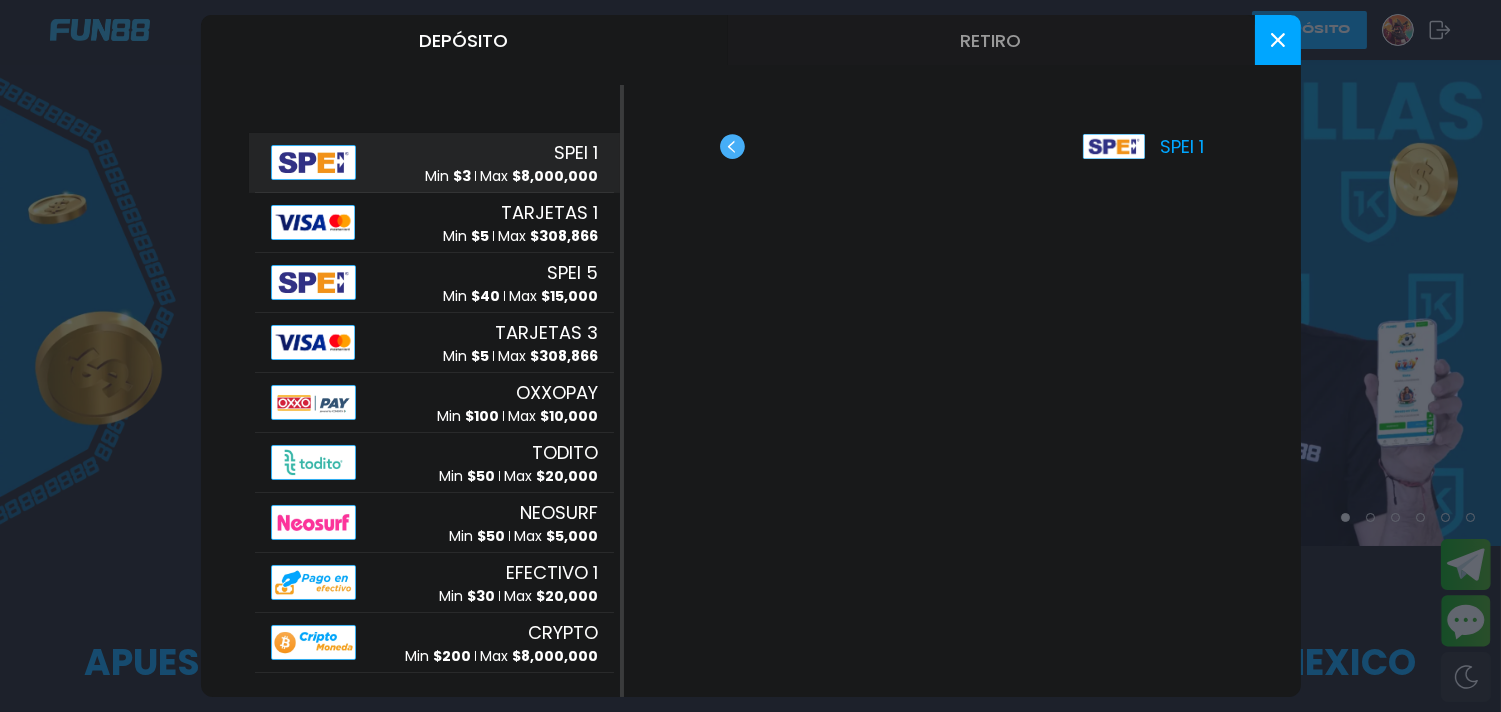 click on "Retiro" at bounding box center (991, 40) 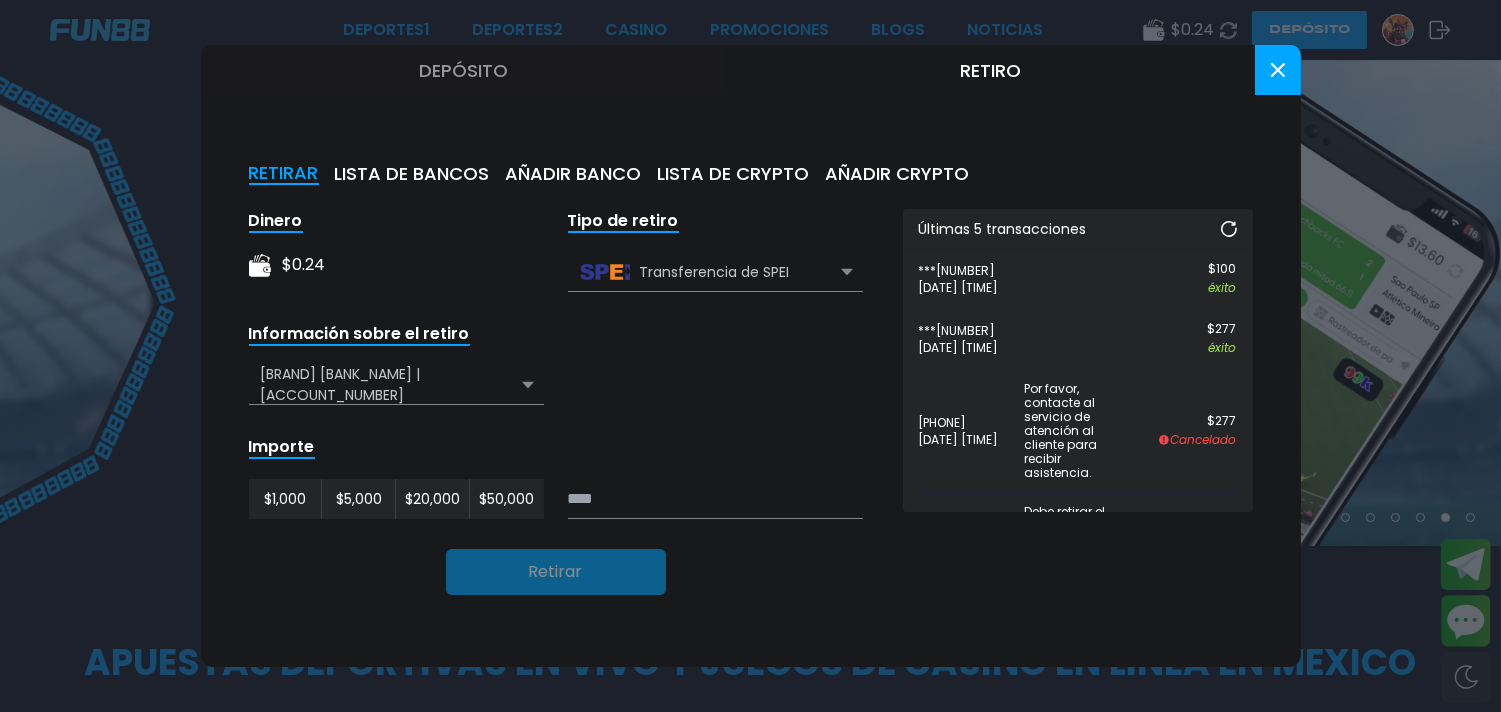 click on "Depósito" at bounding box center [464, 70] 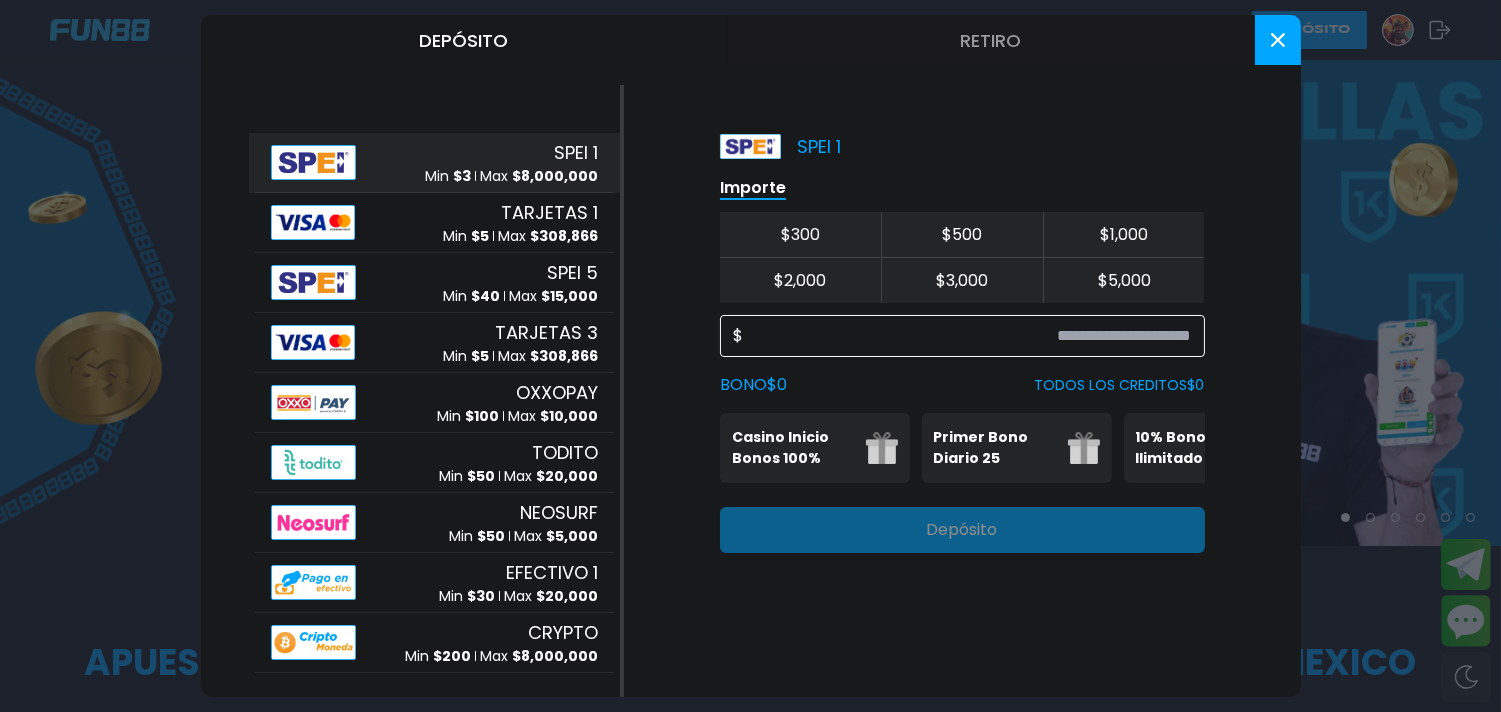click at bounding box center (967, 336) 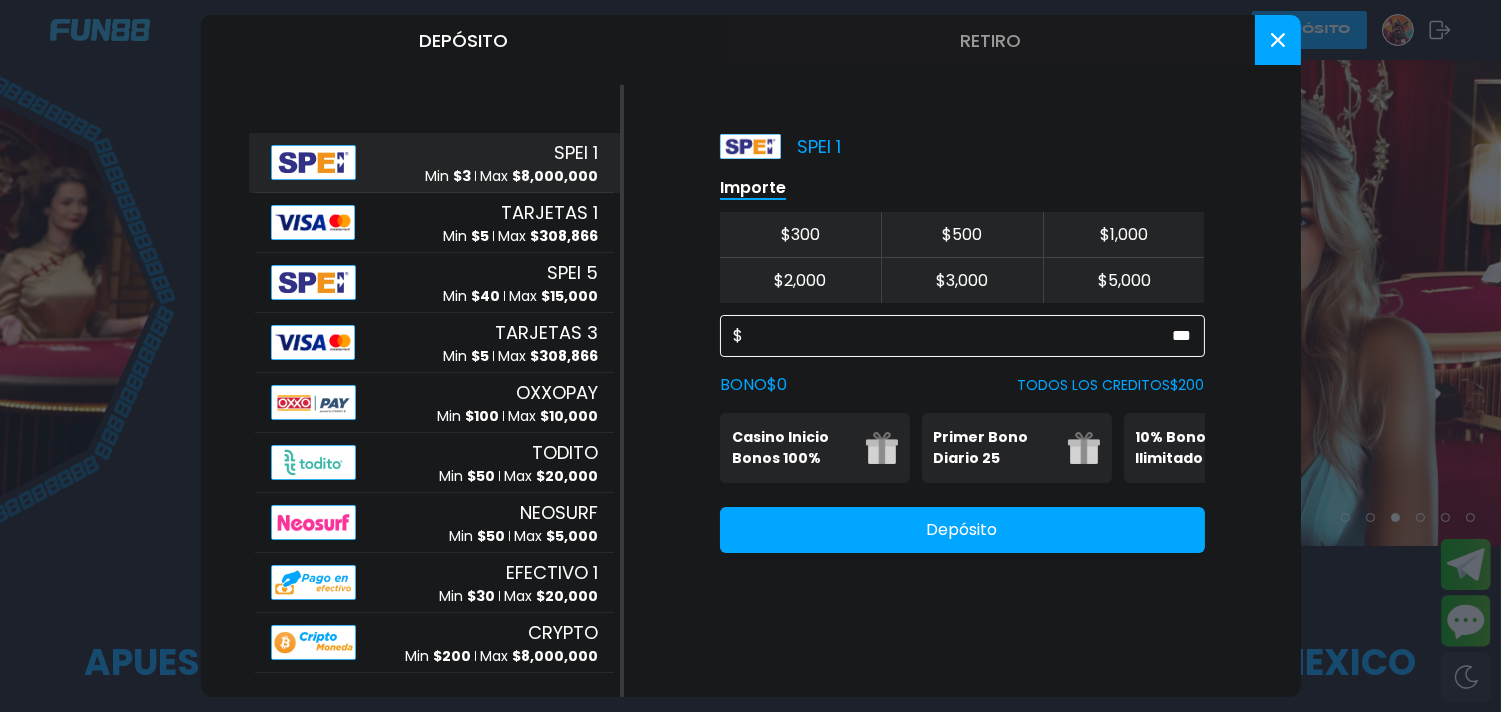 type on "***" 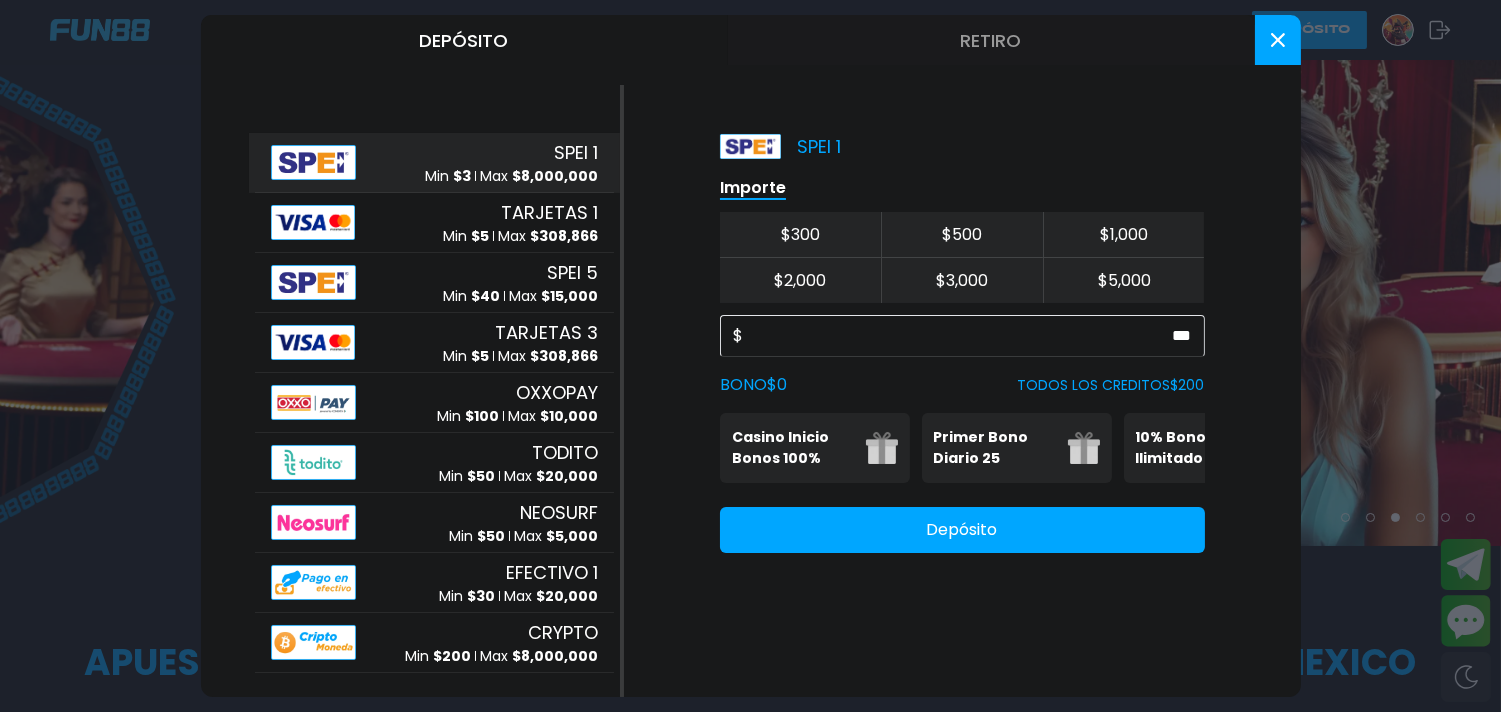 click on "Es necesario apostar 30 veces." at bounding box center (815, 475) 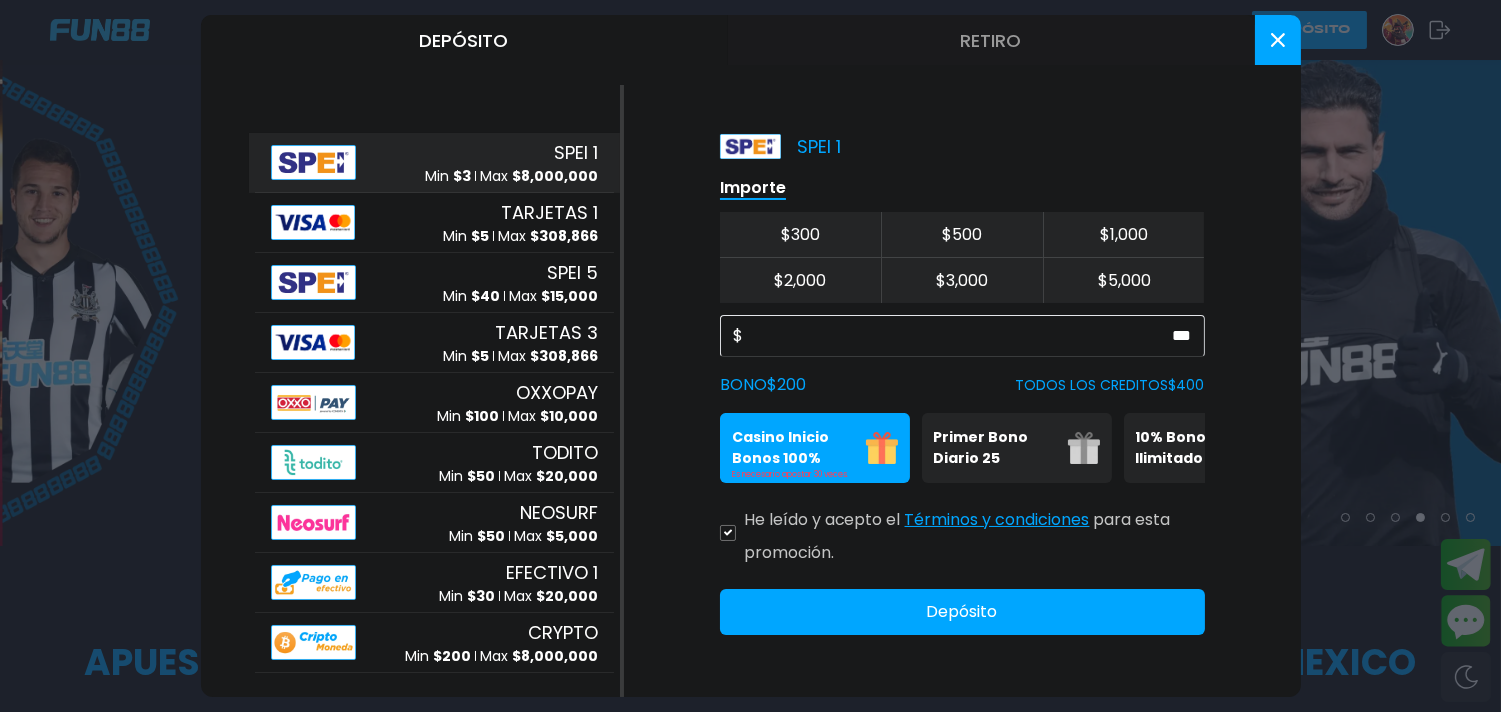 click 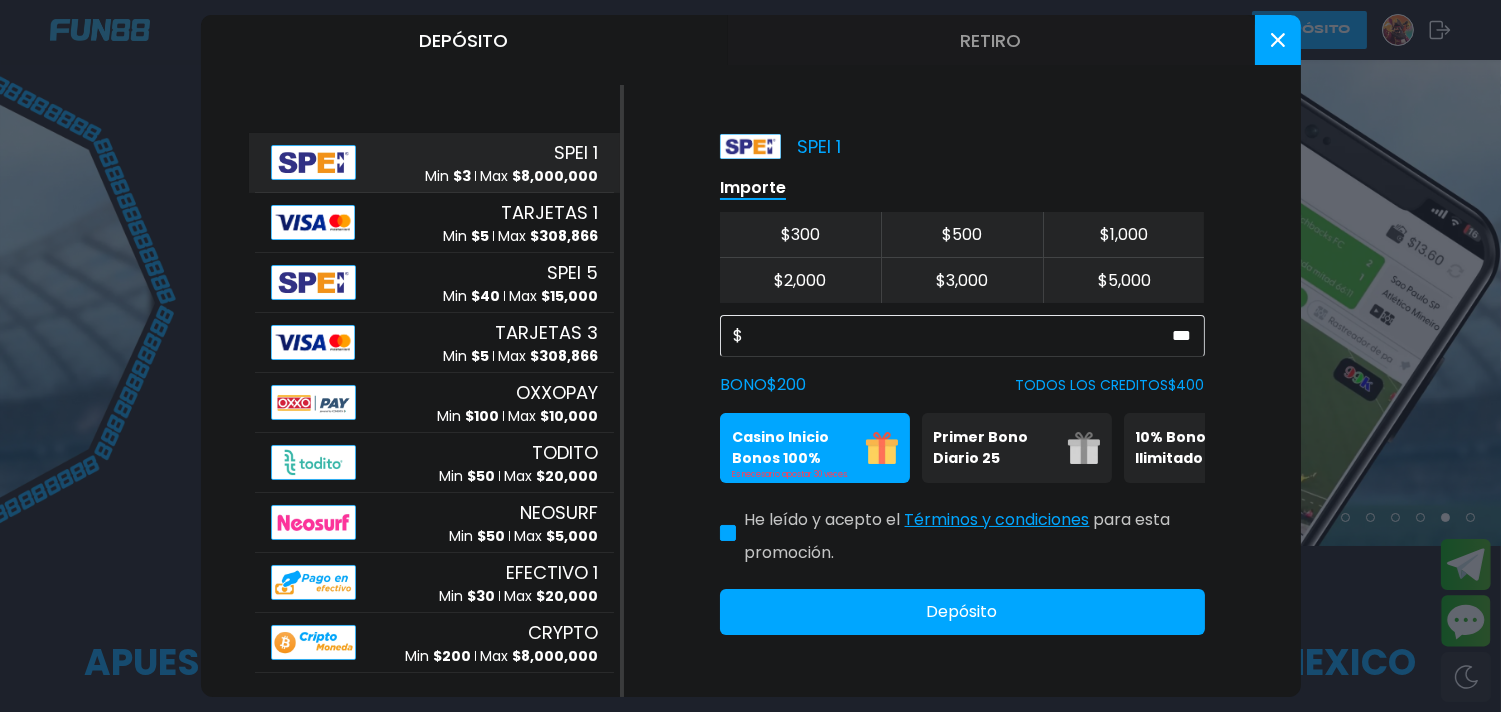 click on "Depósito" at bounding box center (962, 612) 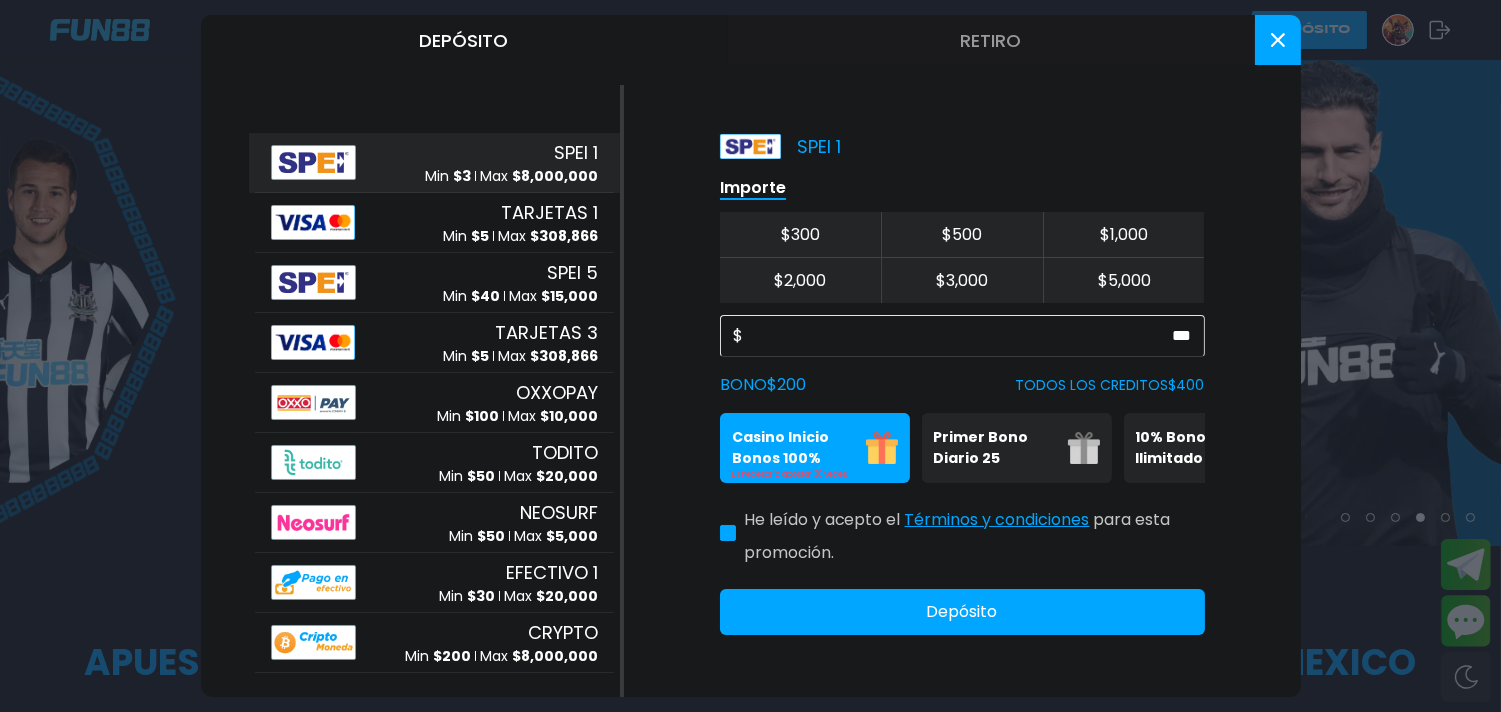 drag, startPoint x: 1260, startPoint y: 17, endPoint x: 1256, endPoint y: 91, distance: 74.10803 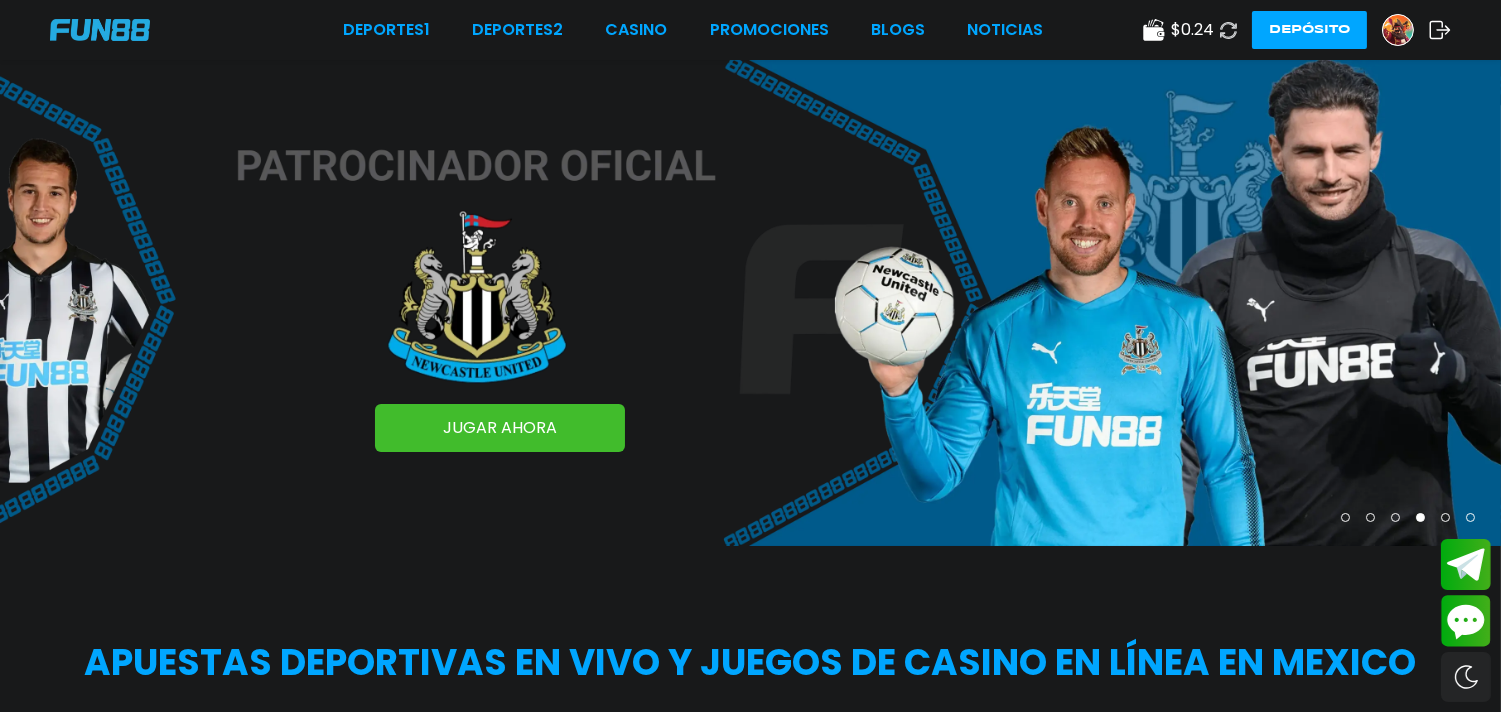 click 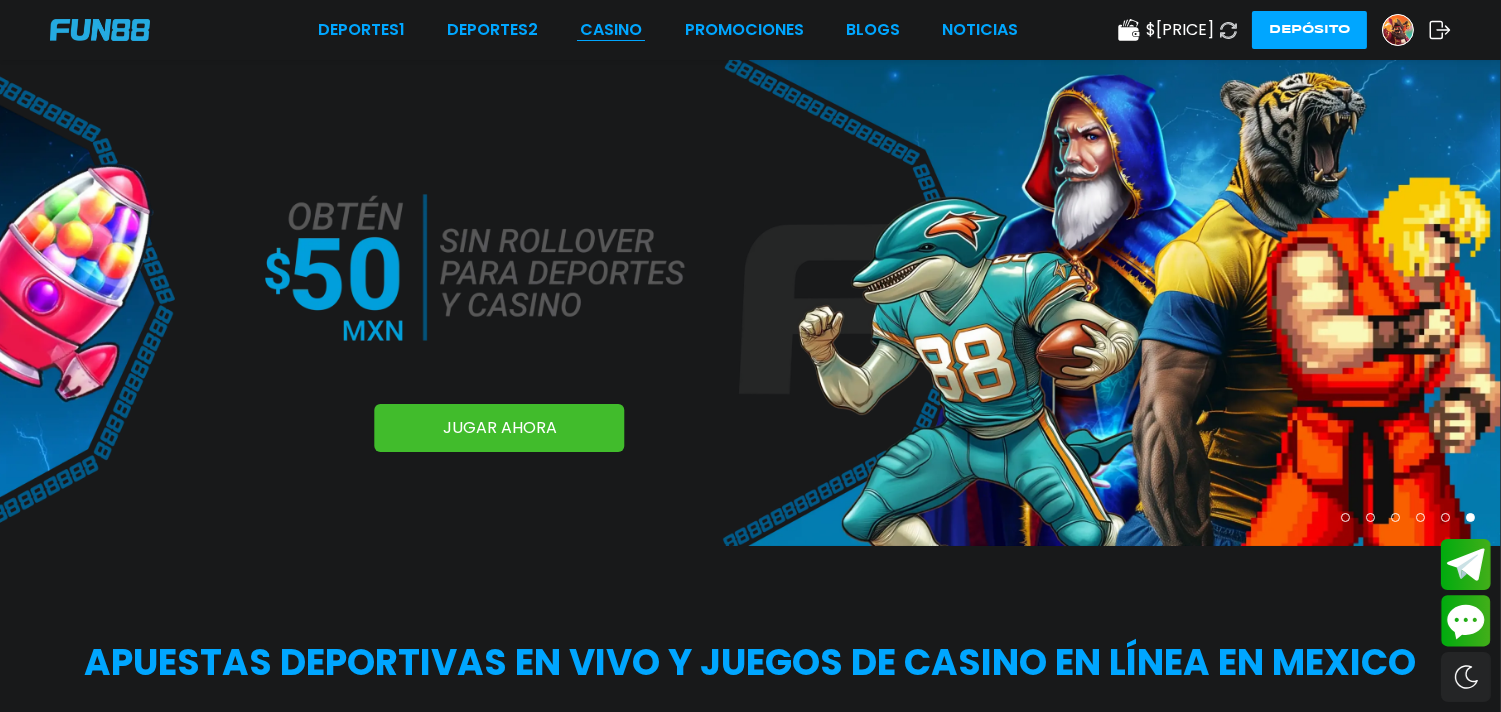 click on "CASINO" at bounding box center (611, 30) 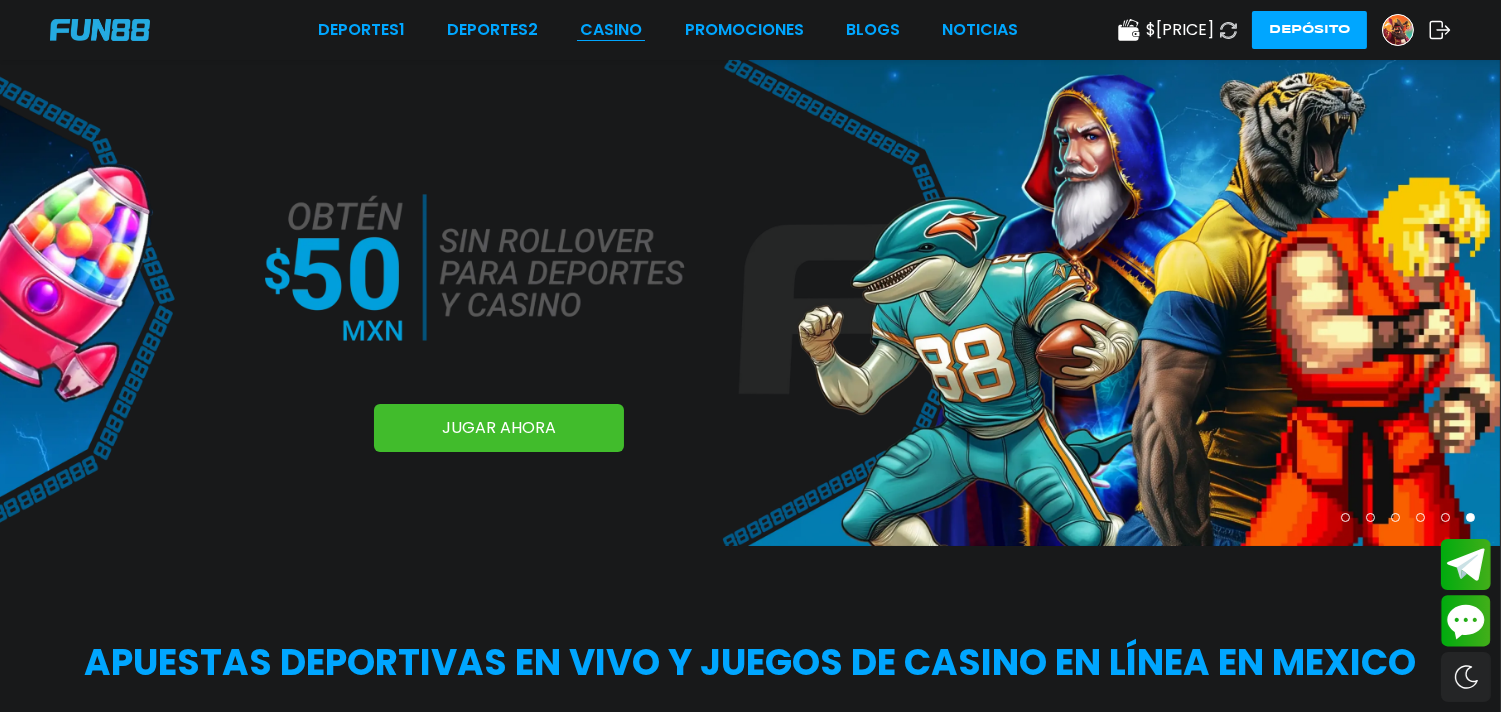 click on "CASINO" at bounding box center [611, 30] 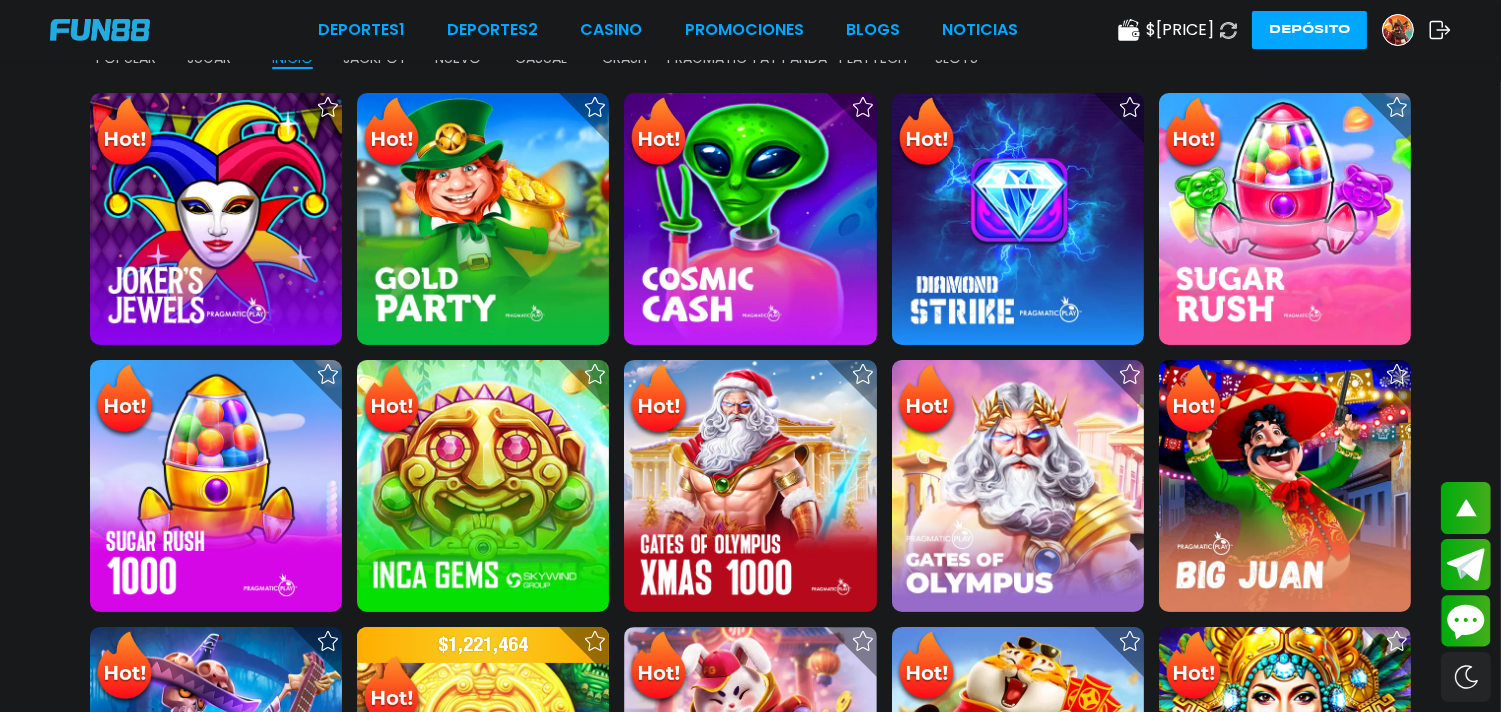 scroll, scrollTop: 605, scrollLeft: 0, axis: vertical 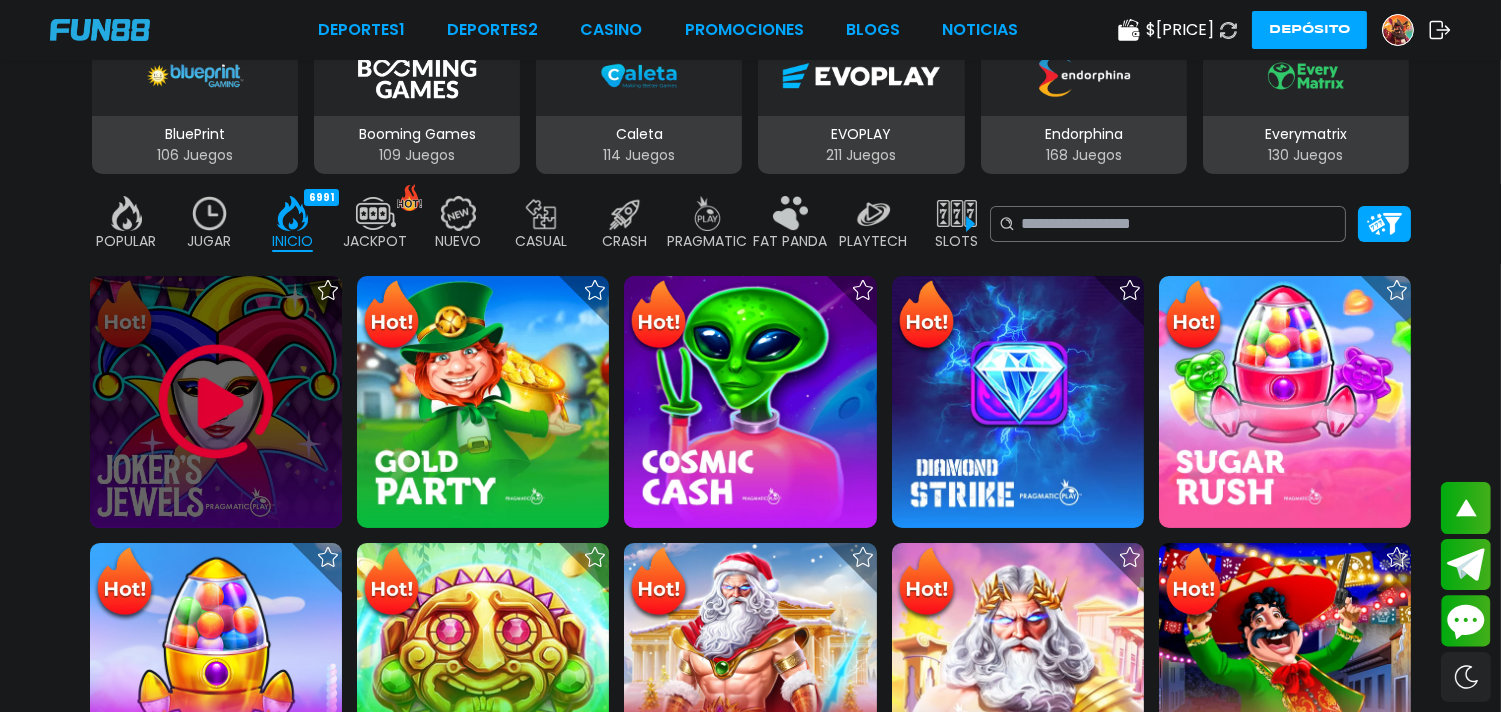 click at bounding box center (216, 402) 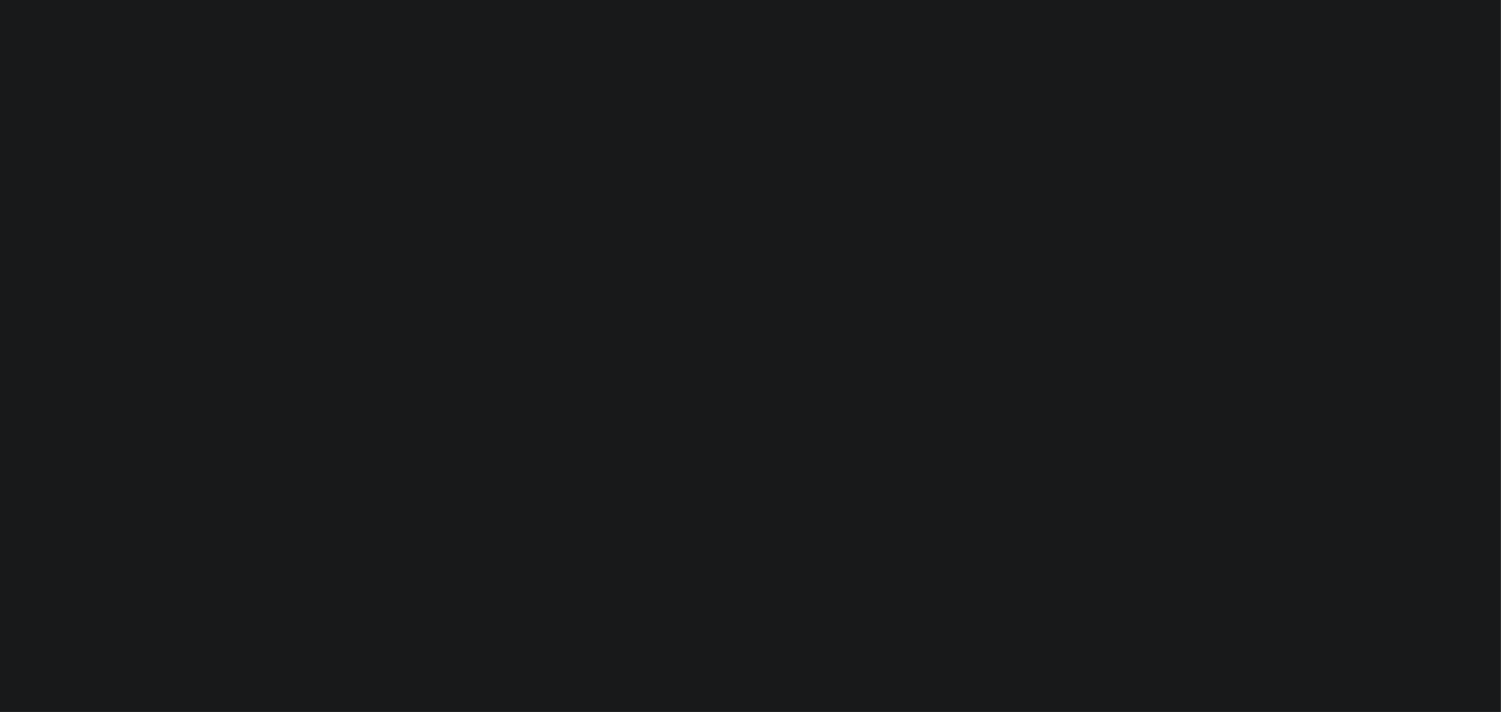 scroll, scrollTop: 0, scrollLeft: 0, axis: both 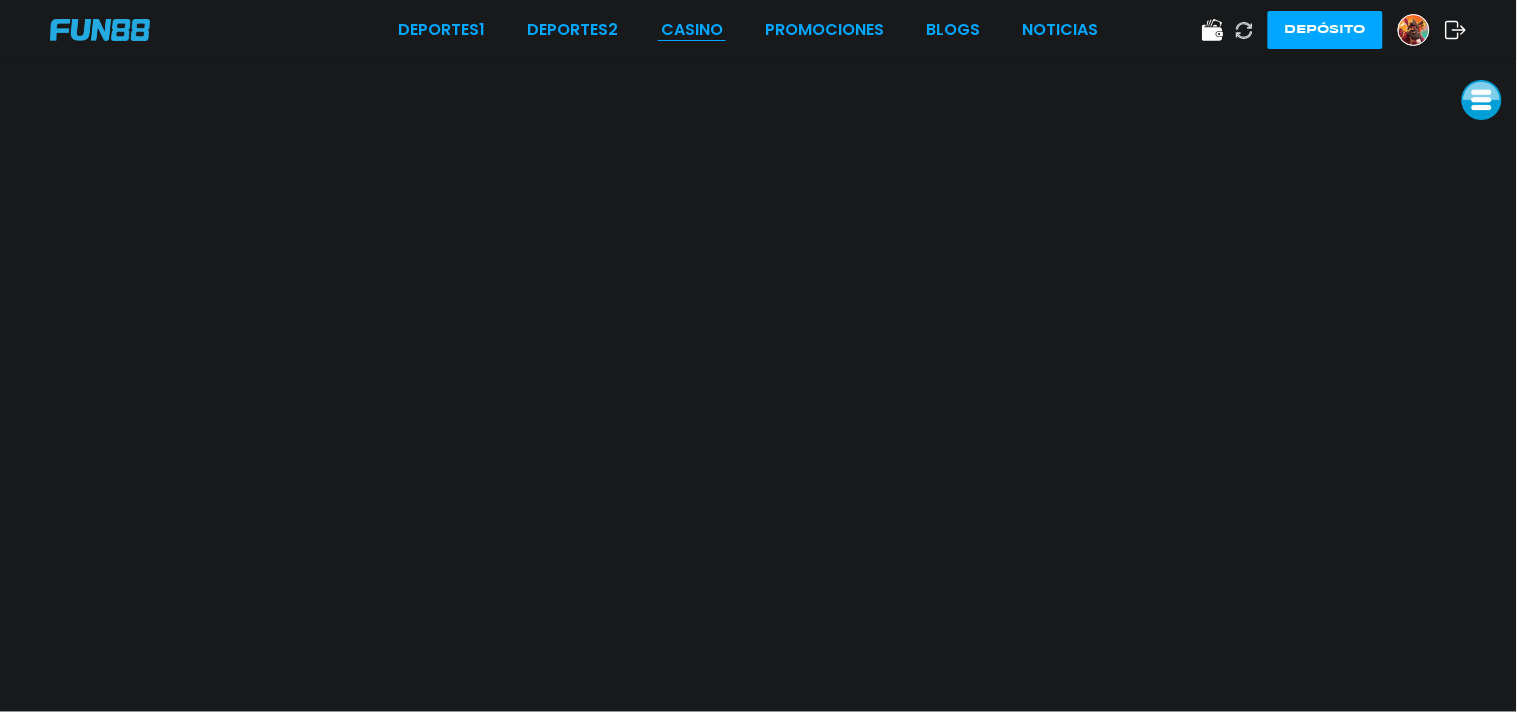 click on "CASINO" at bounding box center [692, 30] 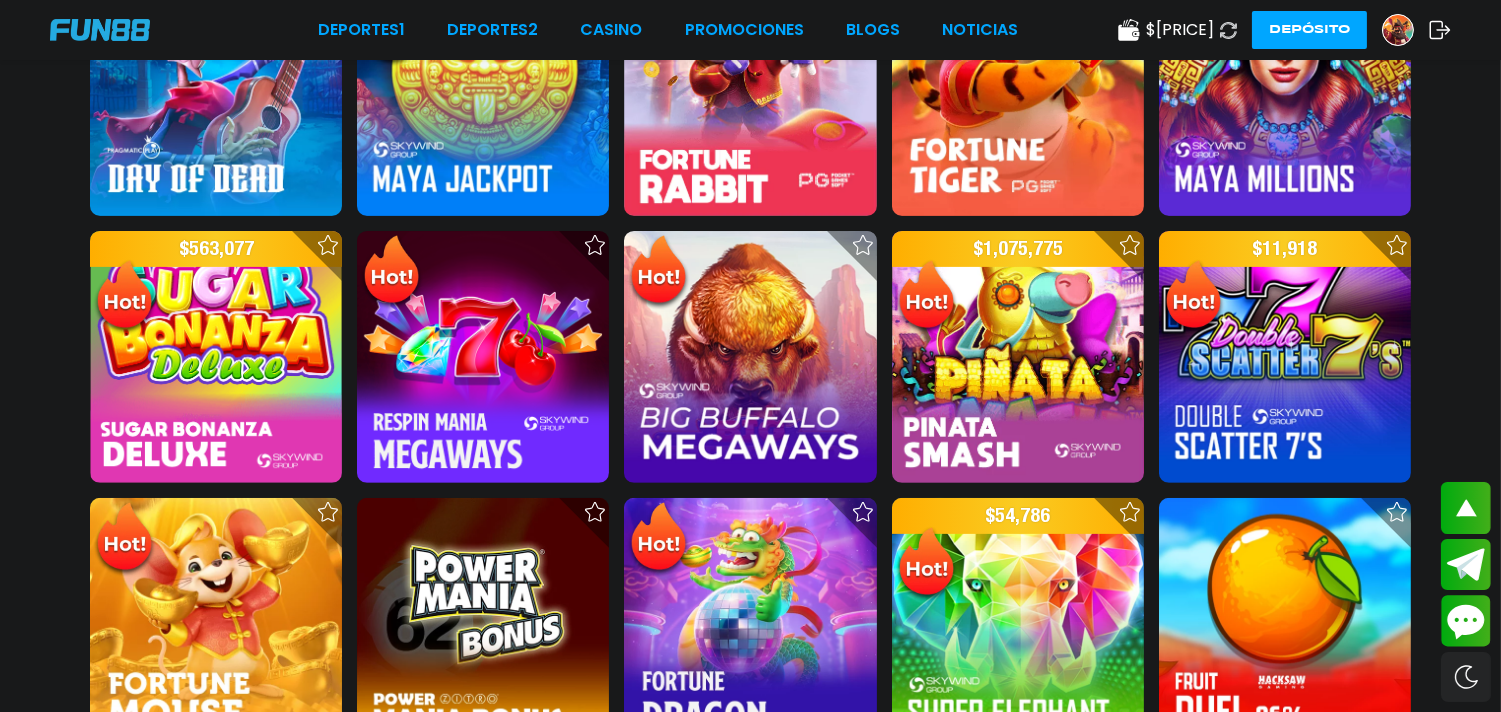 scroll, scrollTop: 1307, scrollLeft: 0, axis: vertical 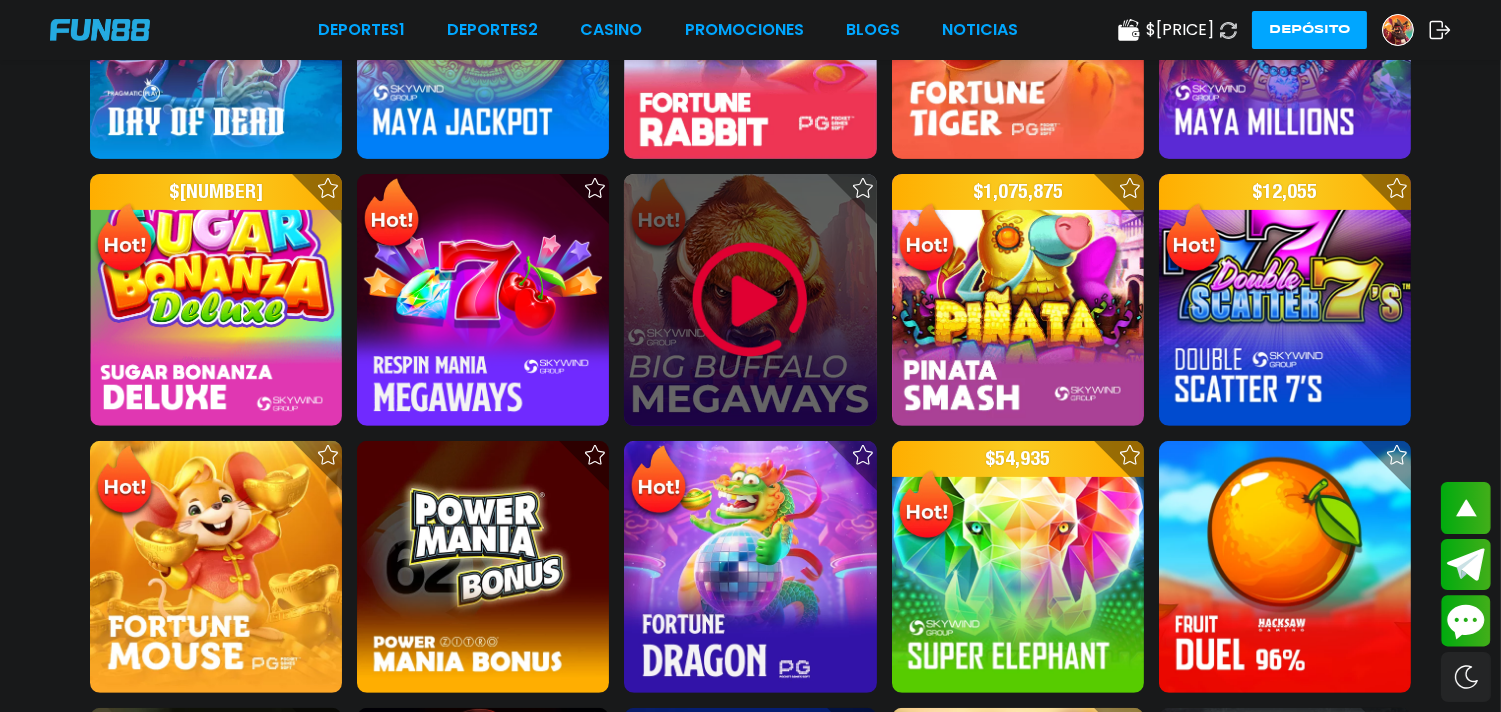 click at bounding box center (750, 300) 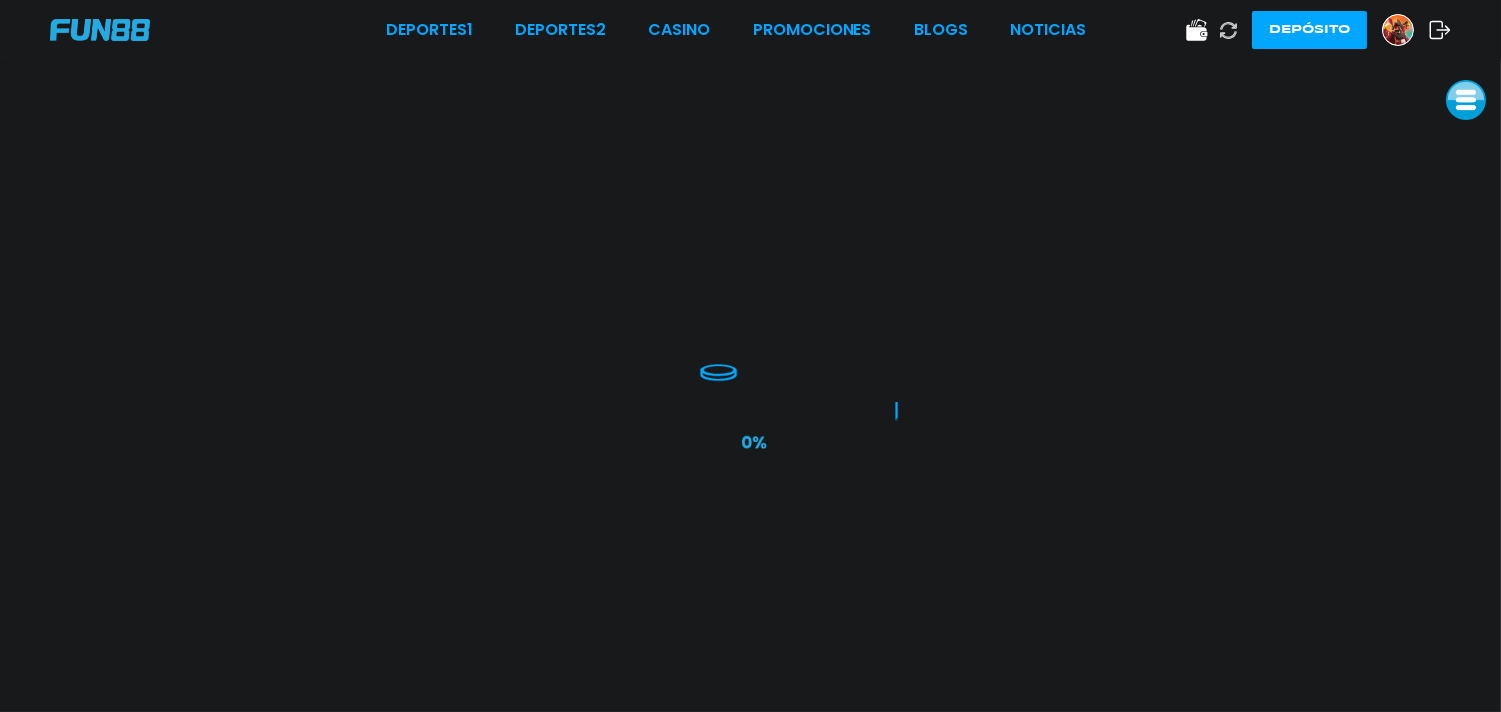 scroll, scrollTop: 0, scrollLeft: 0, axis: both 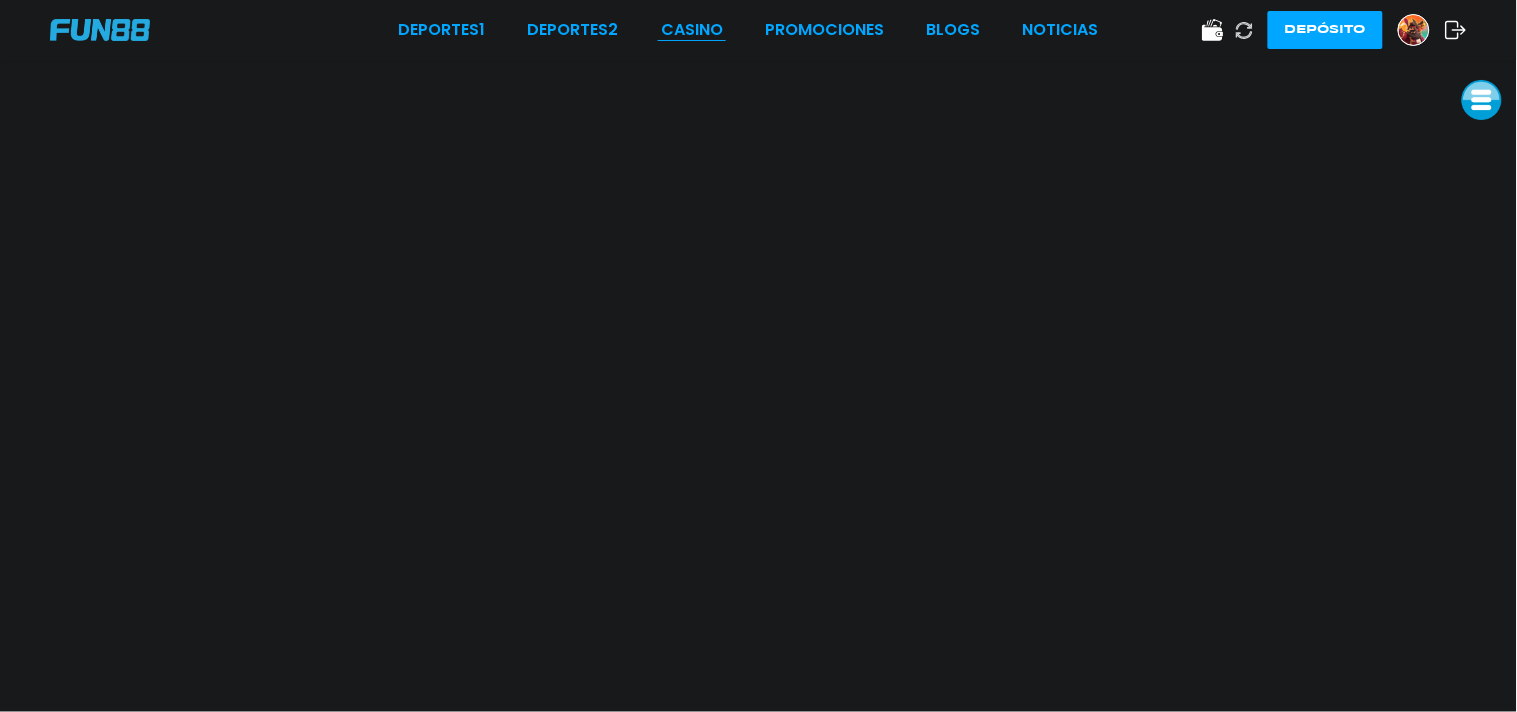 click on "CASINO" at bounding box center (692, 30) 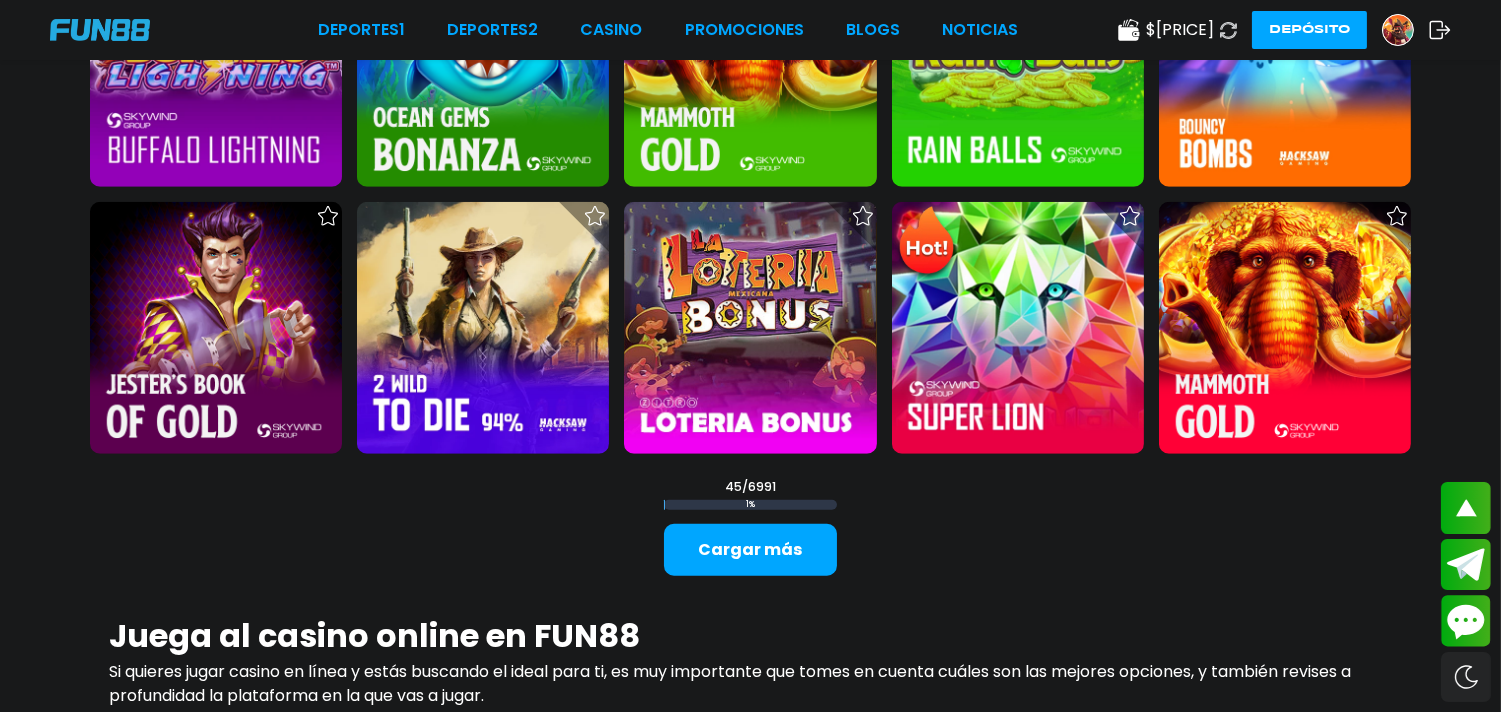 scroll, scrollTop: 2634, scrollLeft: 0, axis: vertical 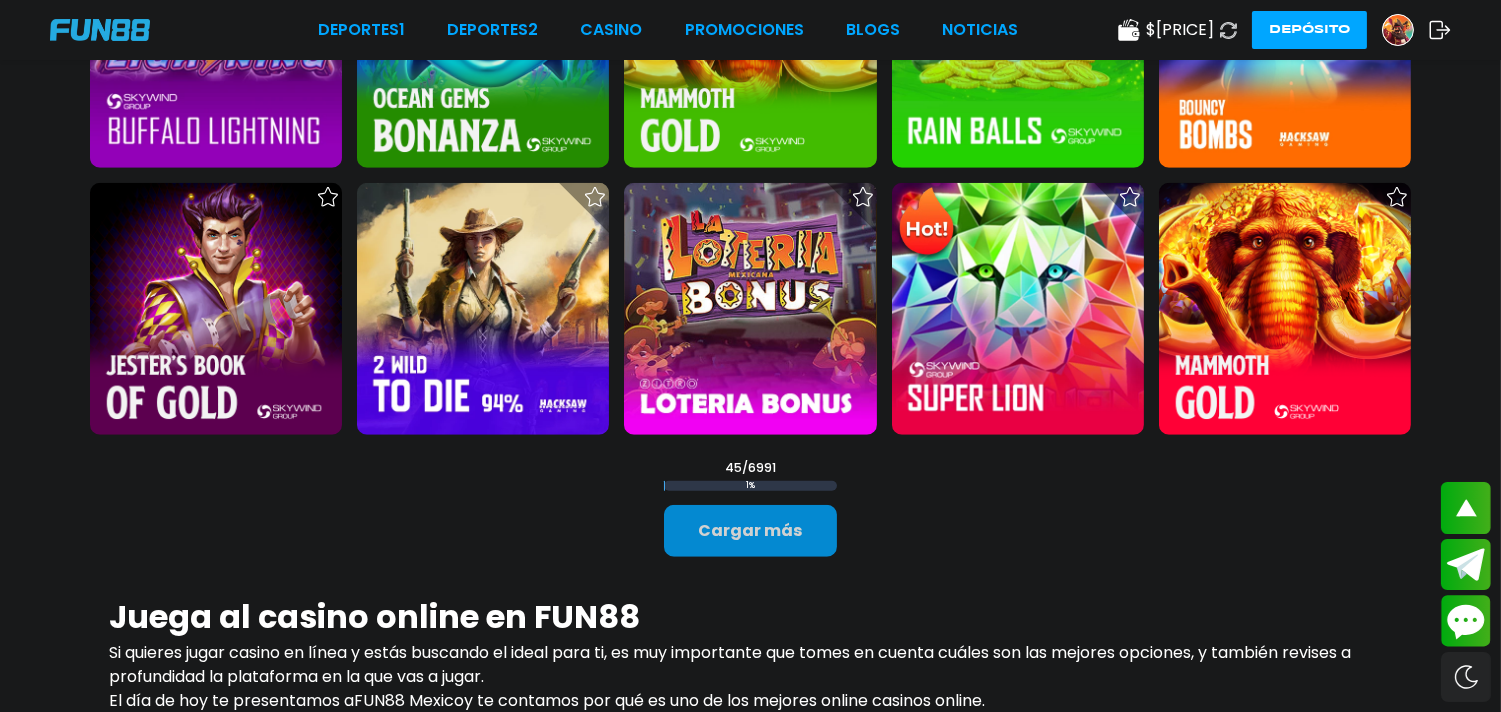click on "Cargar más" at bounding box center (750, 531) 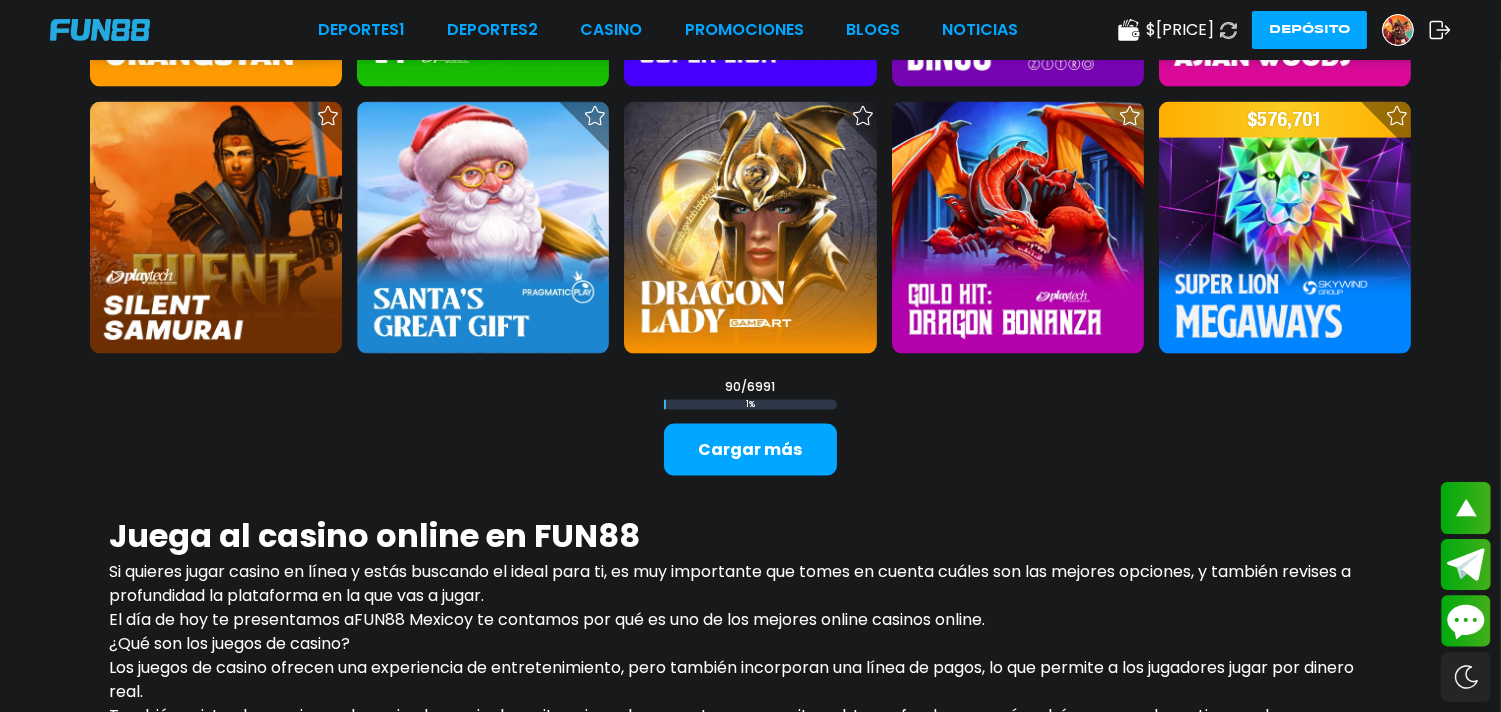 scroll, scrollTop: 5228, scrollLeft: 0, axis: vertical 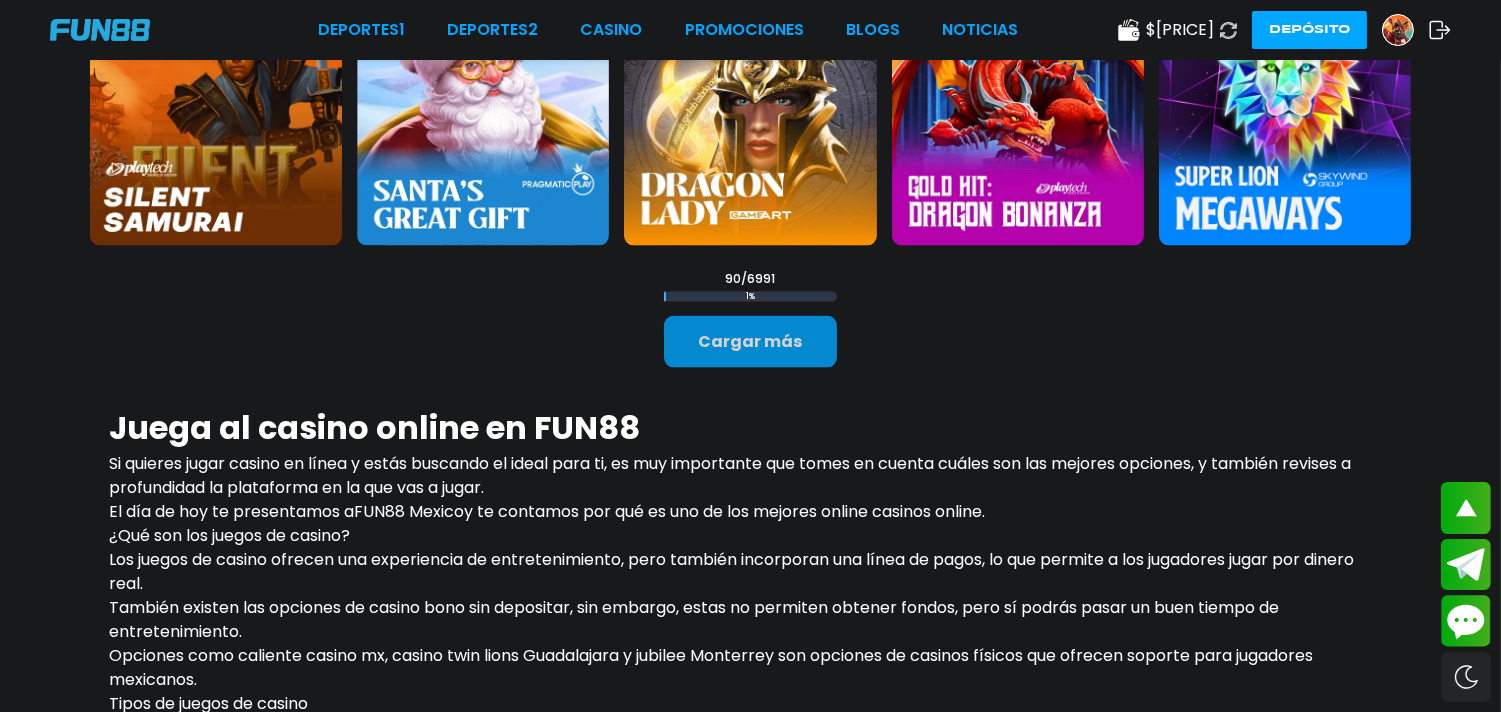 click on "Cargar más" at bounding box center (750, 342) 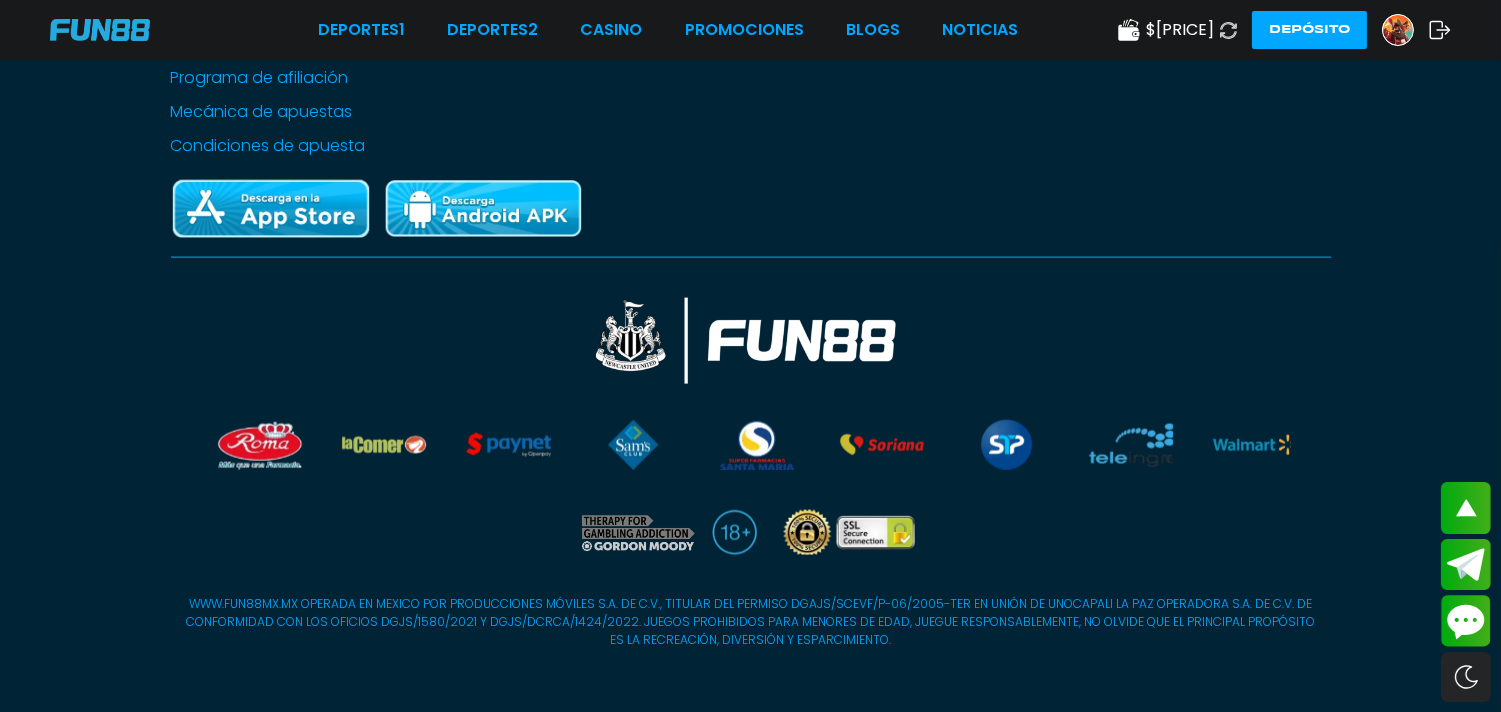 scroll, scrollTop: 5228, scrollLeft: 0, axis: vertical 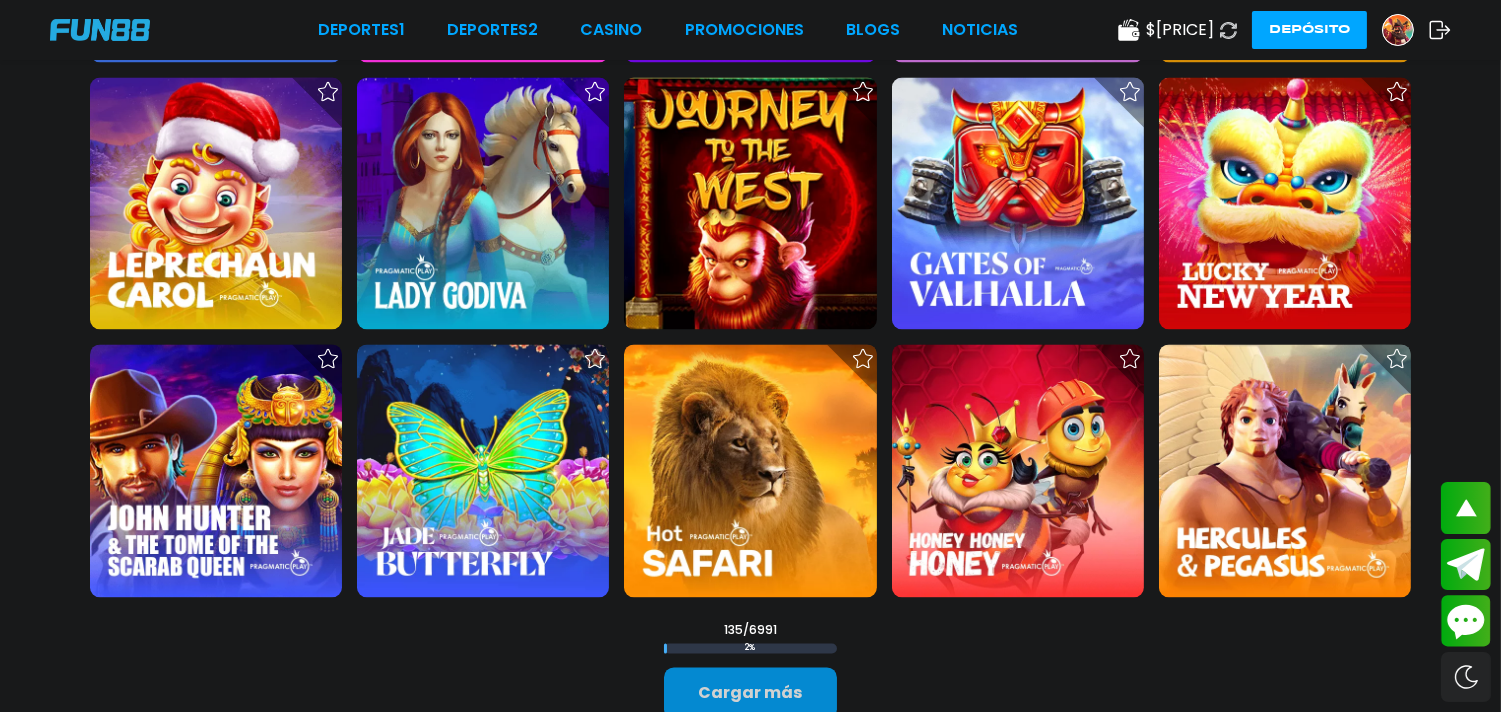 click on "Cargar más" at bounding box center (750, 693) 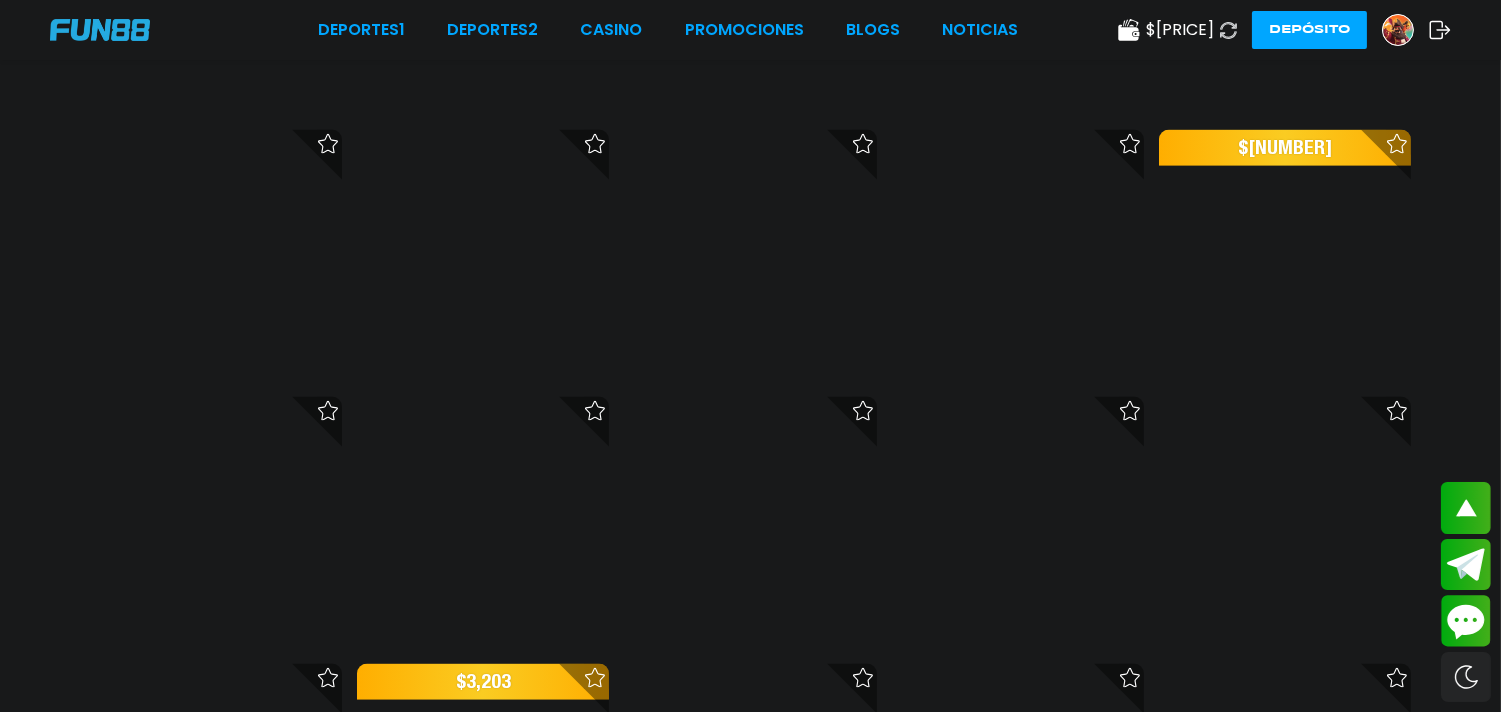 scroll, scrollTop: 7282, scrollLeft: 0, axis: vertical 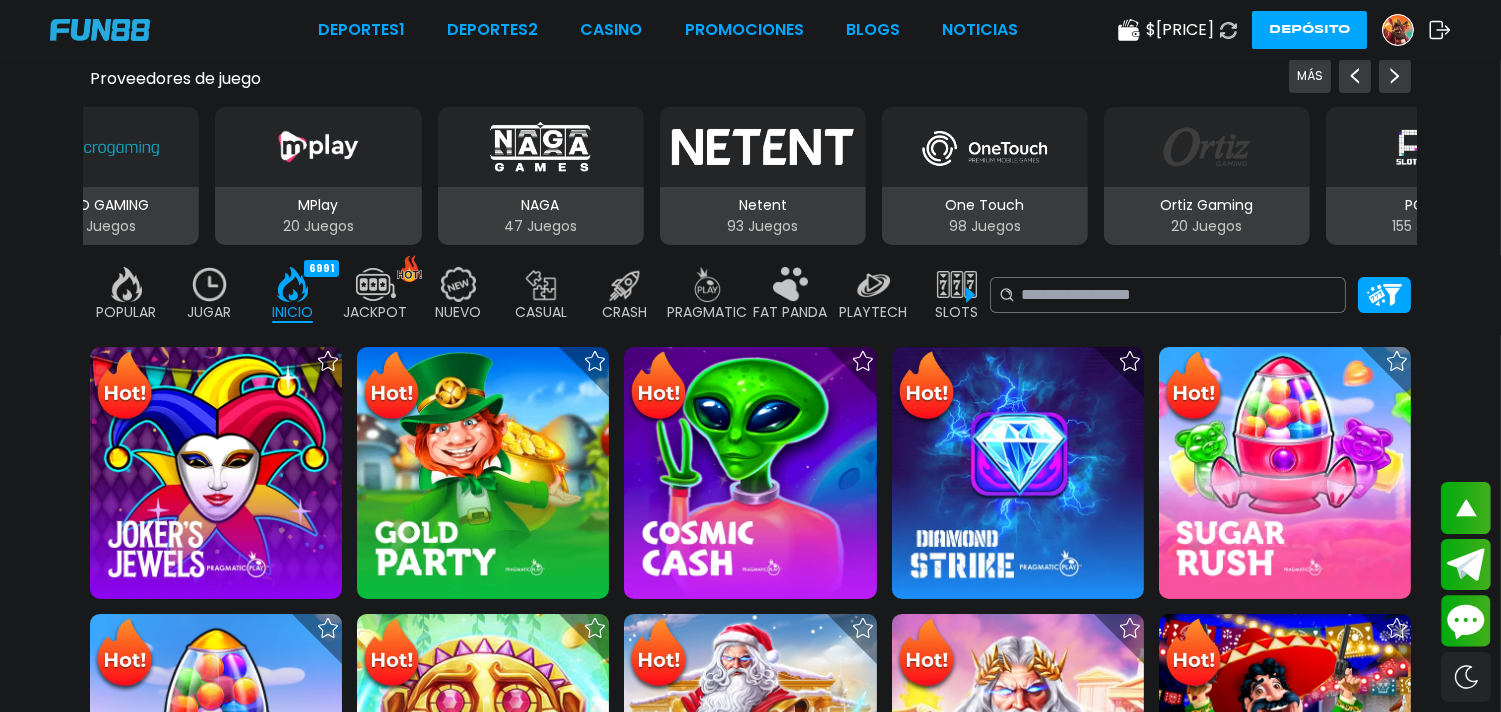 click at bounding box center [459, 284] 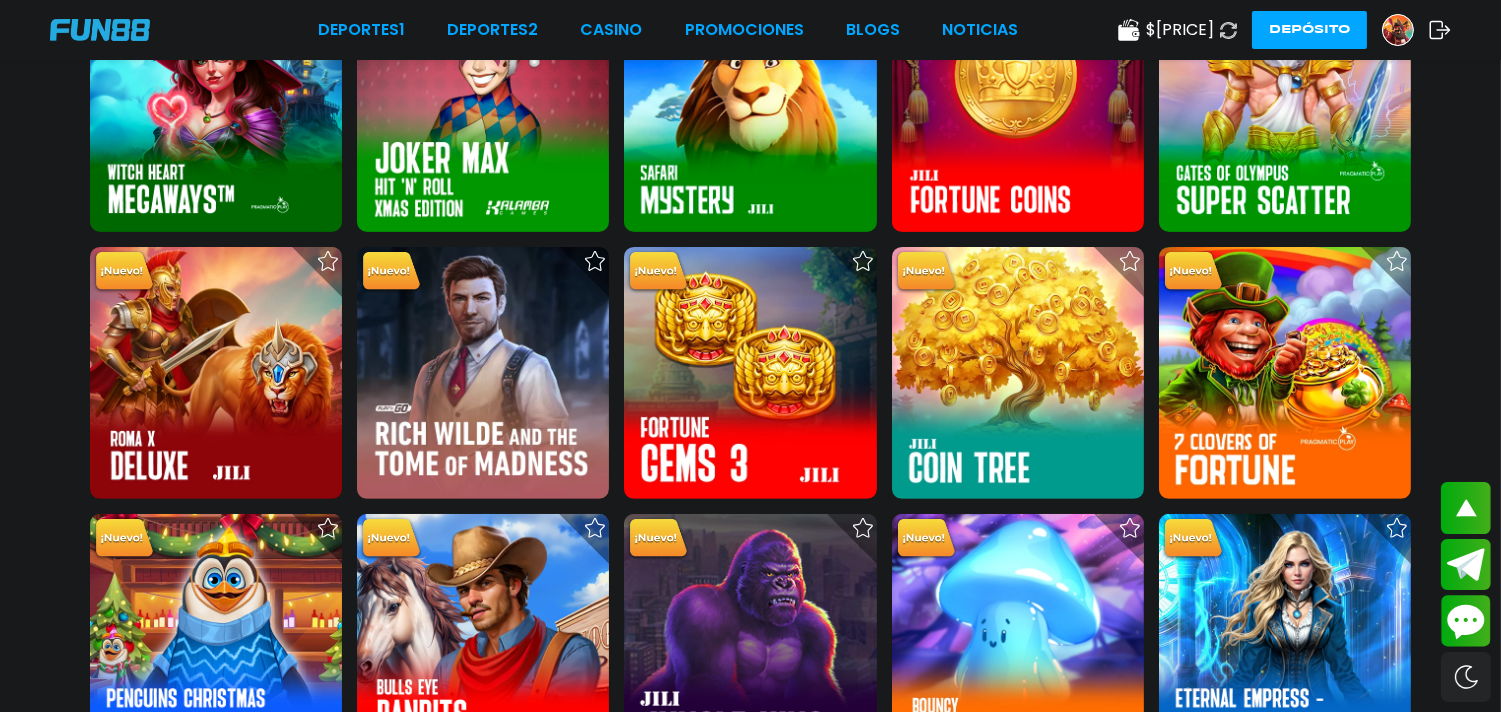scroll, scrollTop: 1320, scrollLeft: 0, axis: vertical 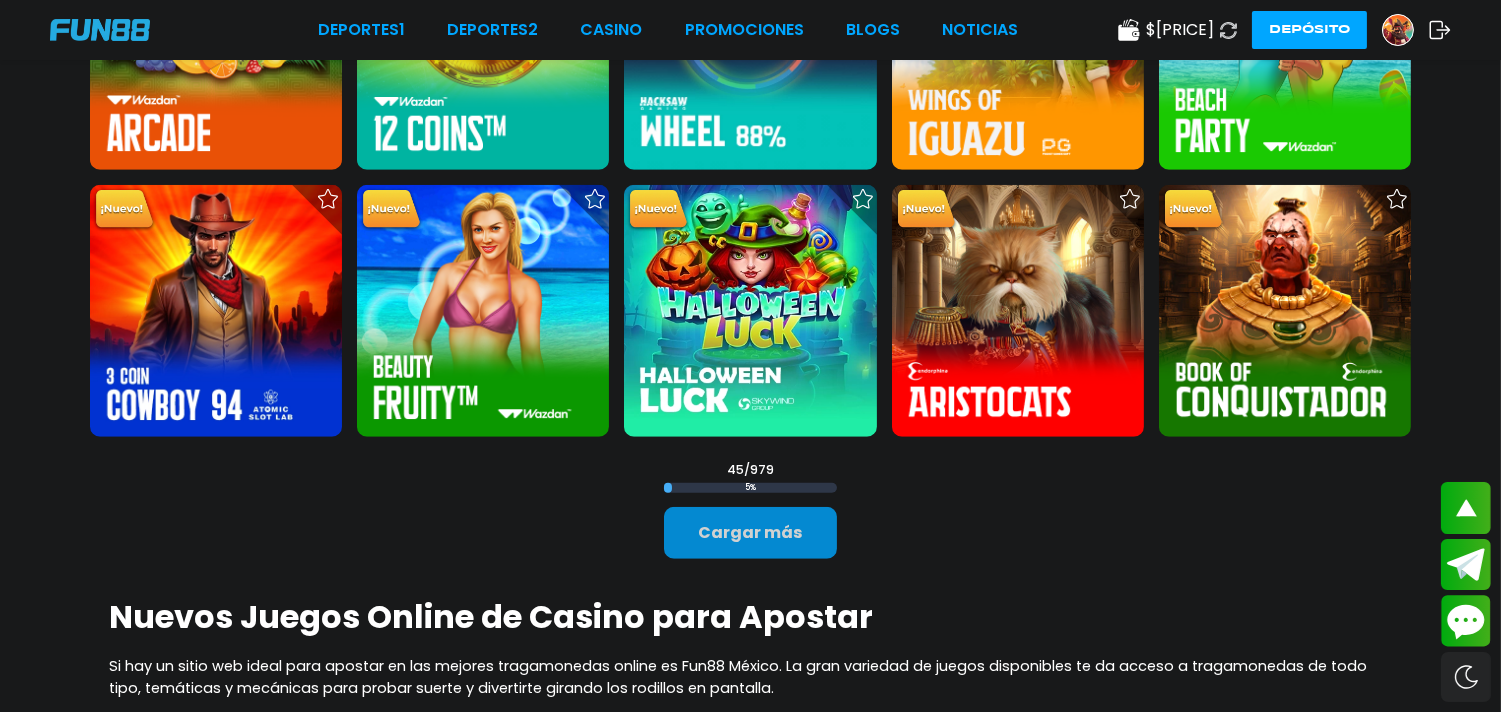 click on "Cargar más" at bounding box center [750, 533] 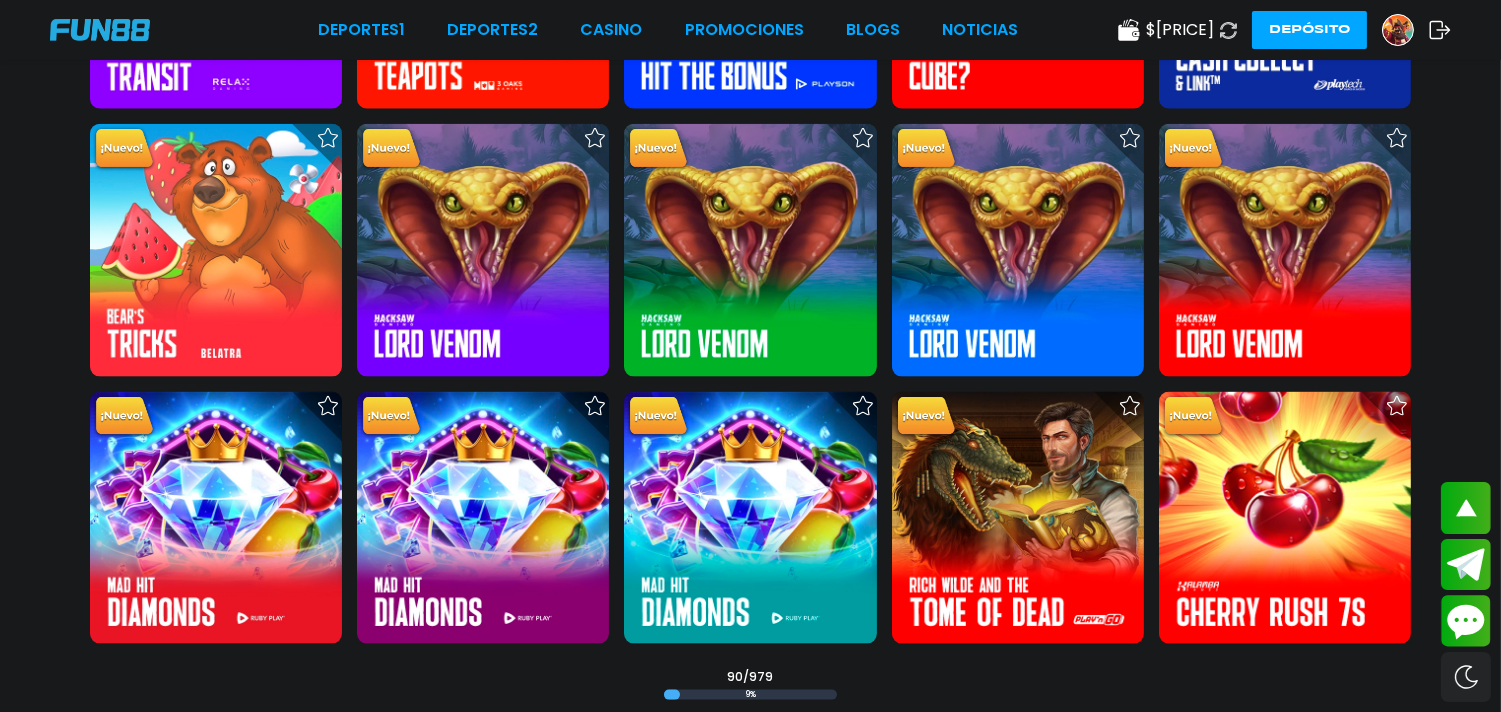 scroll, scrollTop: 5045, scrollLeft: 0, axis: vertical 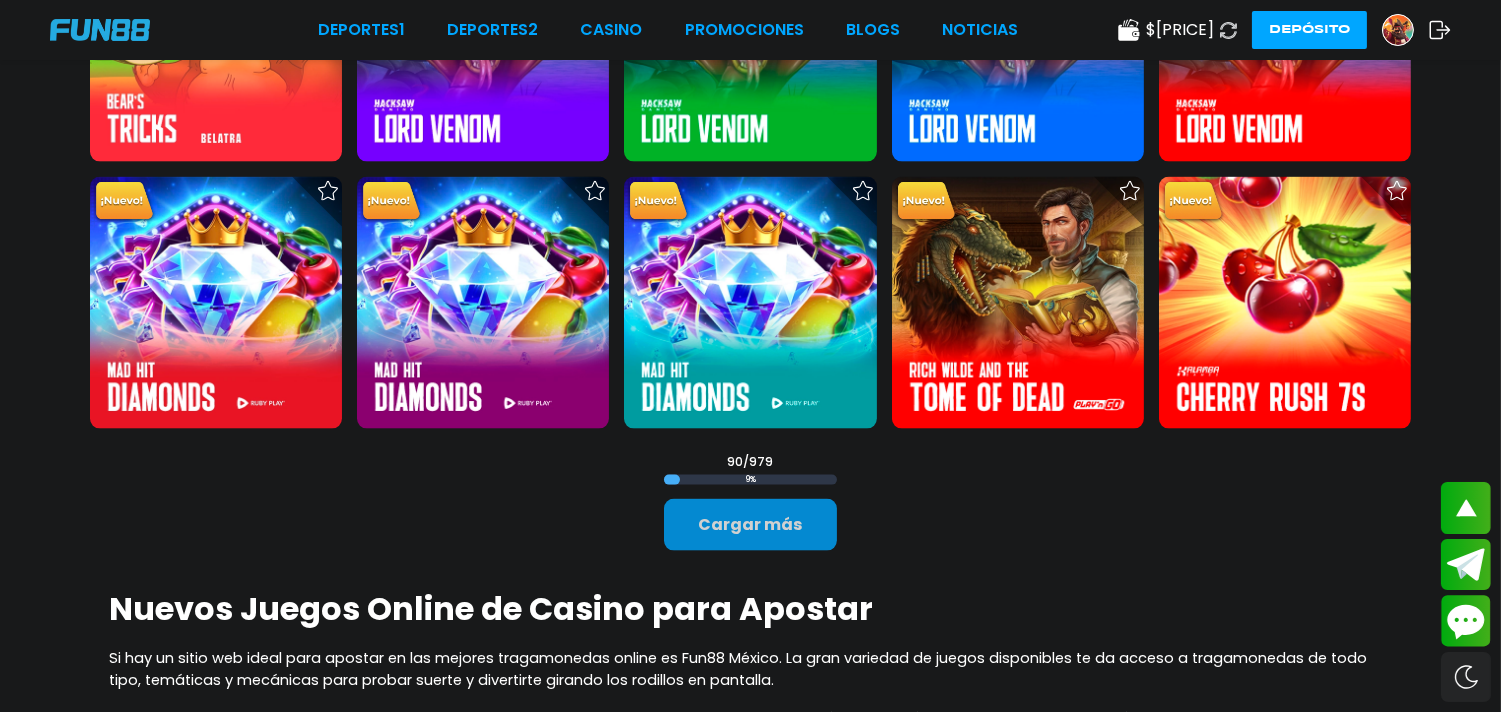 click on "Cargar más" at bounding box center [750, 525] 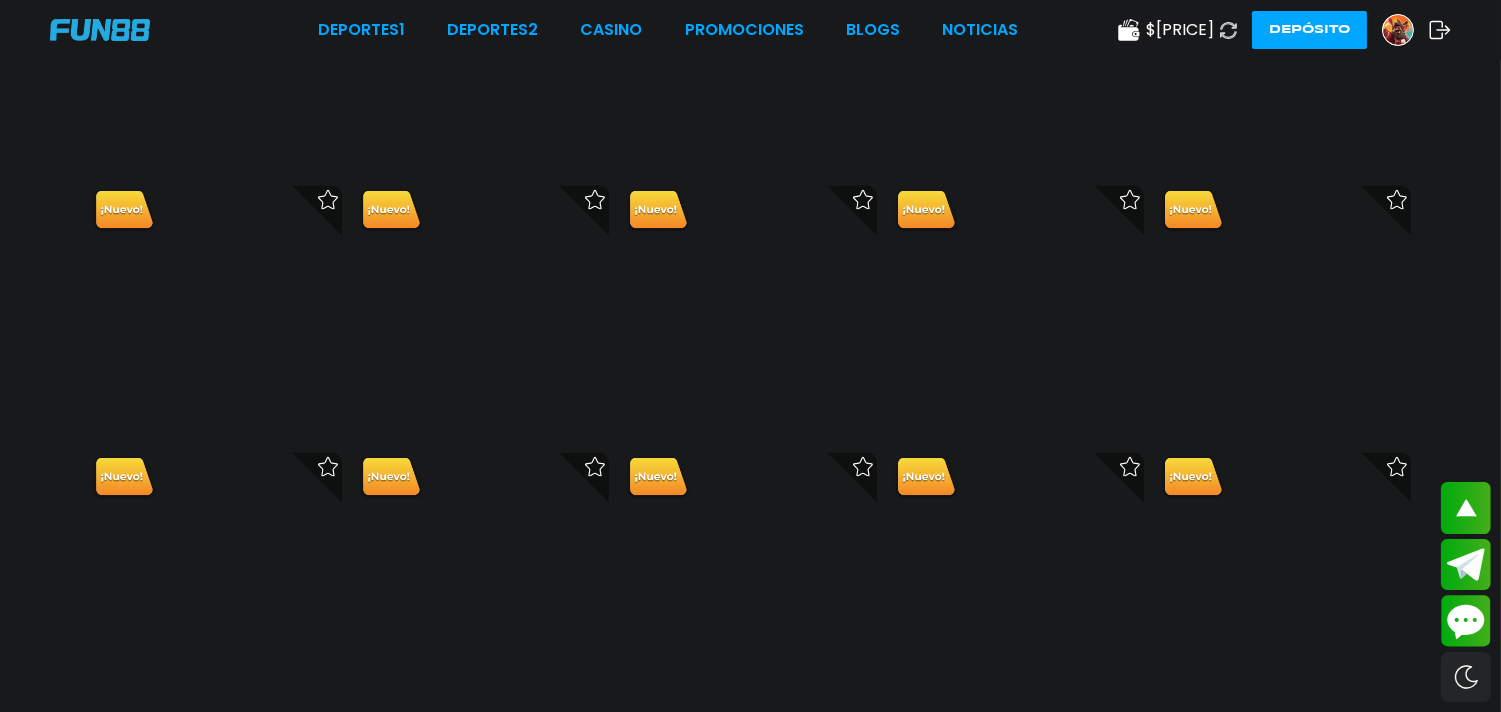 scroll, scrollTop: 5045, scrollLeft: 0, axis: vertical 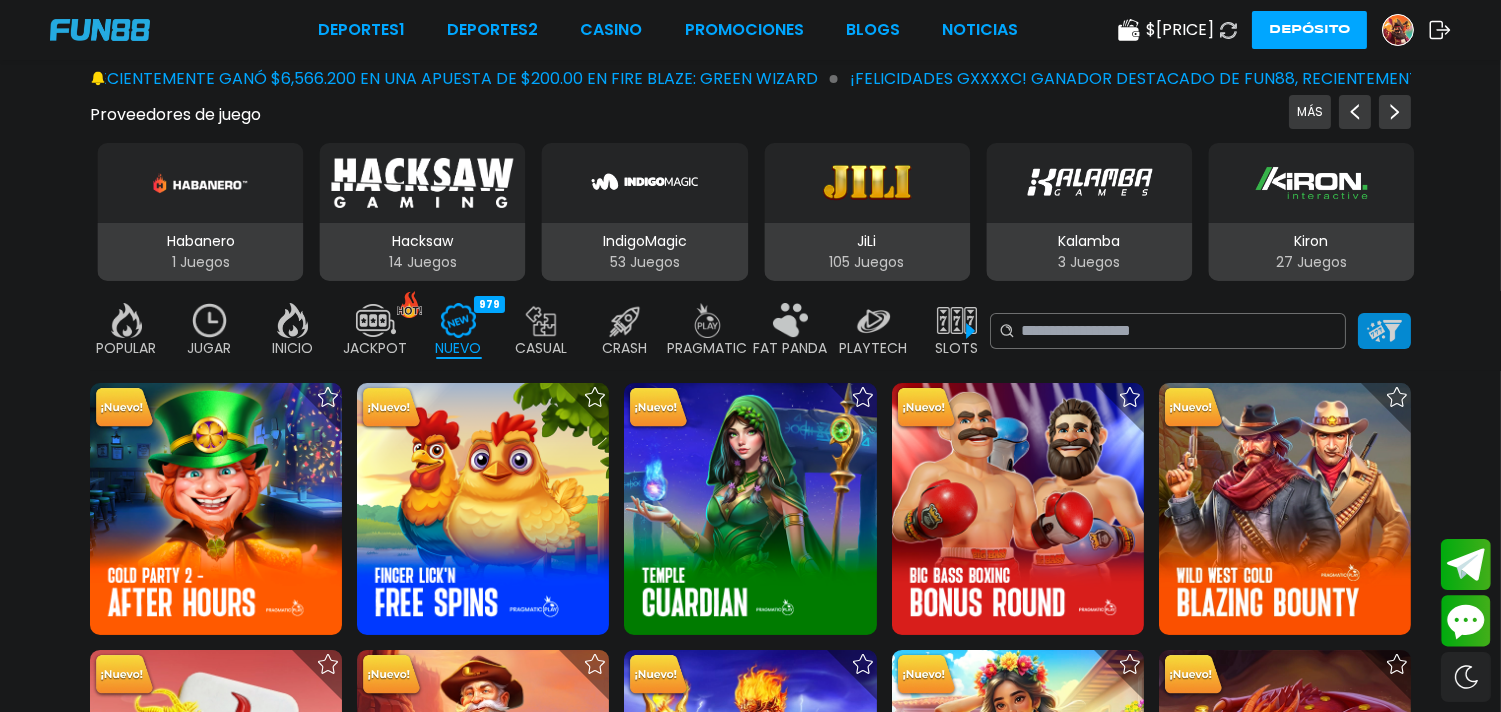 click at bounding box center (1384, 330) 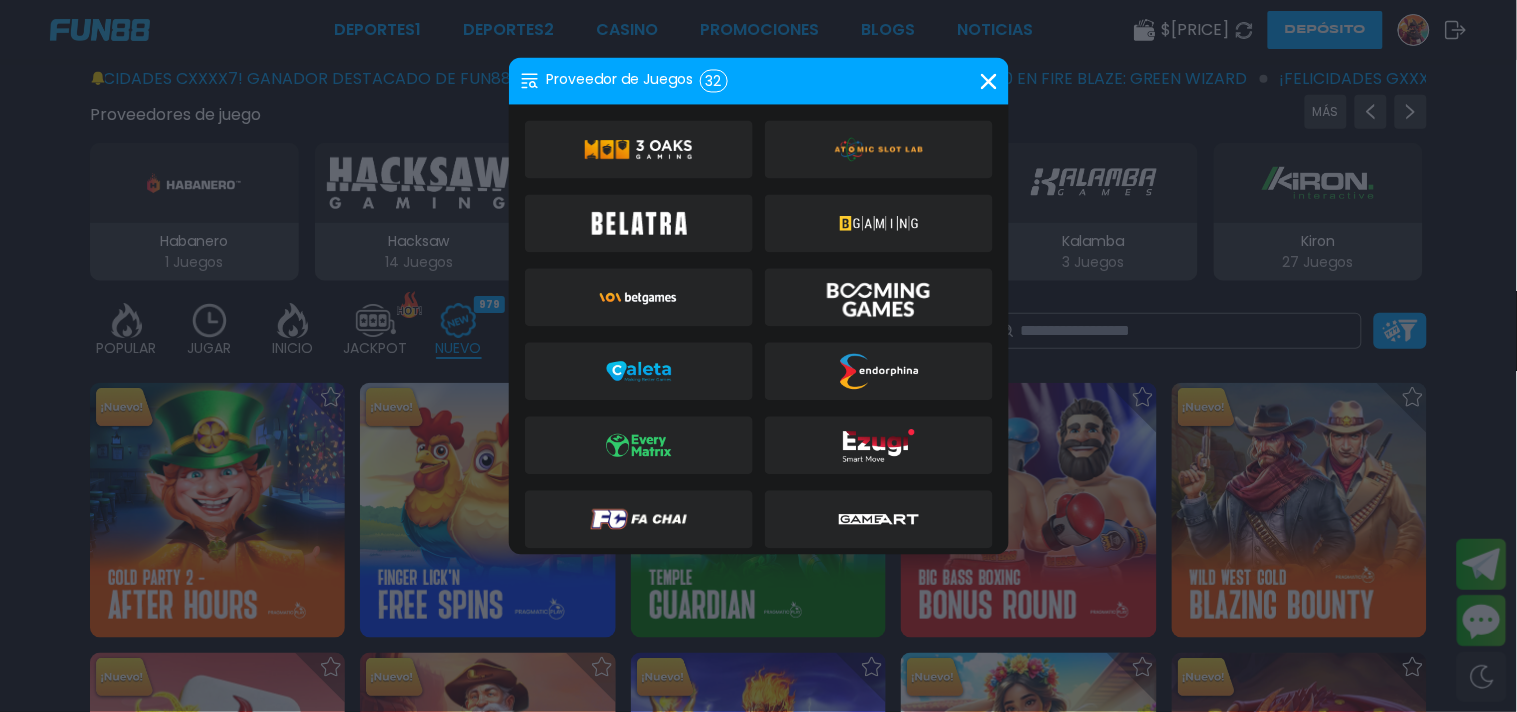 click at bounding box center (759, 330) 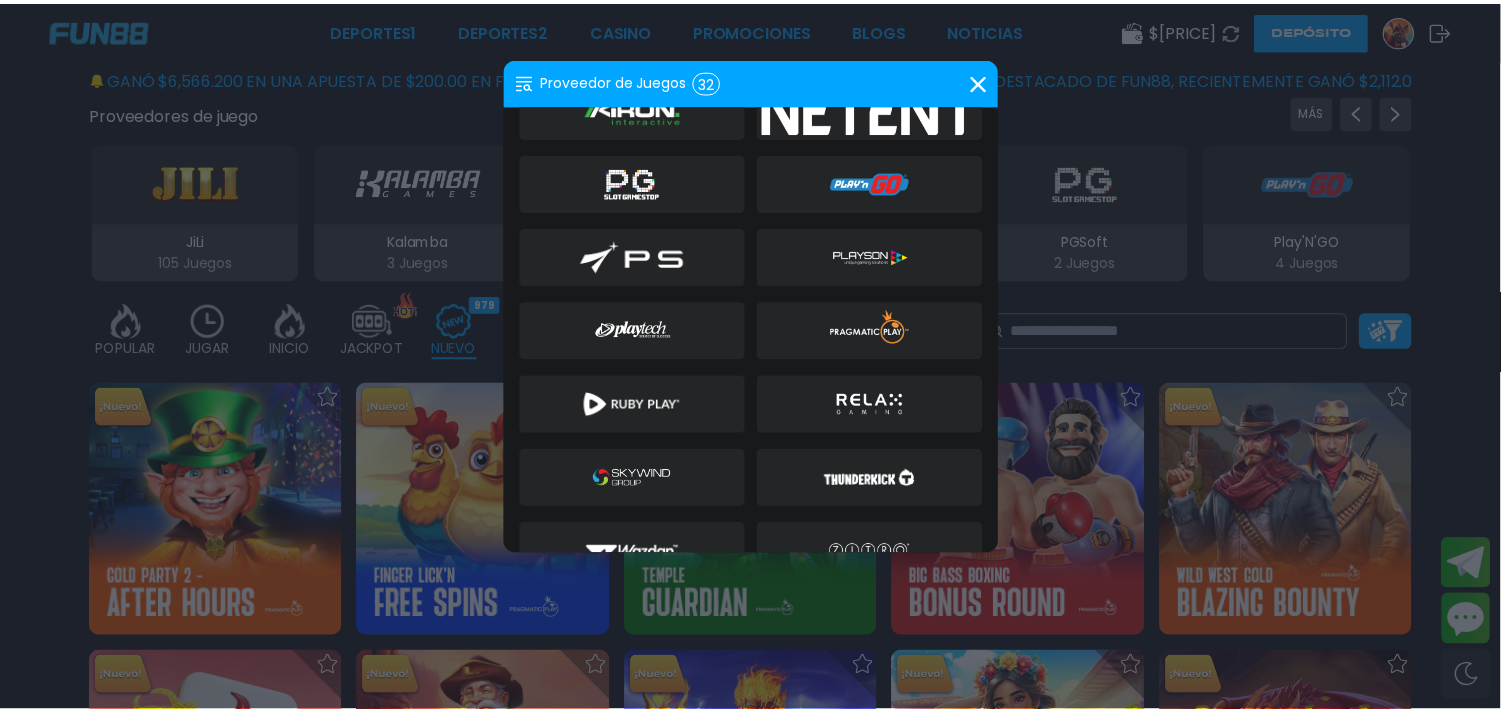 scroll, scrollTop: 750, scrollLeft: 0, axis: vertical 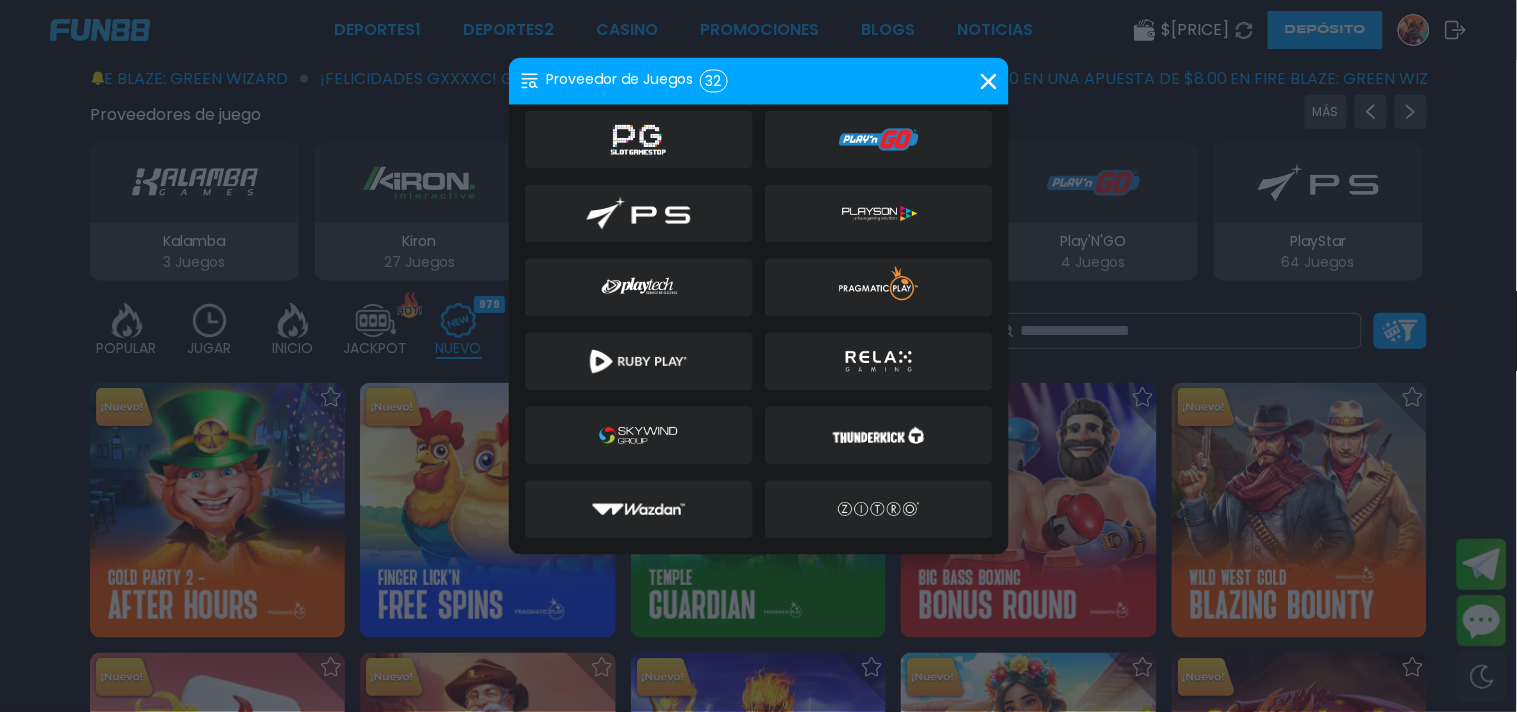 click at bounding box center [639, 288] 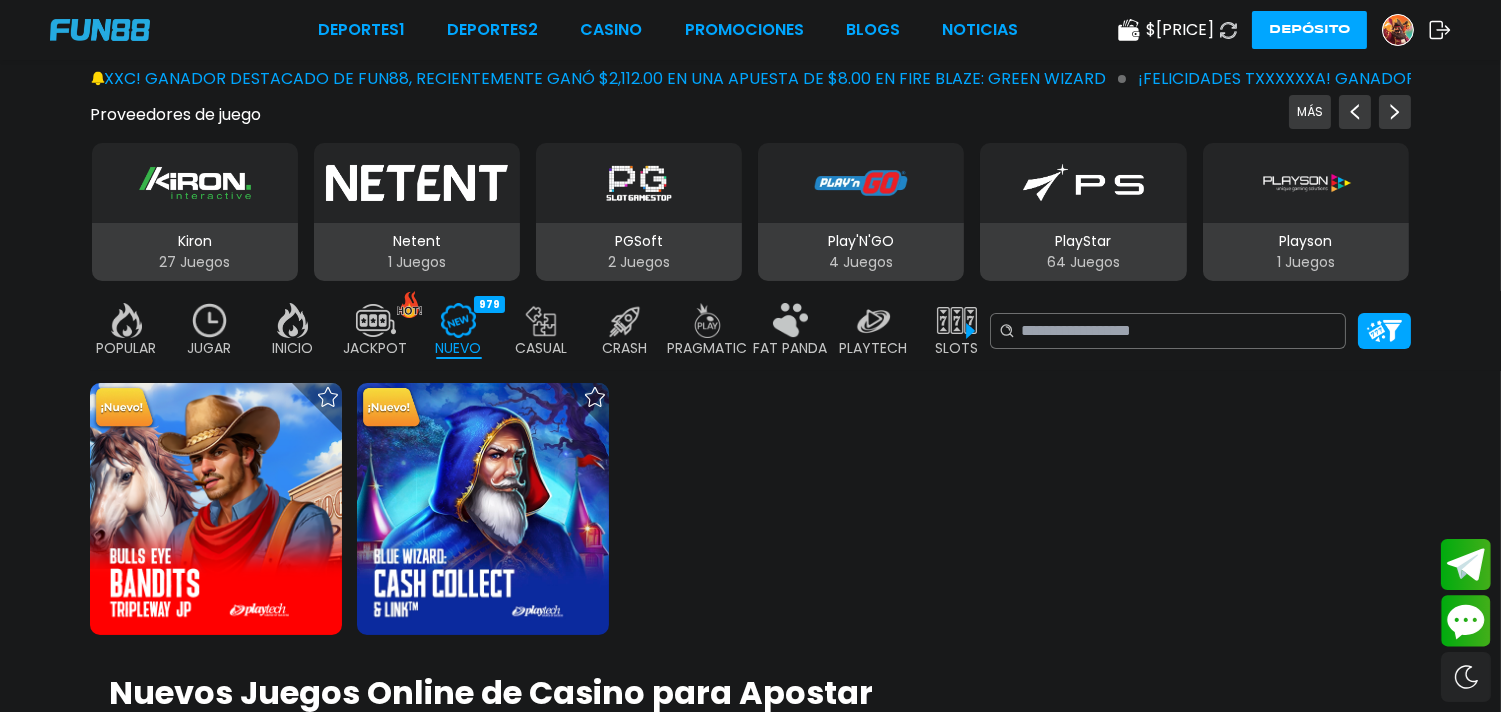click at bounding box center [957, 320] 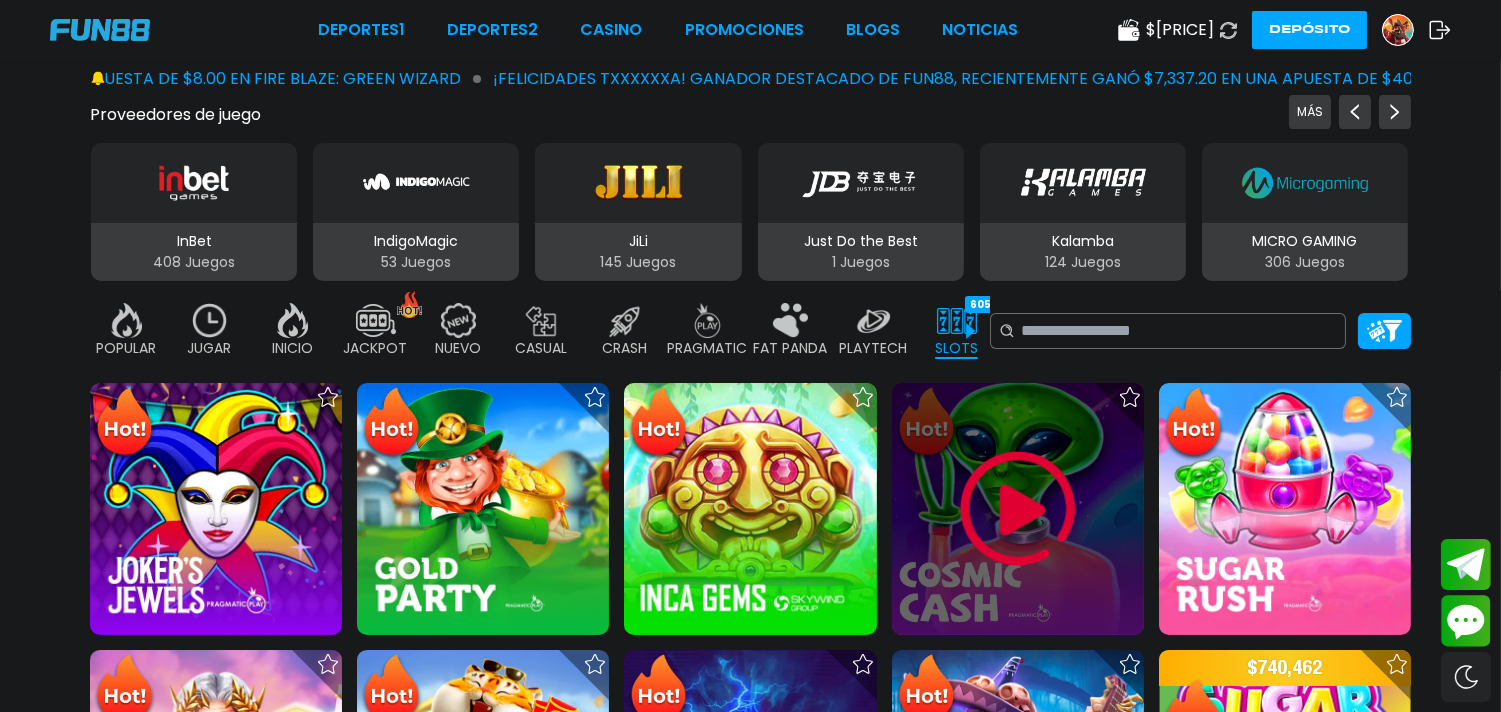click at bounding box center [1018, 509] 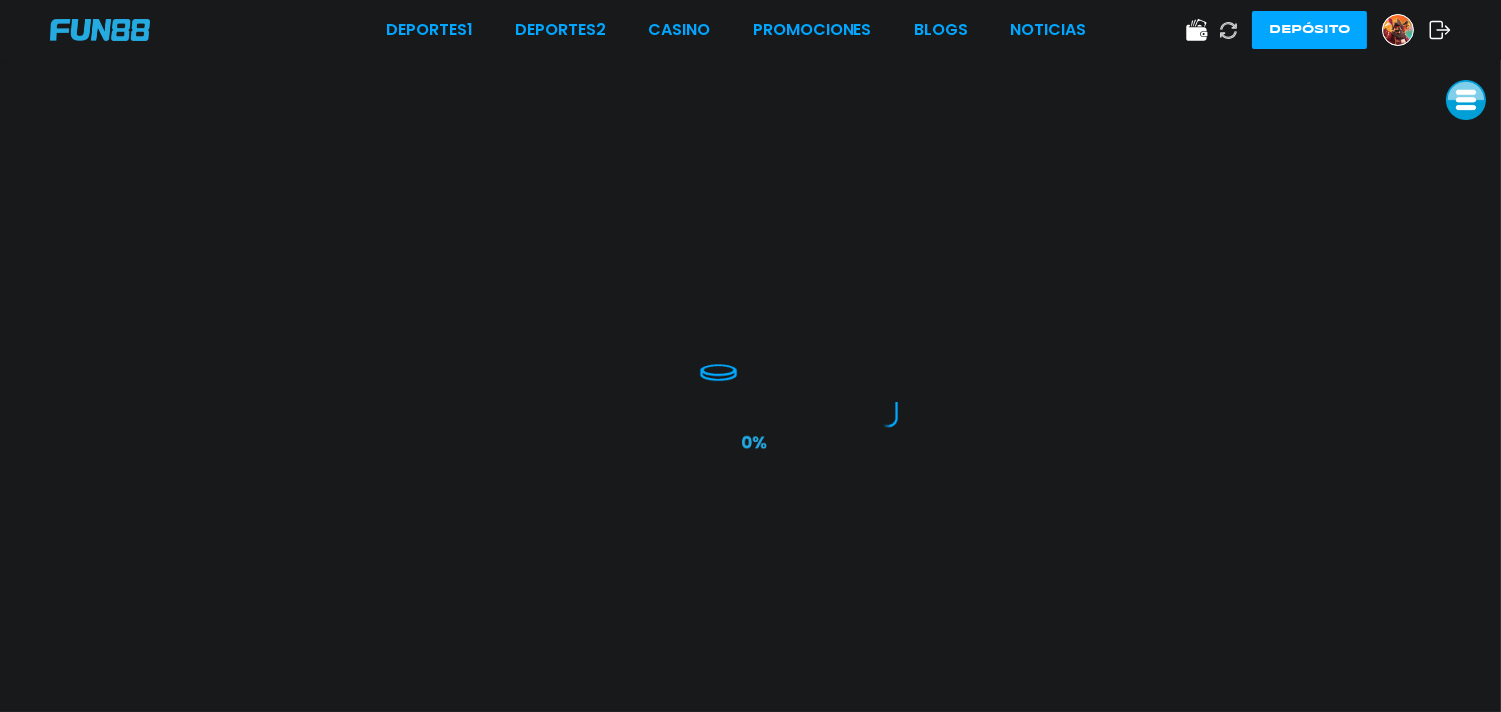 scroll, scrollTop: 0, scrollLeft: 0, axis: both 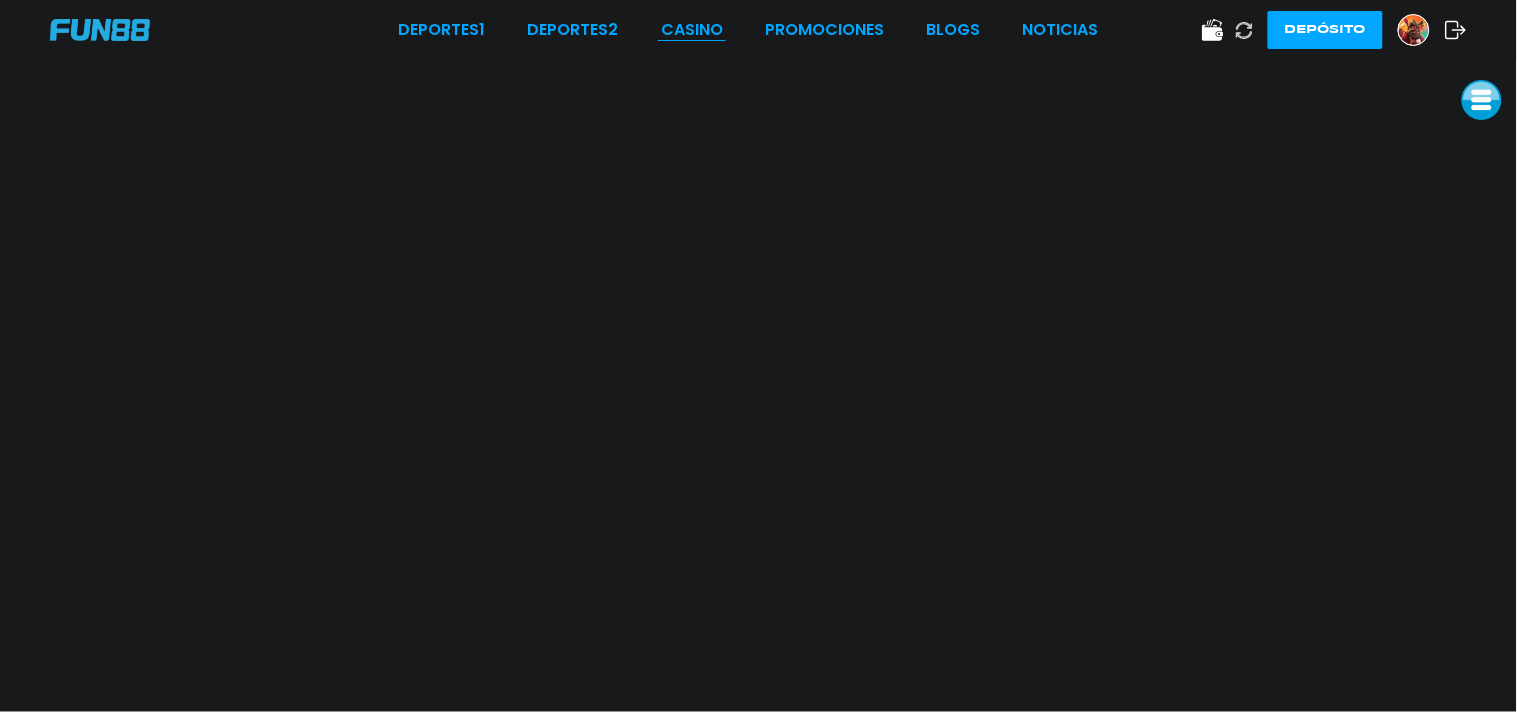 click on "CASINO" at bounding box center (692, 30) 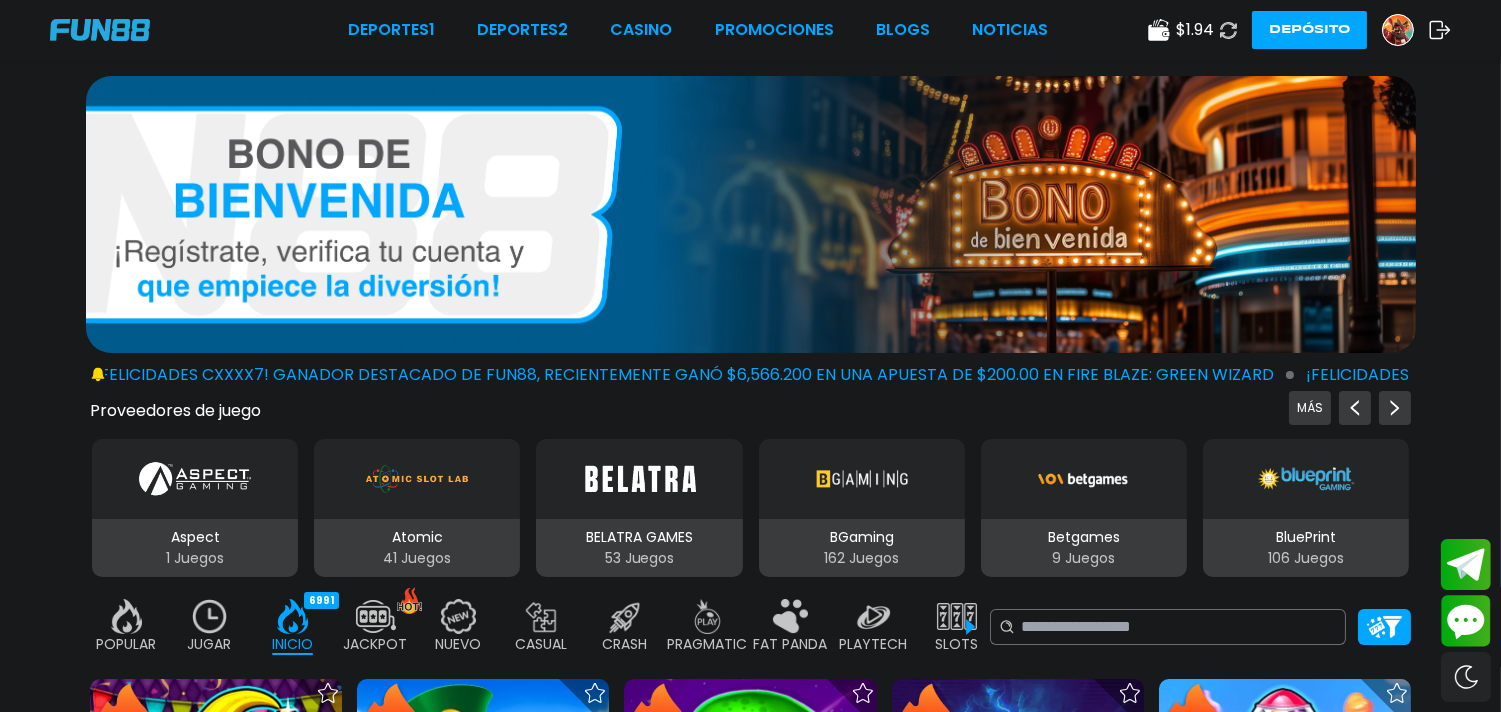 click at bounding box center (1398, 30) 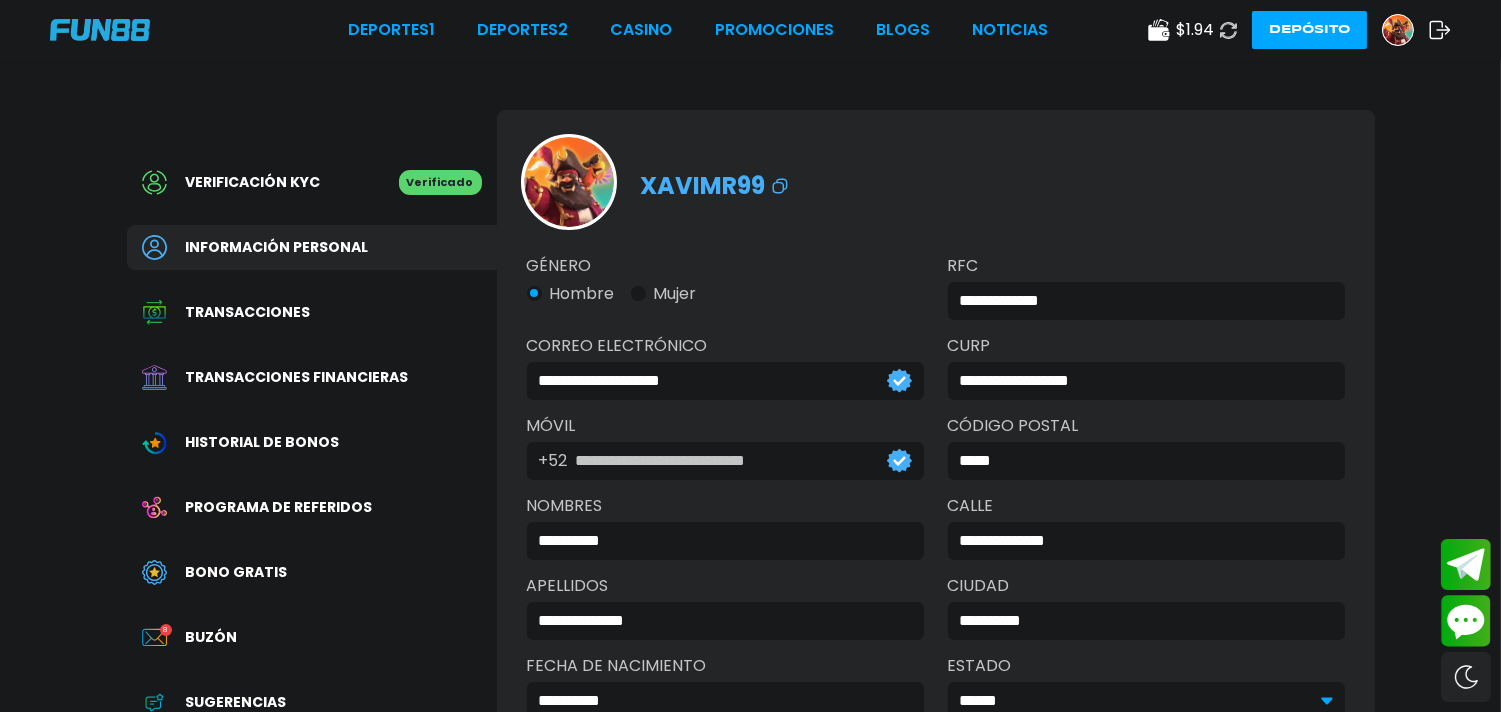 click on "Bono Gratis" at bounding box center [237, 572] 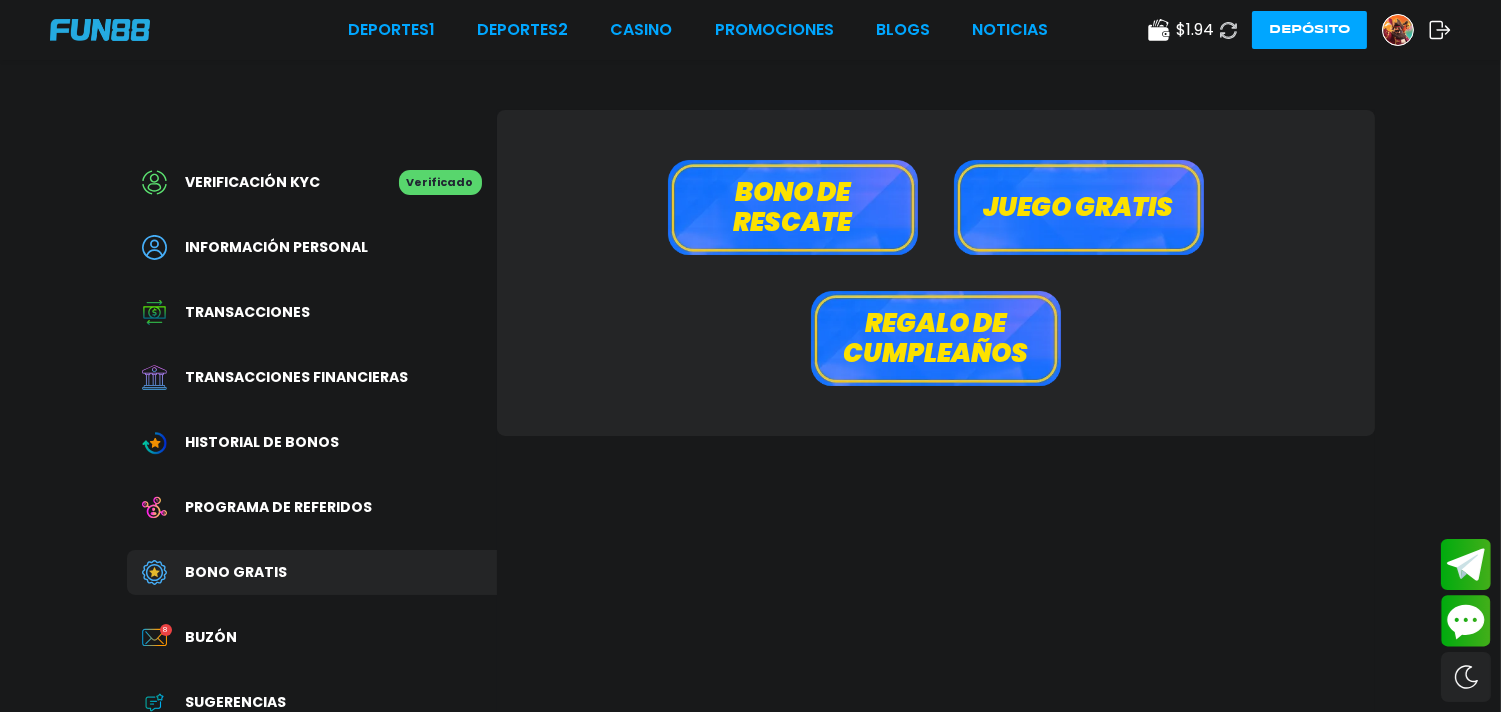 click on "Bono de rescate" at bounding box center [793, 207] 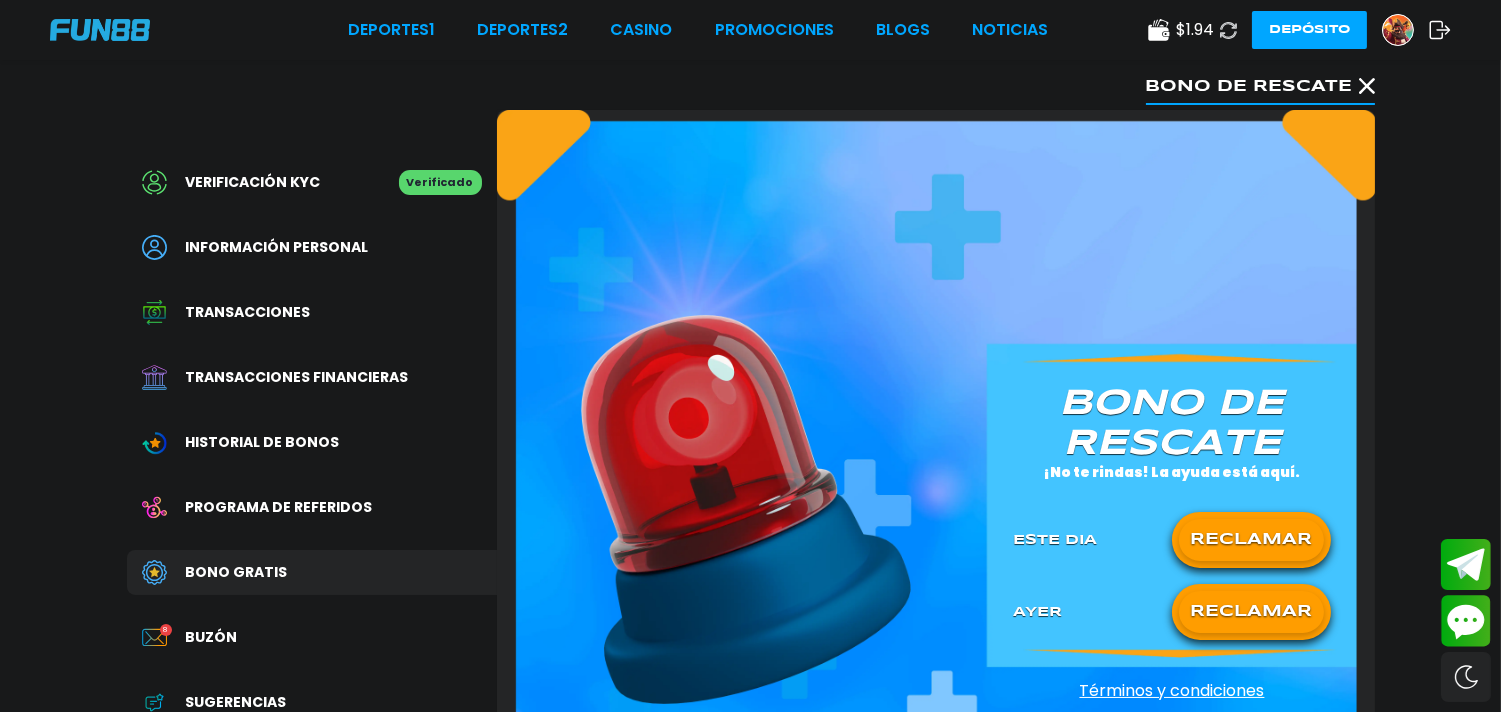 click on "RECLAMAR" at bounding box center [1251, 540] 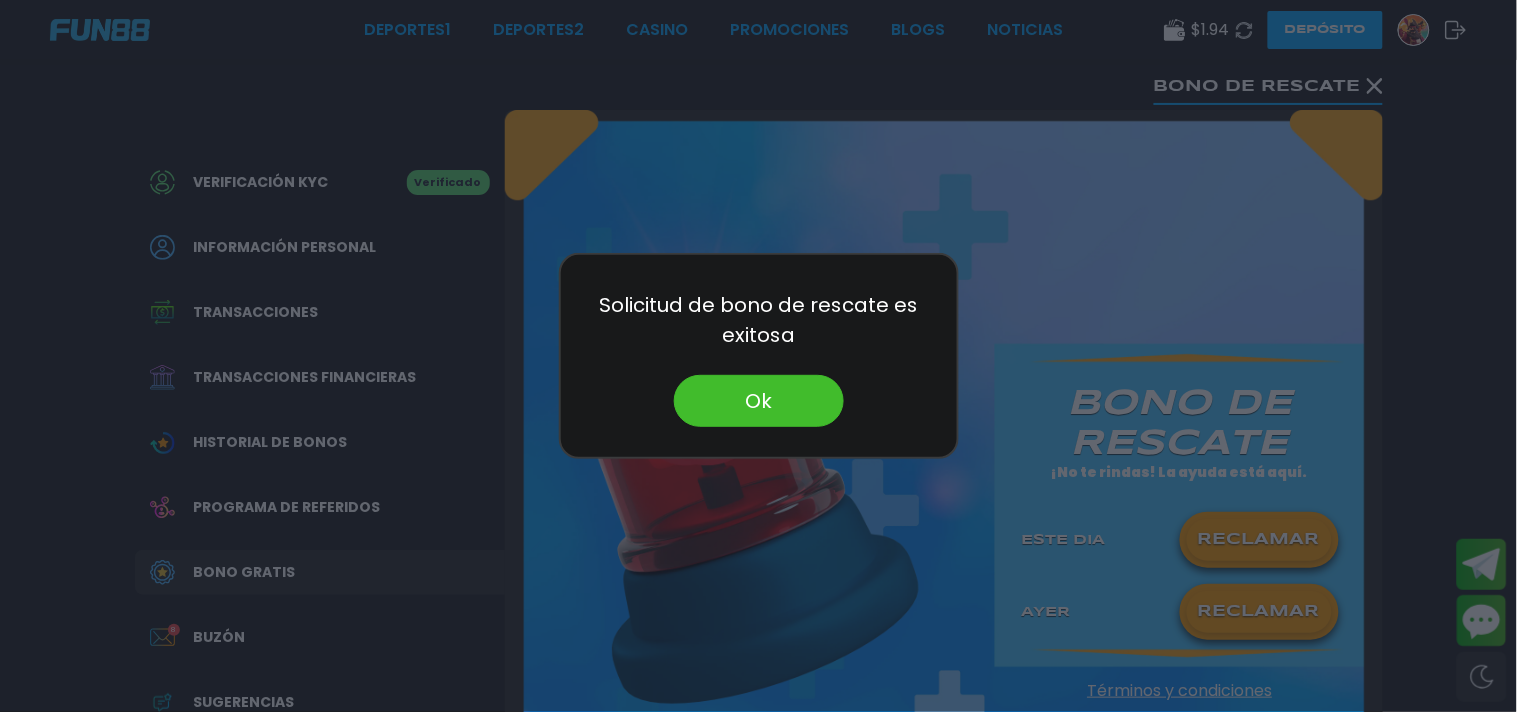 click on "Ok" at bounding box center [759, 401] 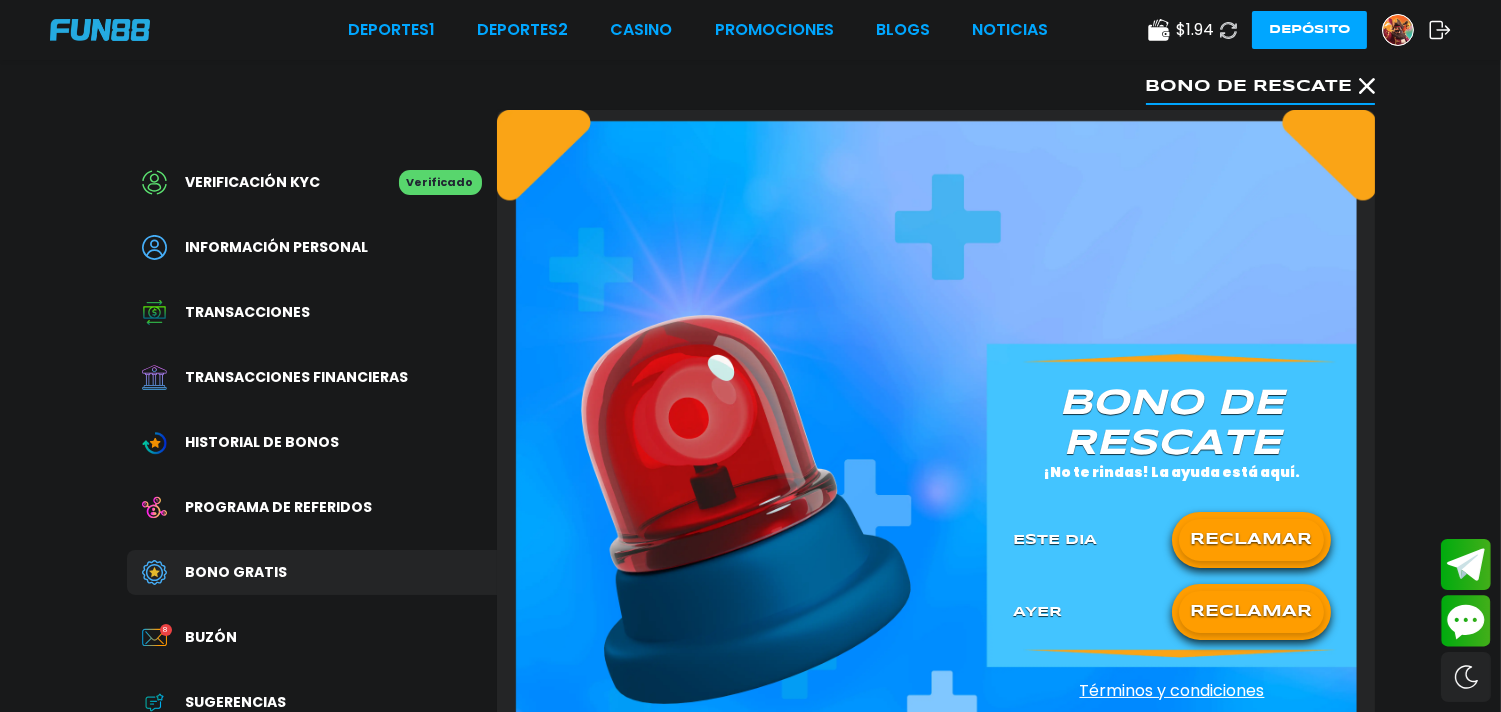 click 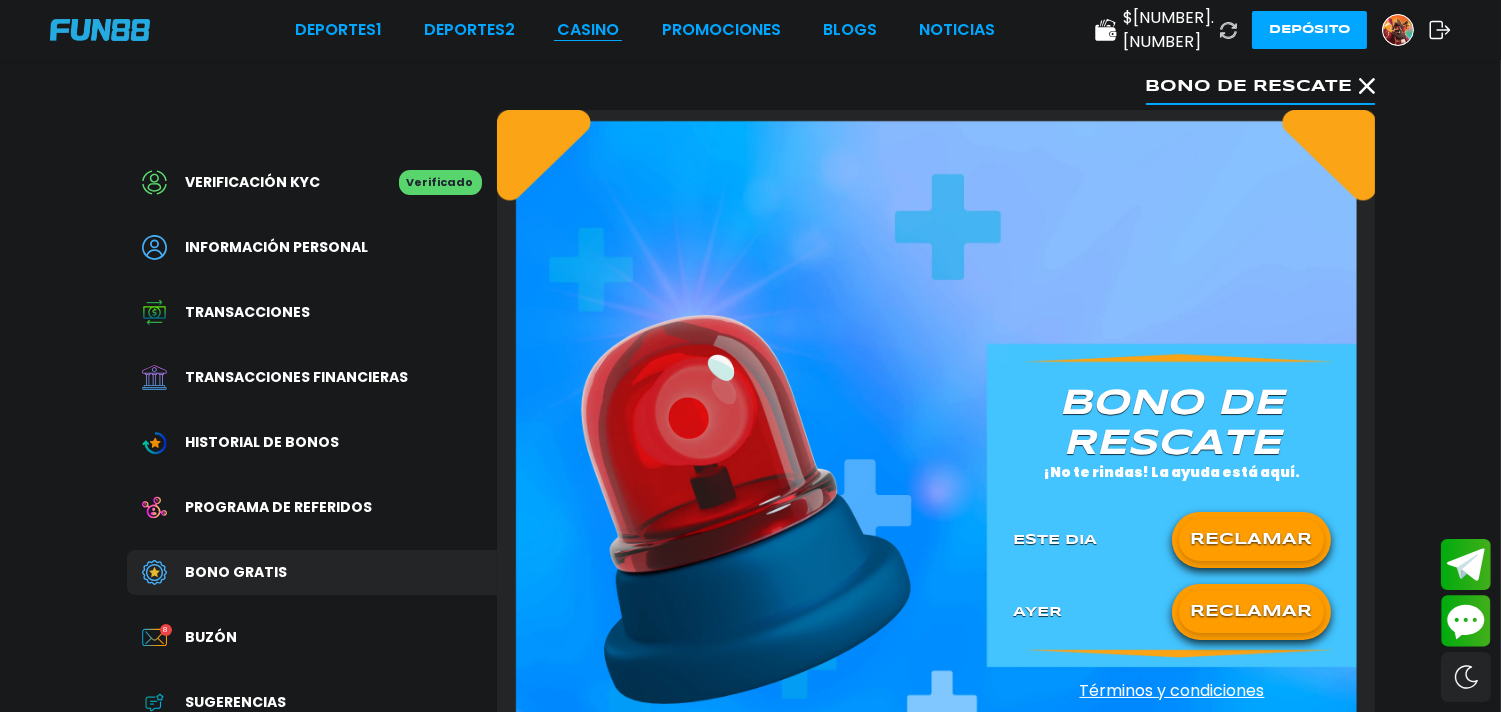 click on "CASINO" at bounding box center [588, 30] 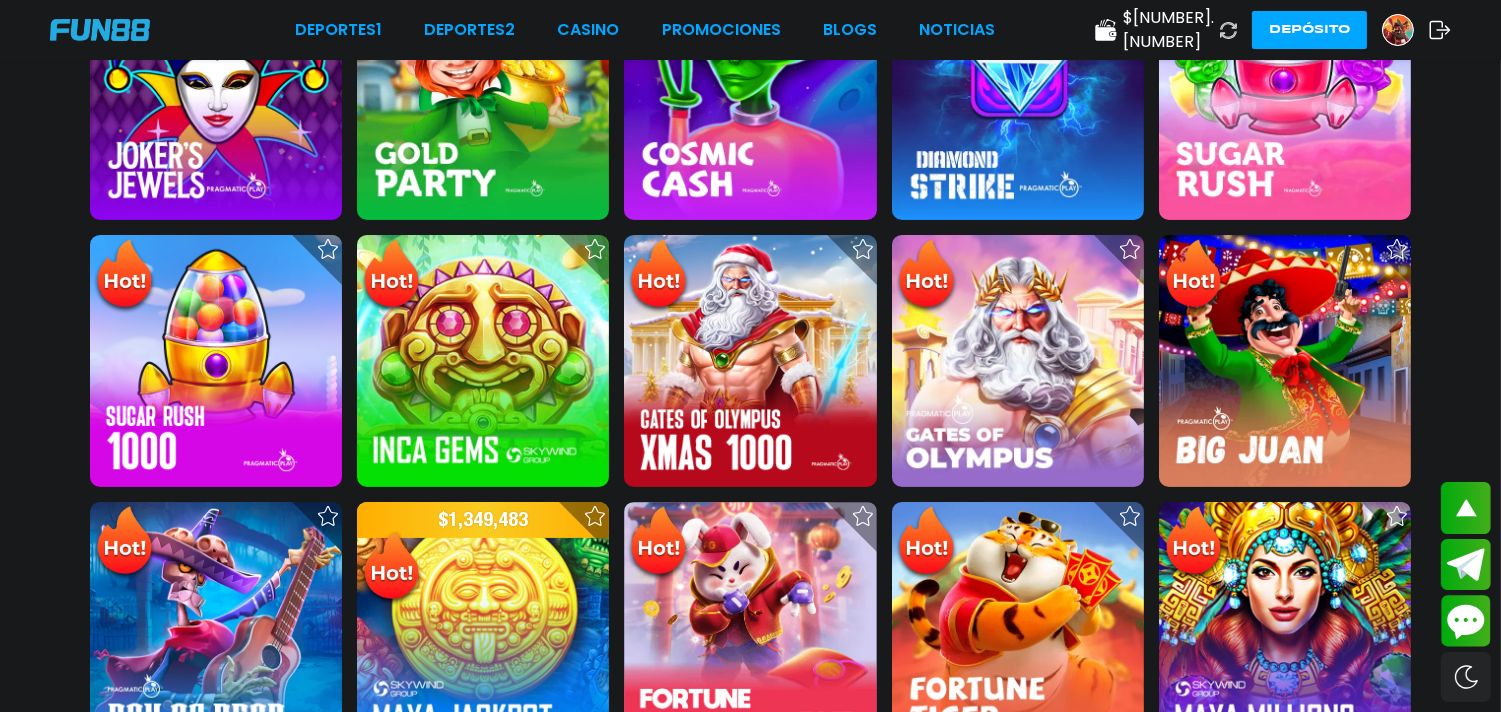 scroll, scrollTop: 538, scrollLeft: 0, axis: vertical 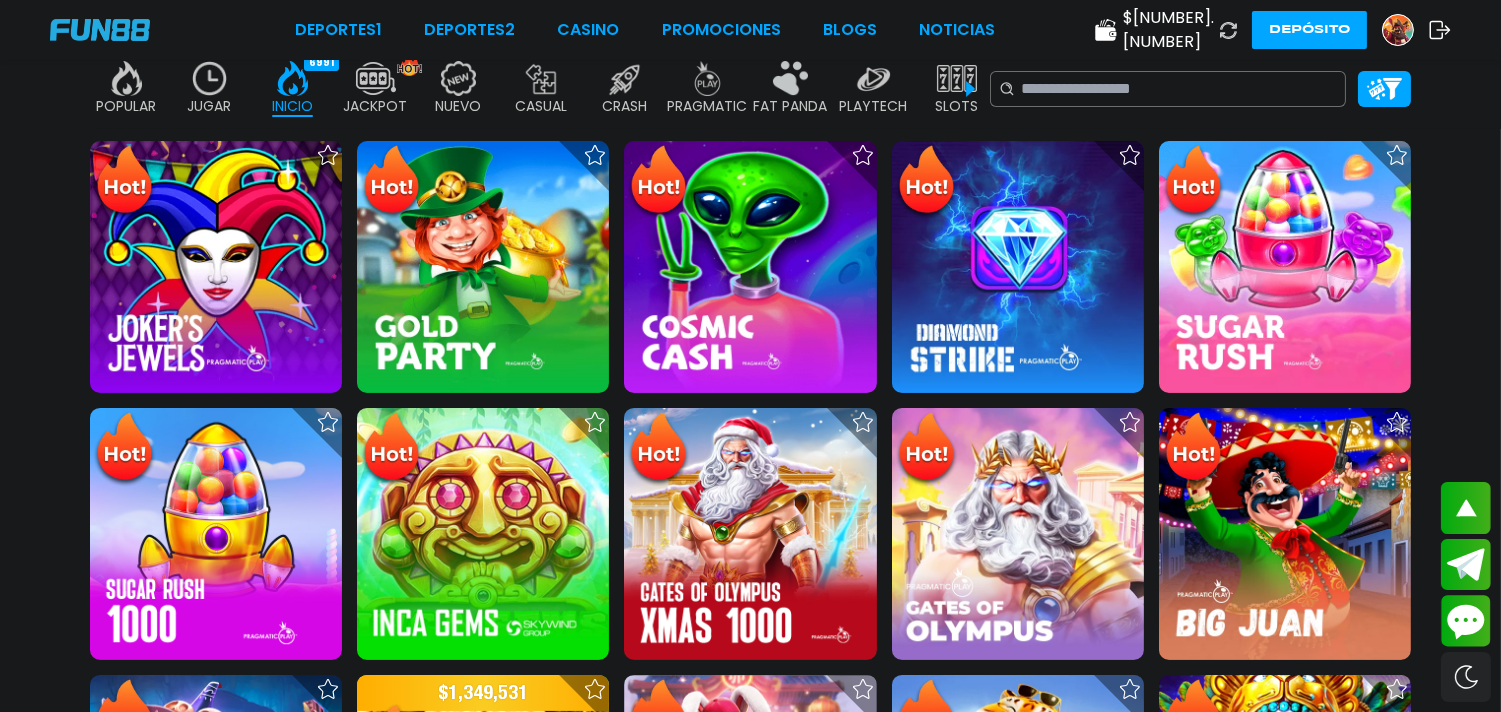 click at bounding box center [210, 78] 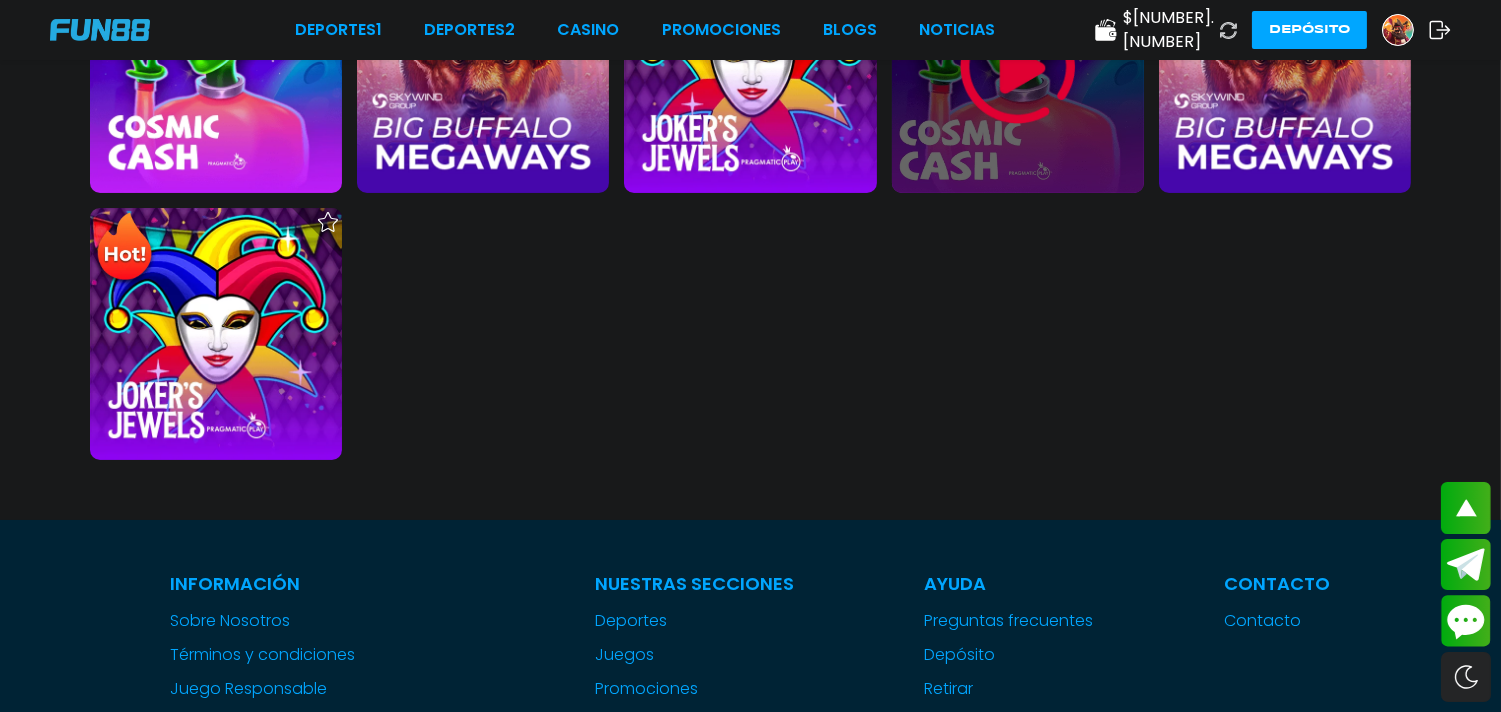 click at bounding box center (1018, 67) 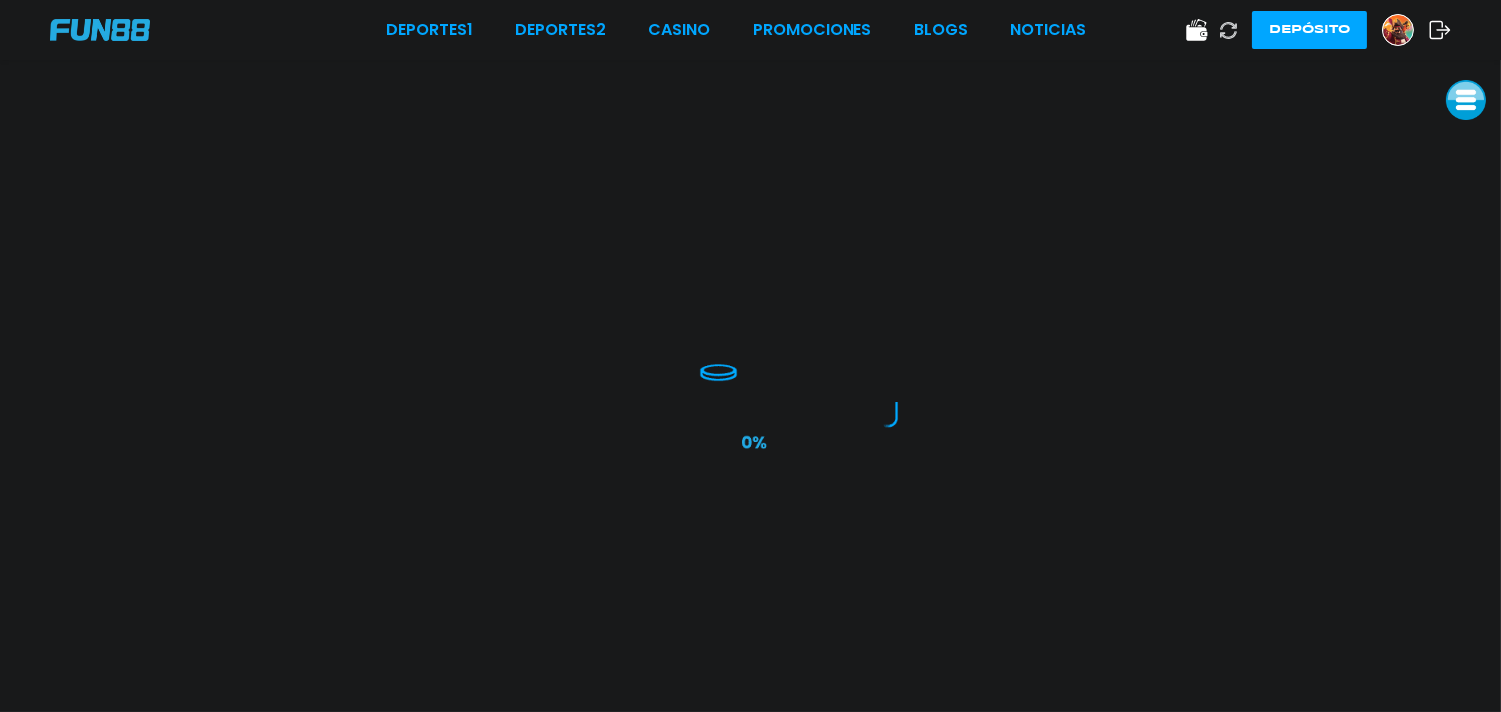 scroll, scrollTop: 0, scrollLeft: 0, axis: both 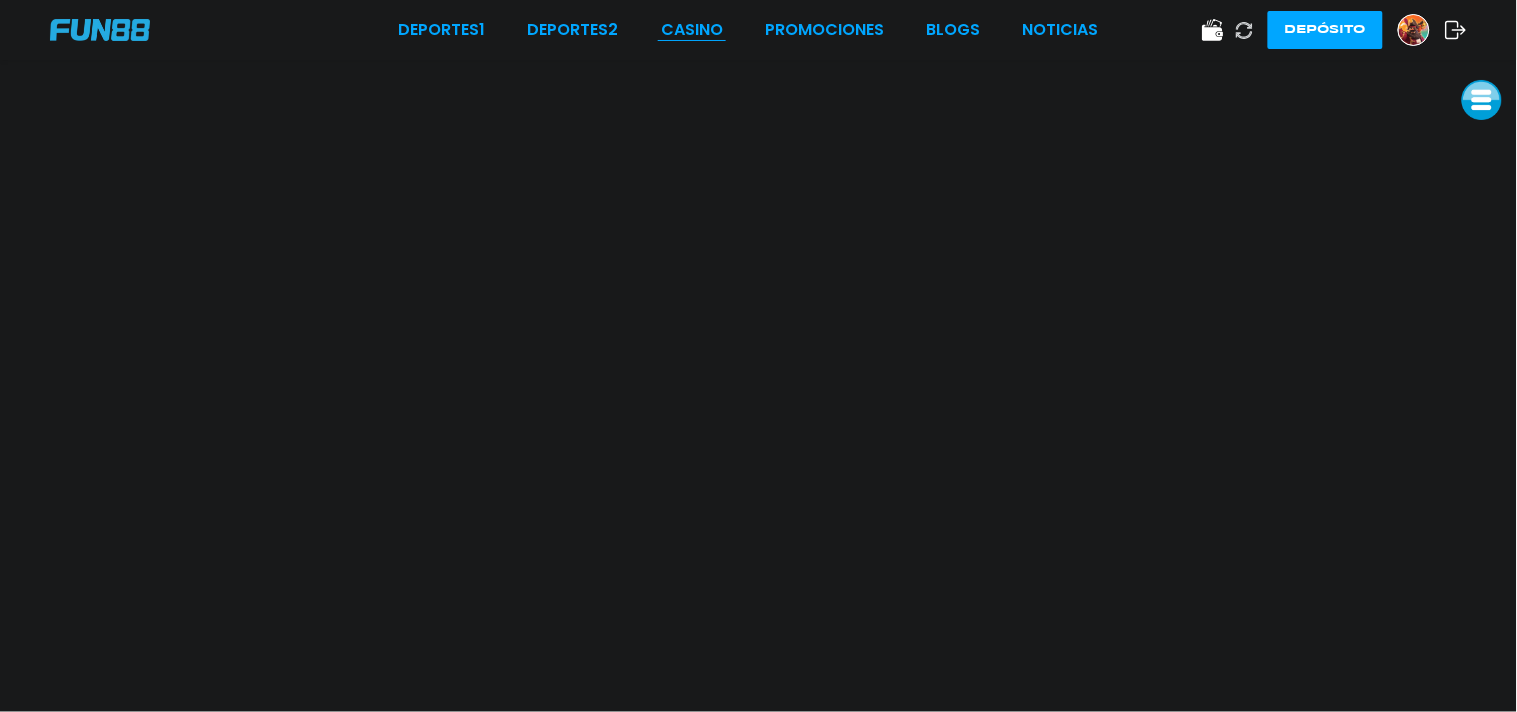 click on "CASINO" at bounding box center [692, 30] 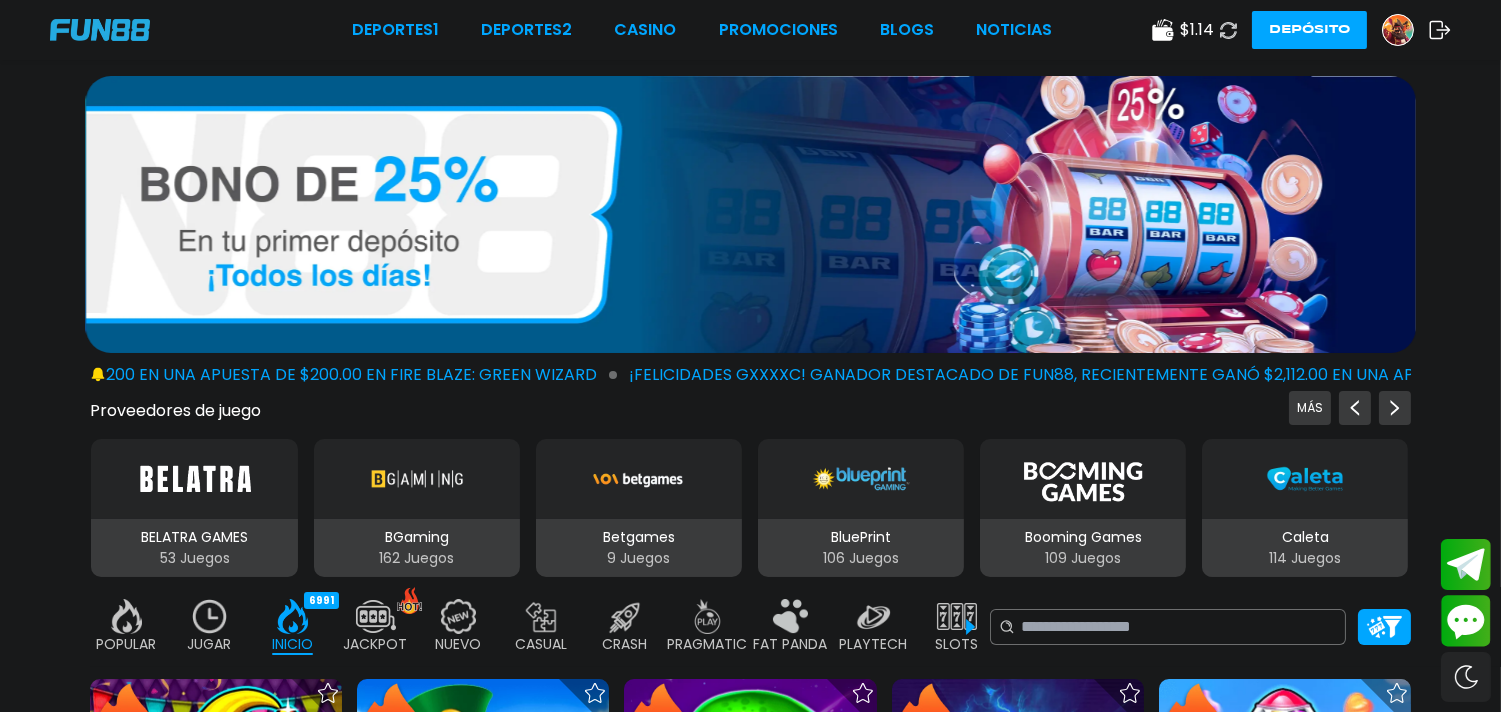 click on "Depósito" at bounding box center (1309, 30) 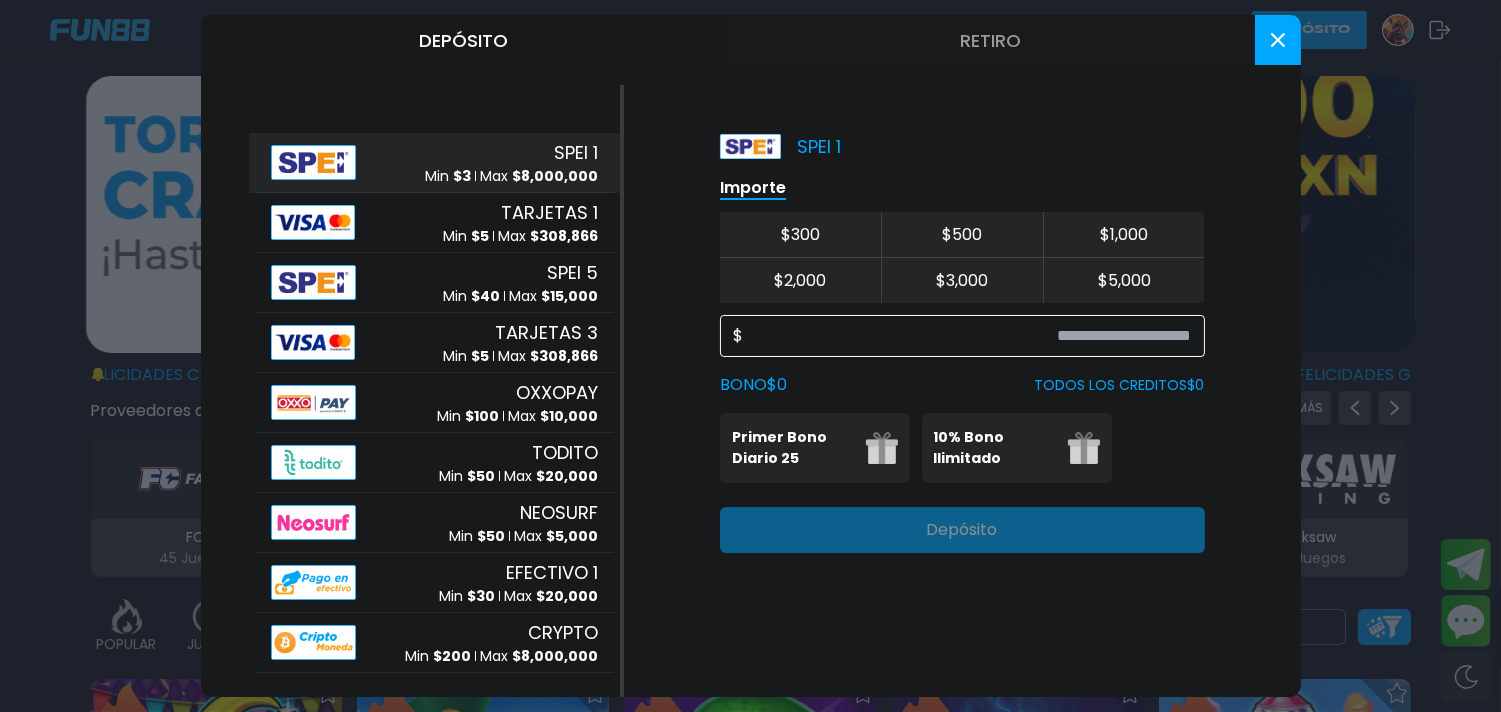 click at bounding box center (967, 336) 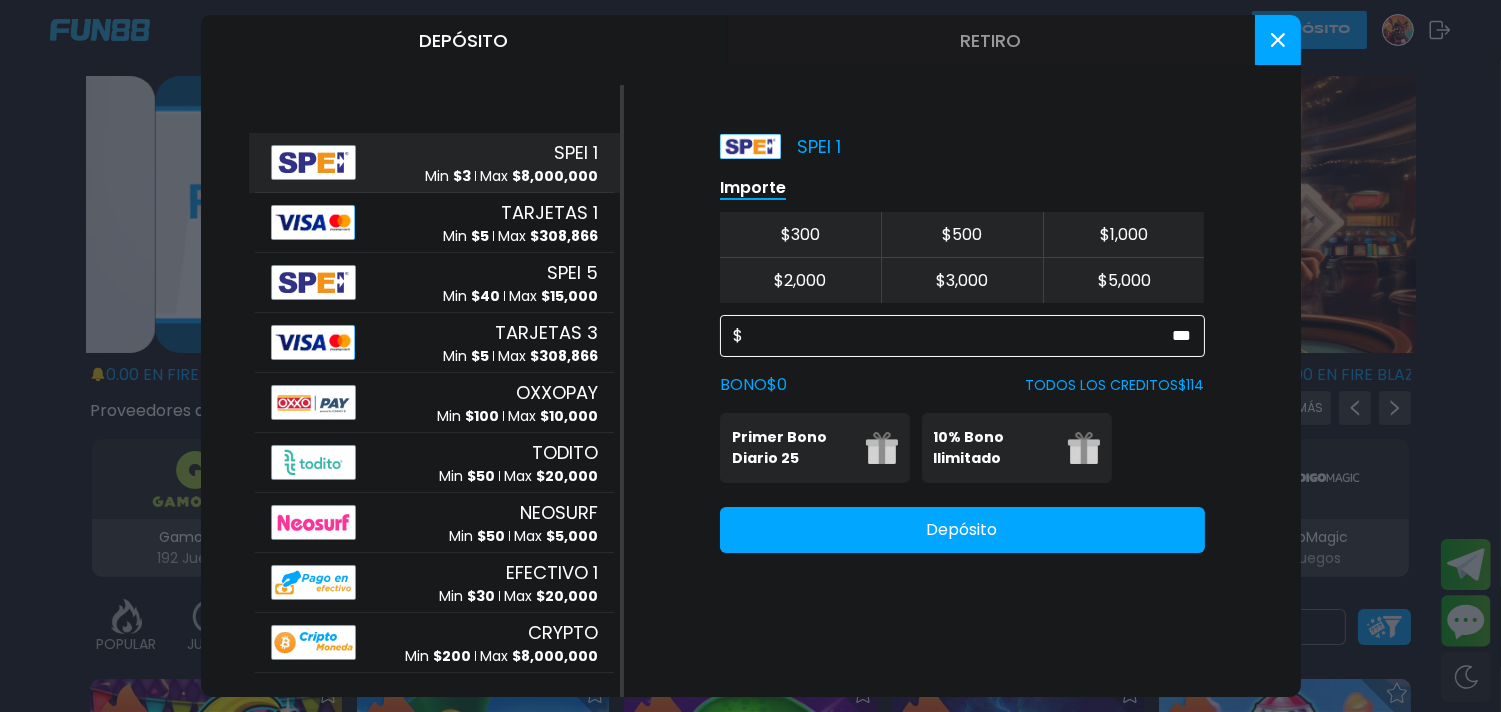 type on "***" 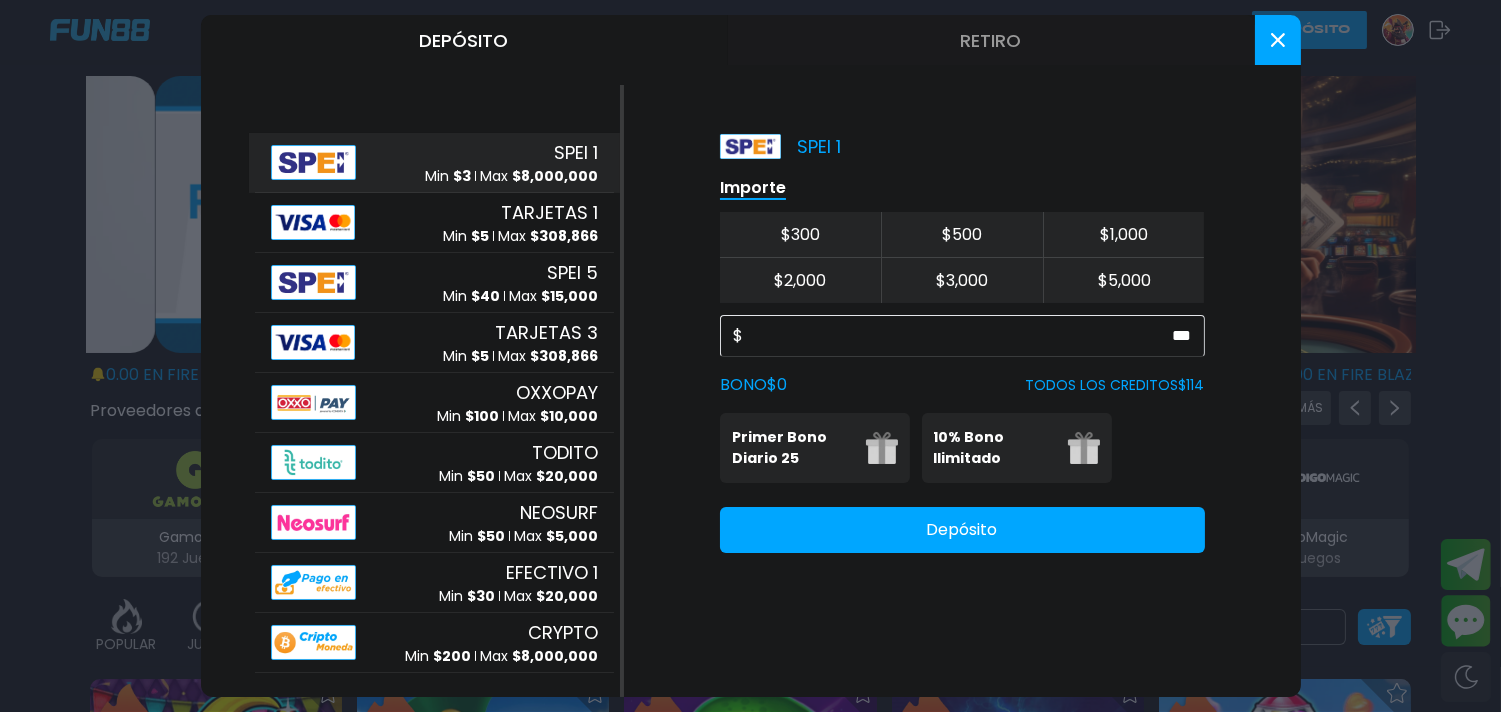 click on "Depósito" at bounding box center [962, 530] 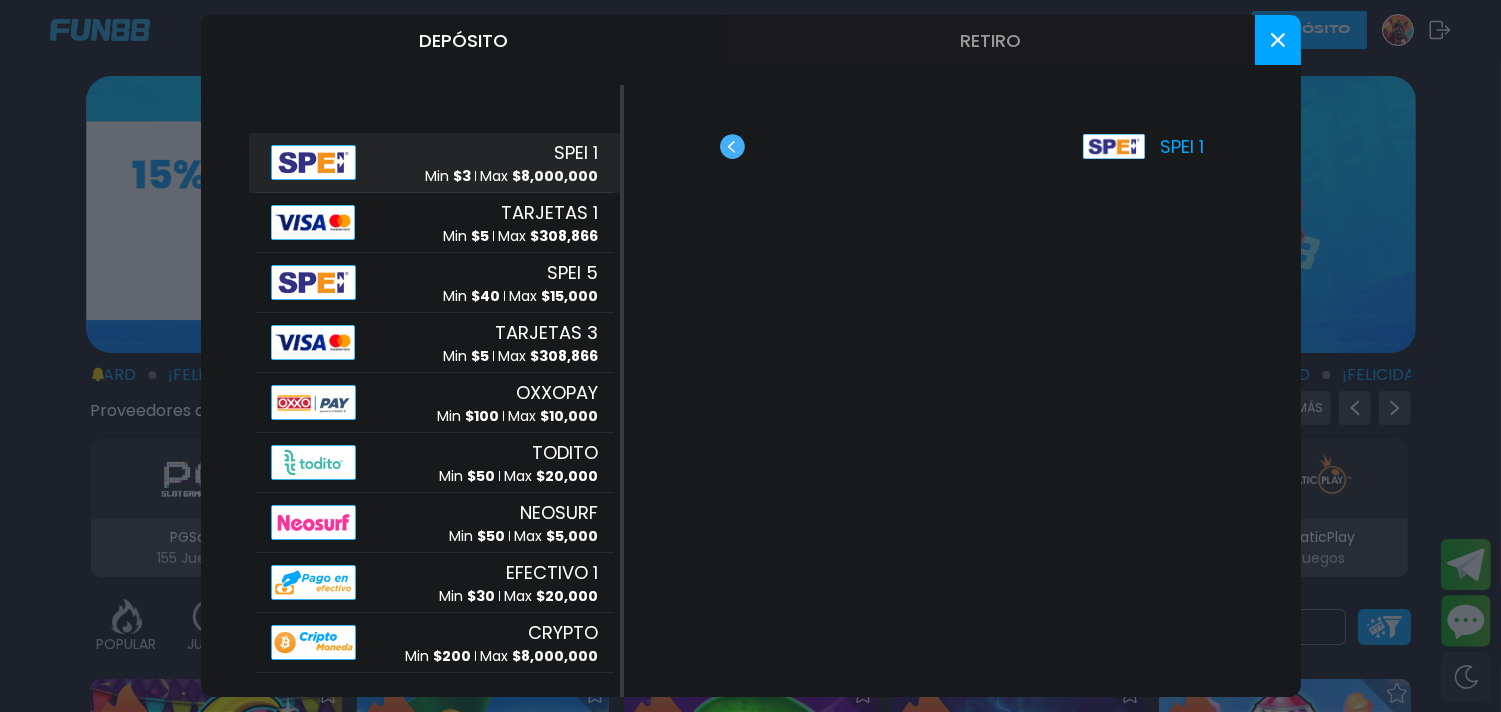 click 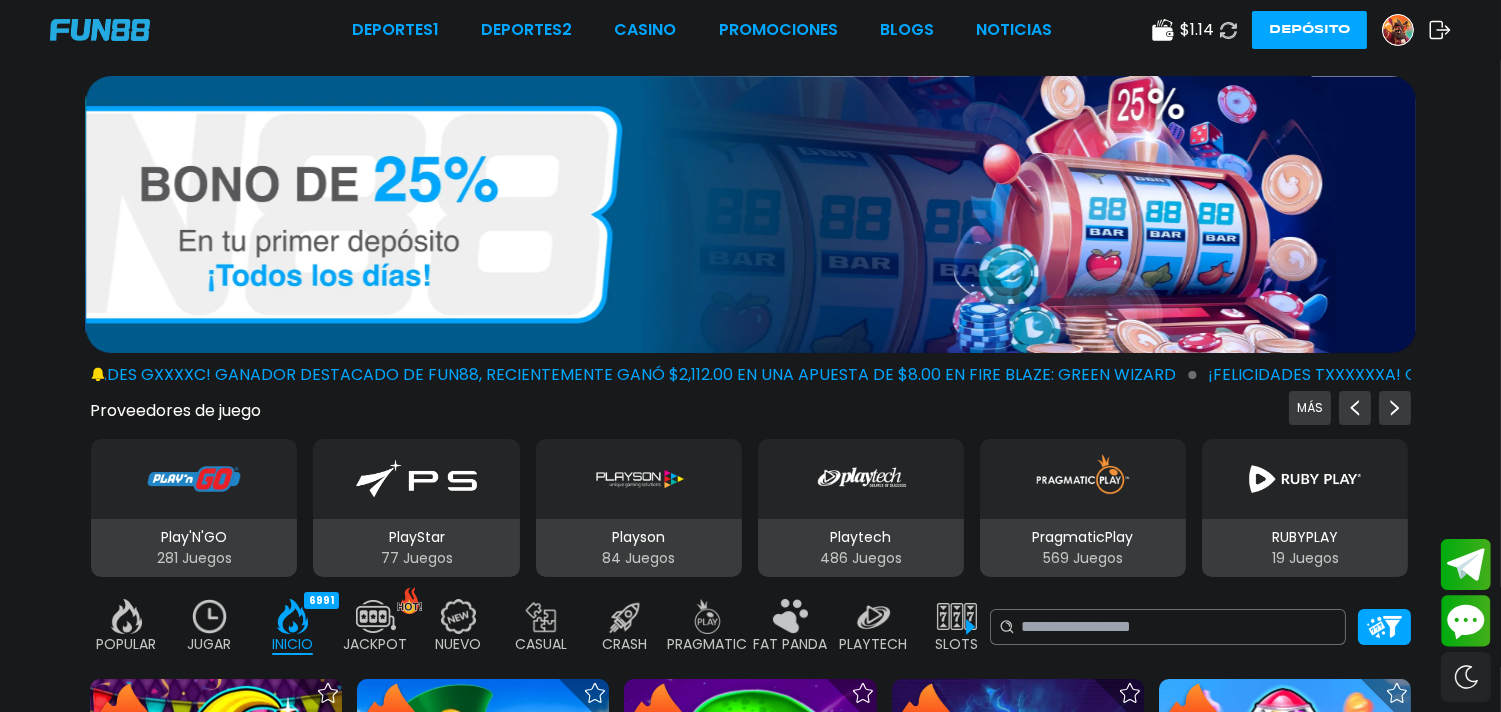 click 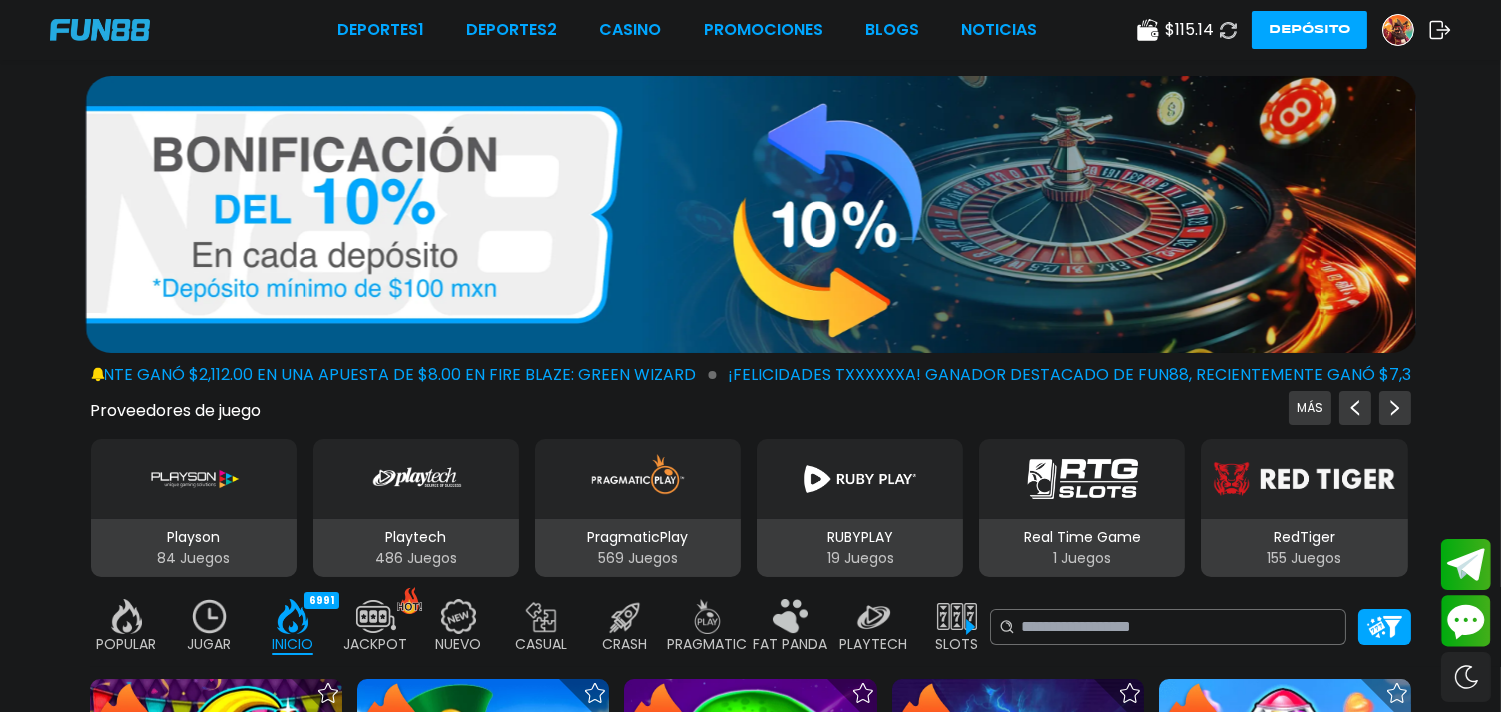 click at bounding box center (210, 616) 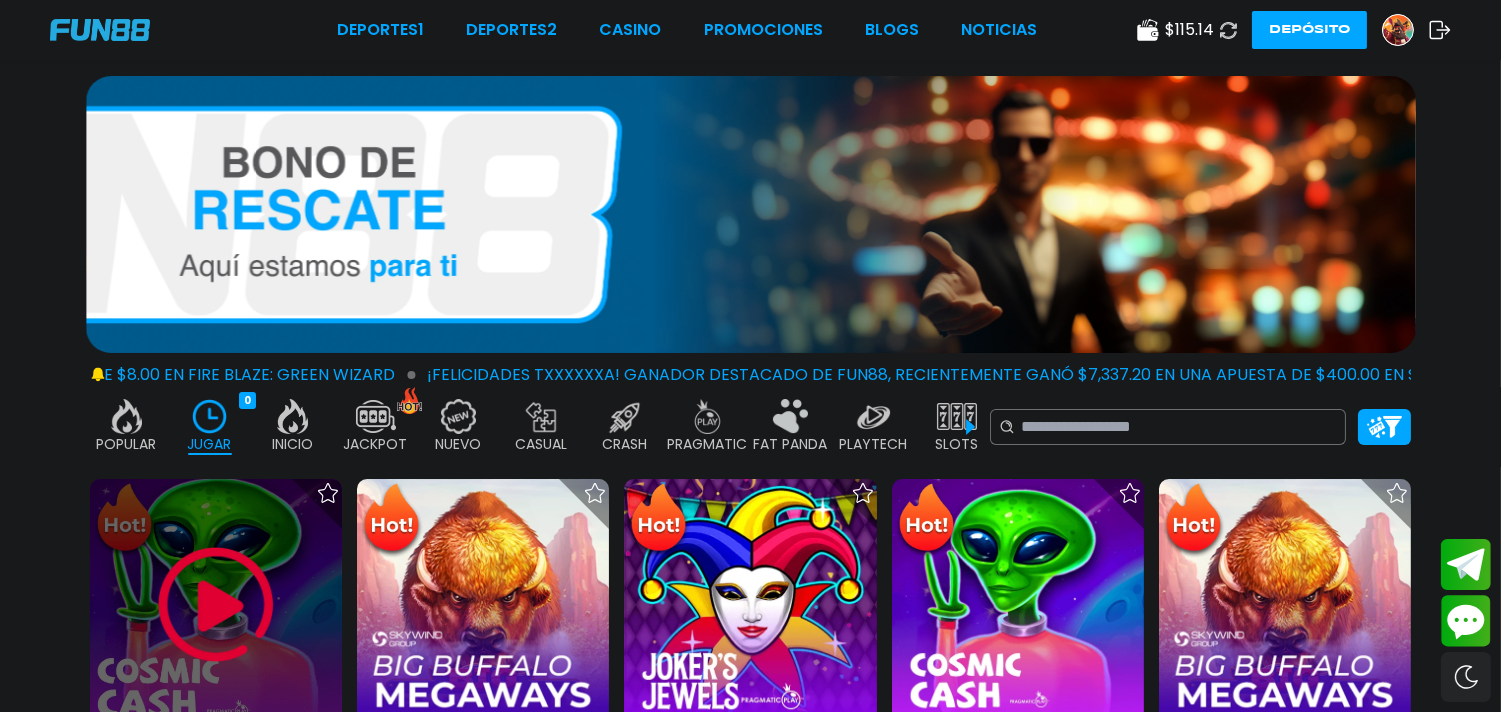 click at bounding box center [216, 605] 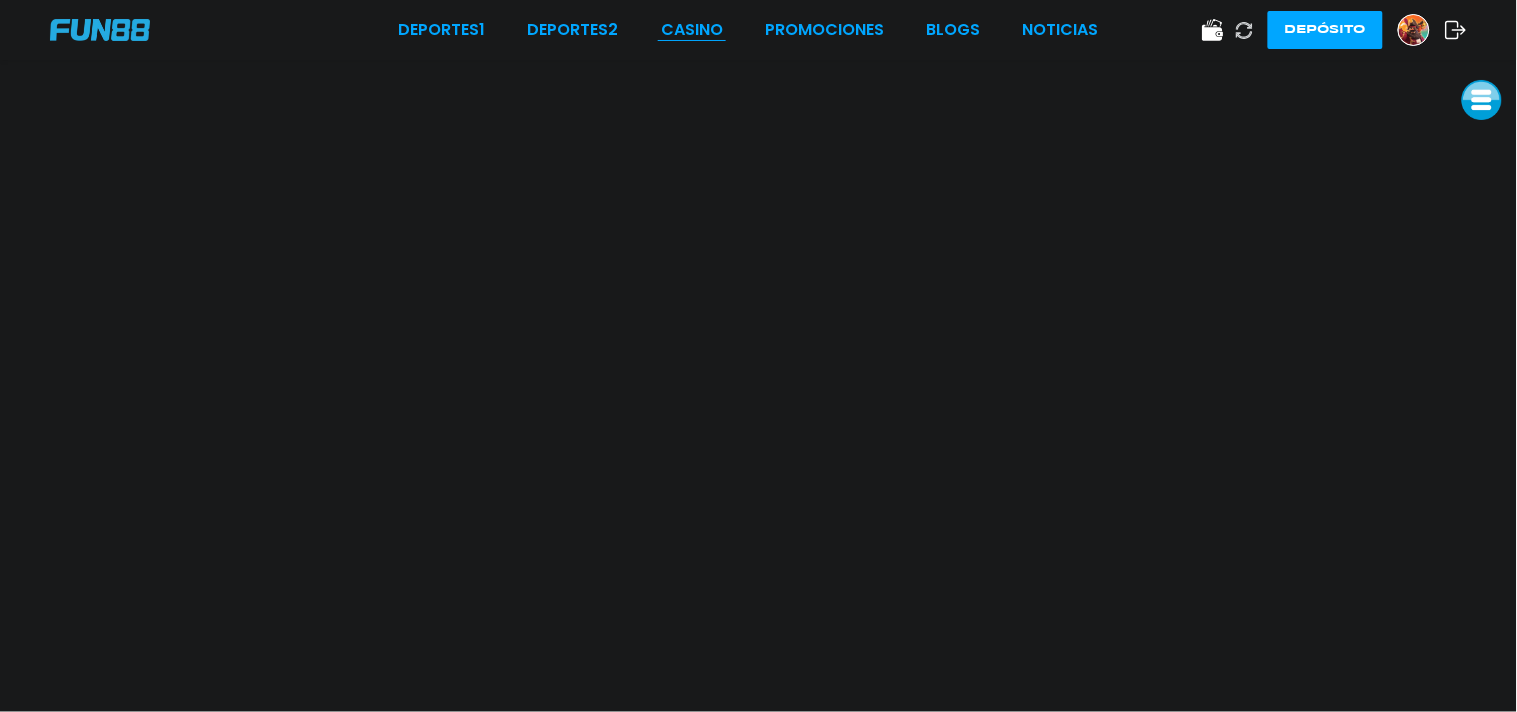 click on "CASINO" at bounding box center [692, 30] 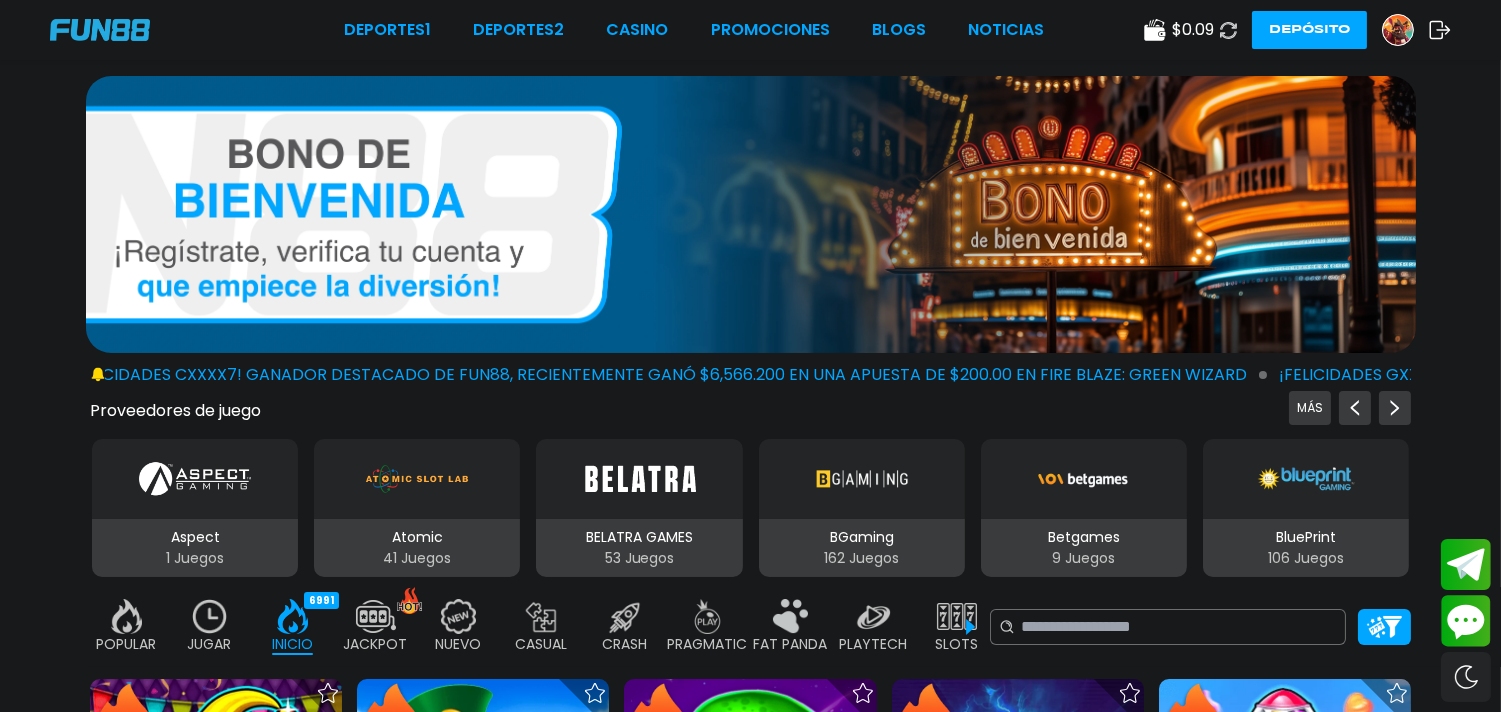 click at bounding box center (1398, 30) 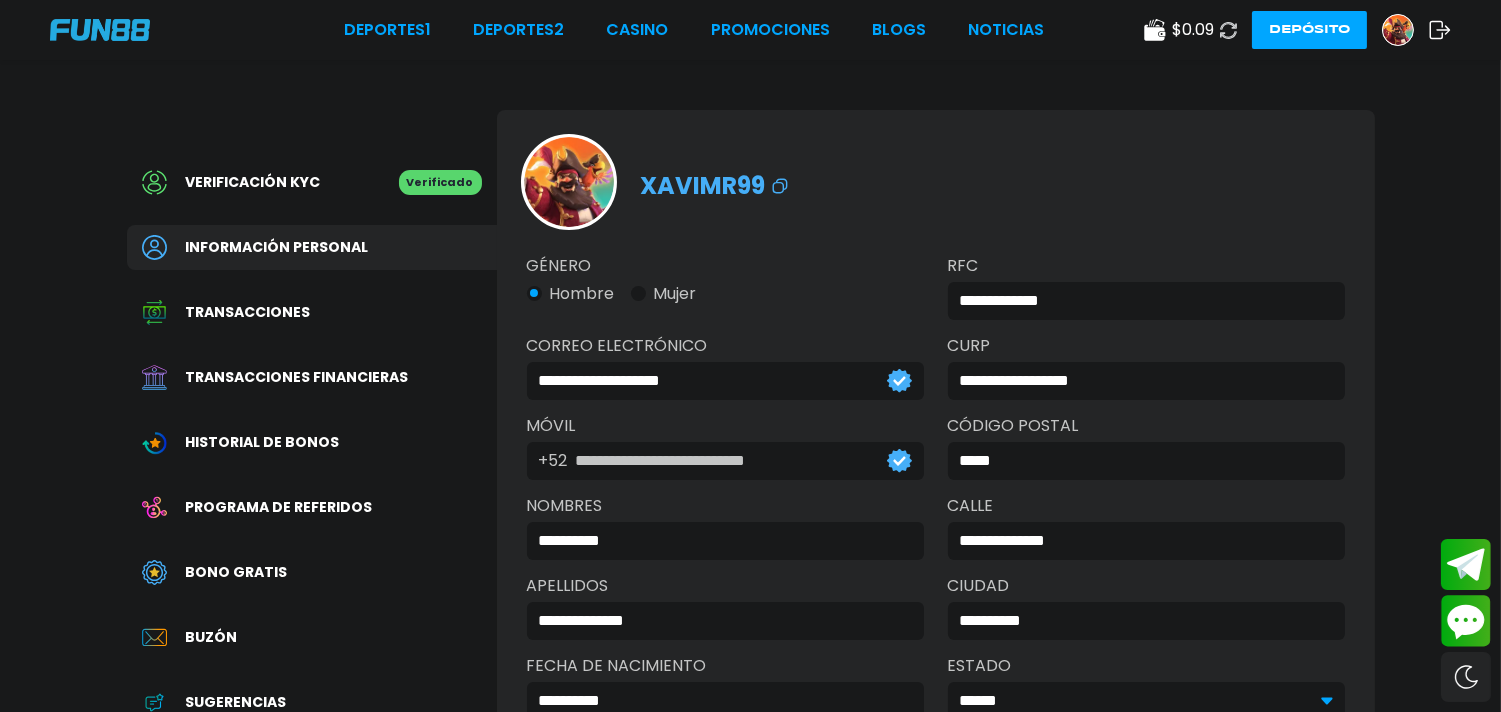 click on "Bono Gratis" at bounding box center (237, 572) 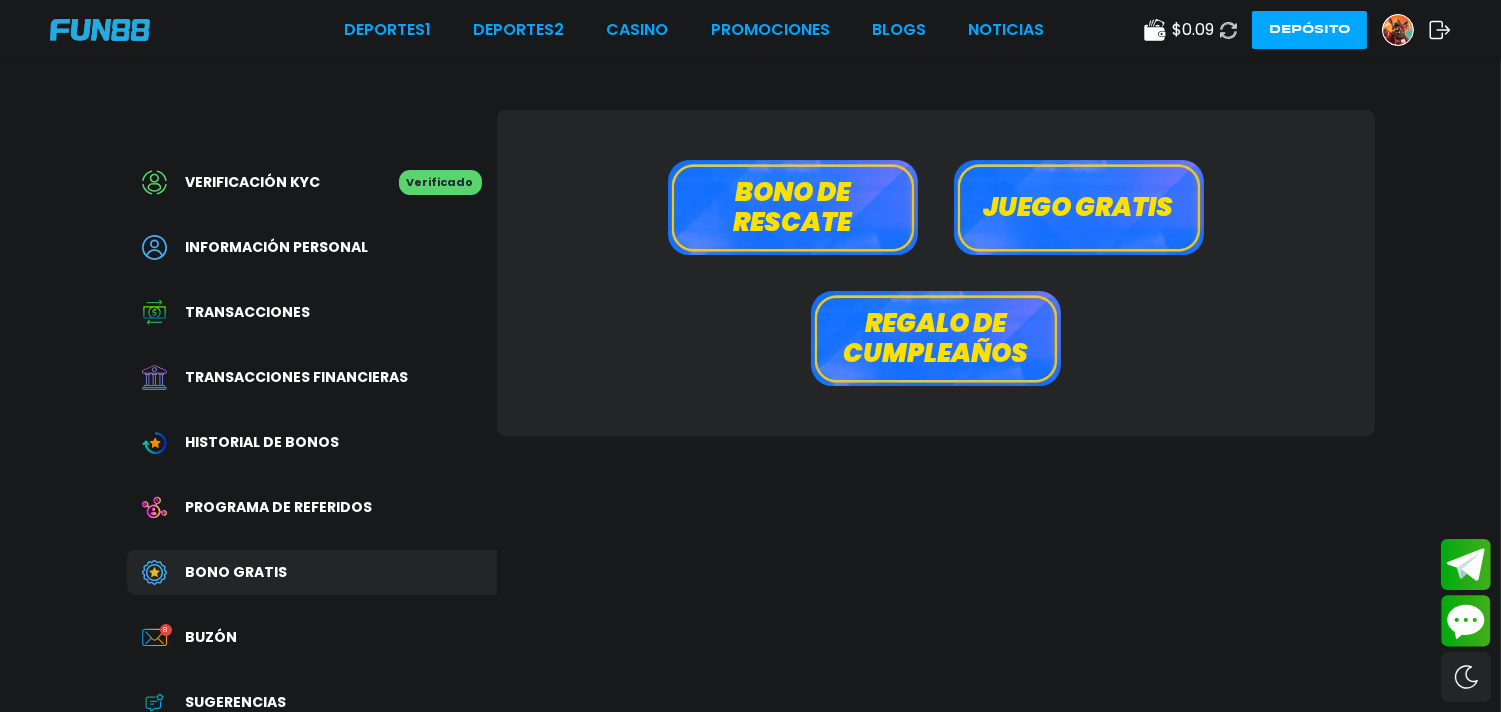 click on "Bono de rescate" at bounding box center (793, 207) 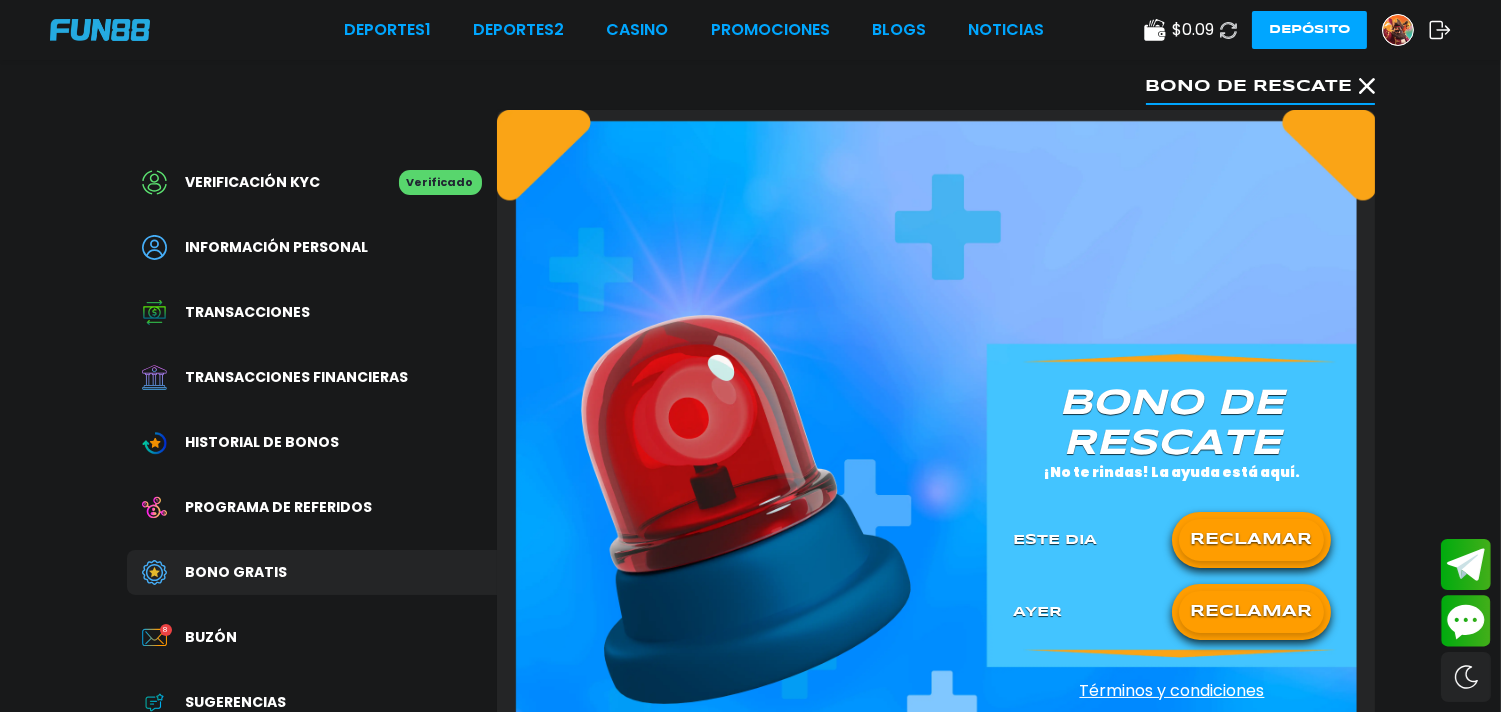 click on "RECLAMAR" at bounding box center (1251, 540) 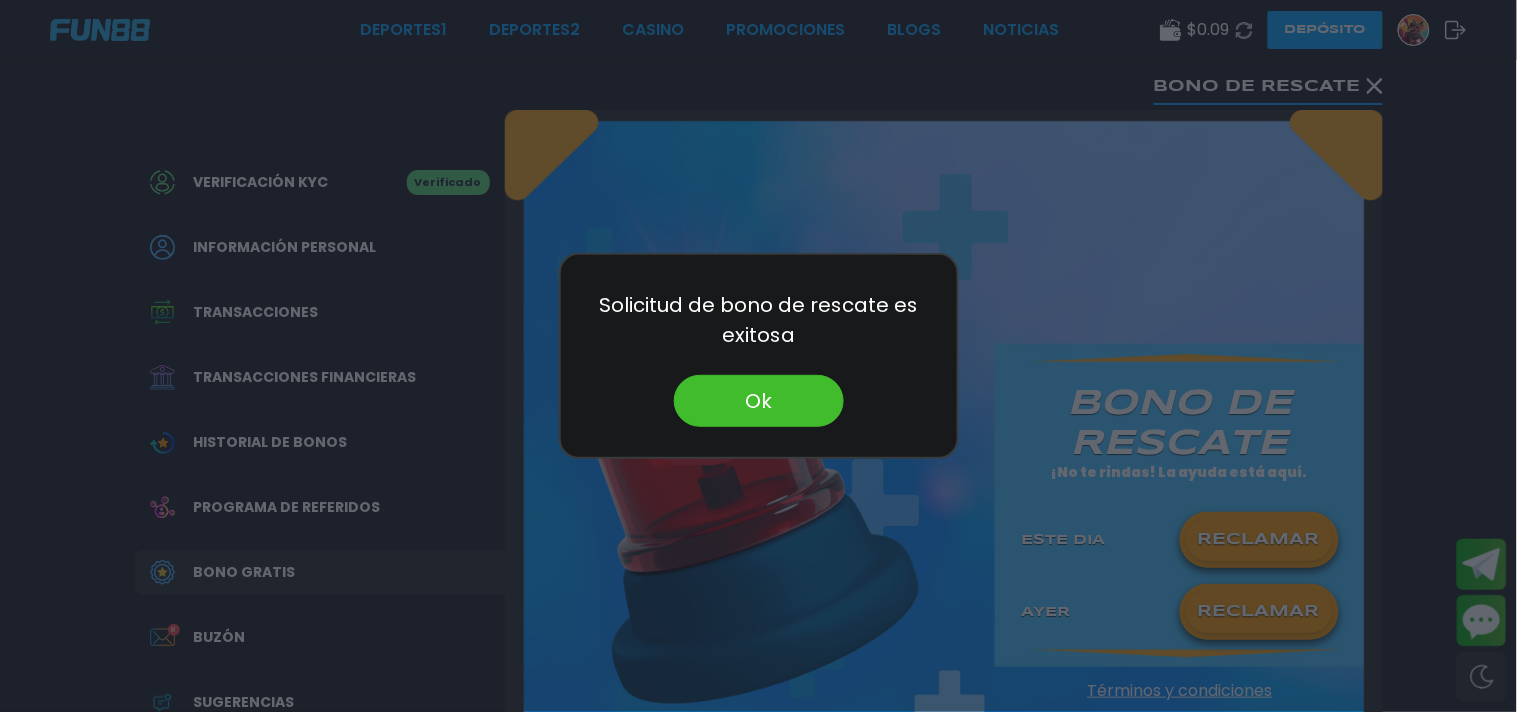 click on "Ok" at bounding box center [759, 401] 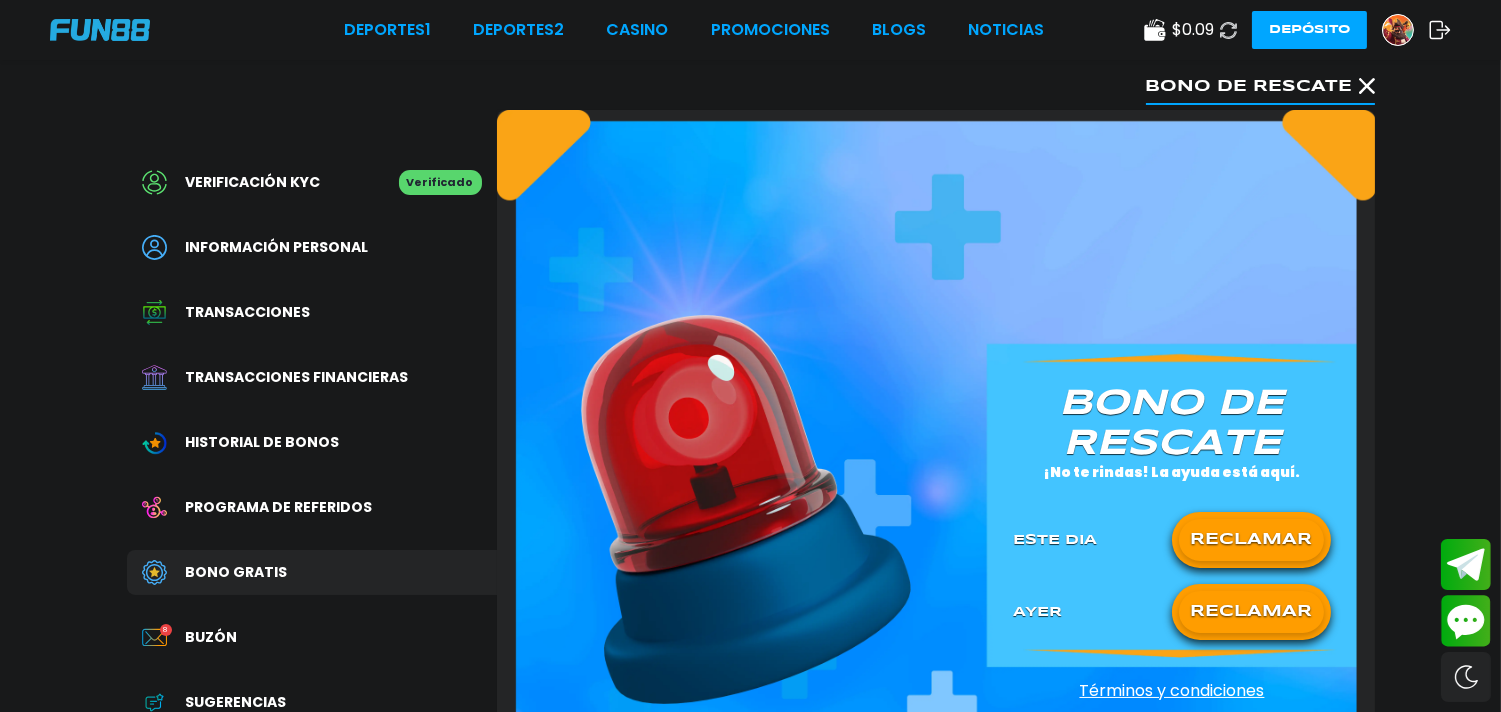 click 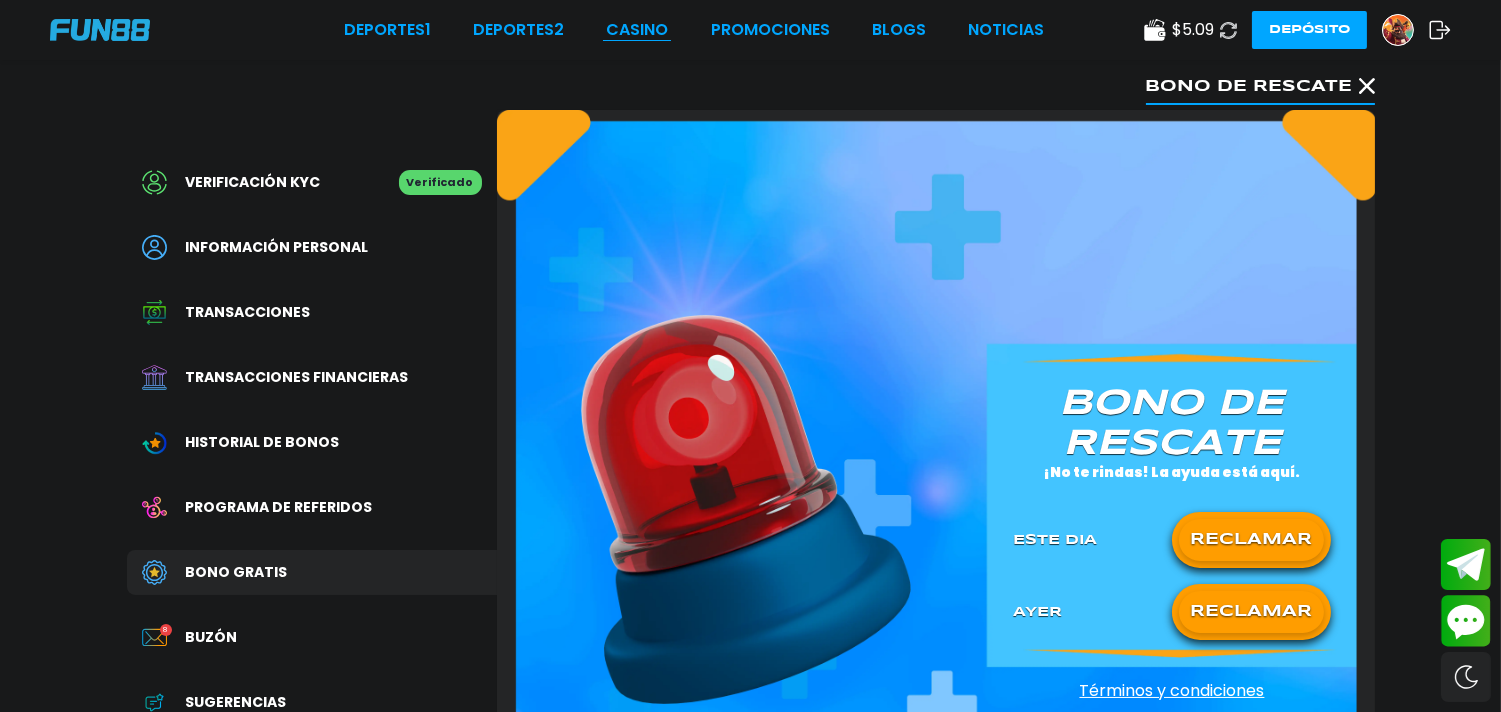 click on "CASINO" at bounding box center (637, 30) 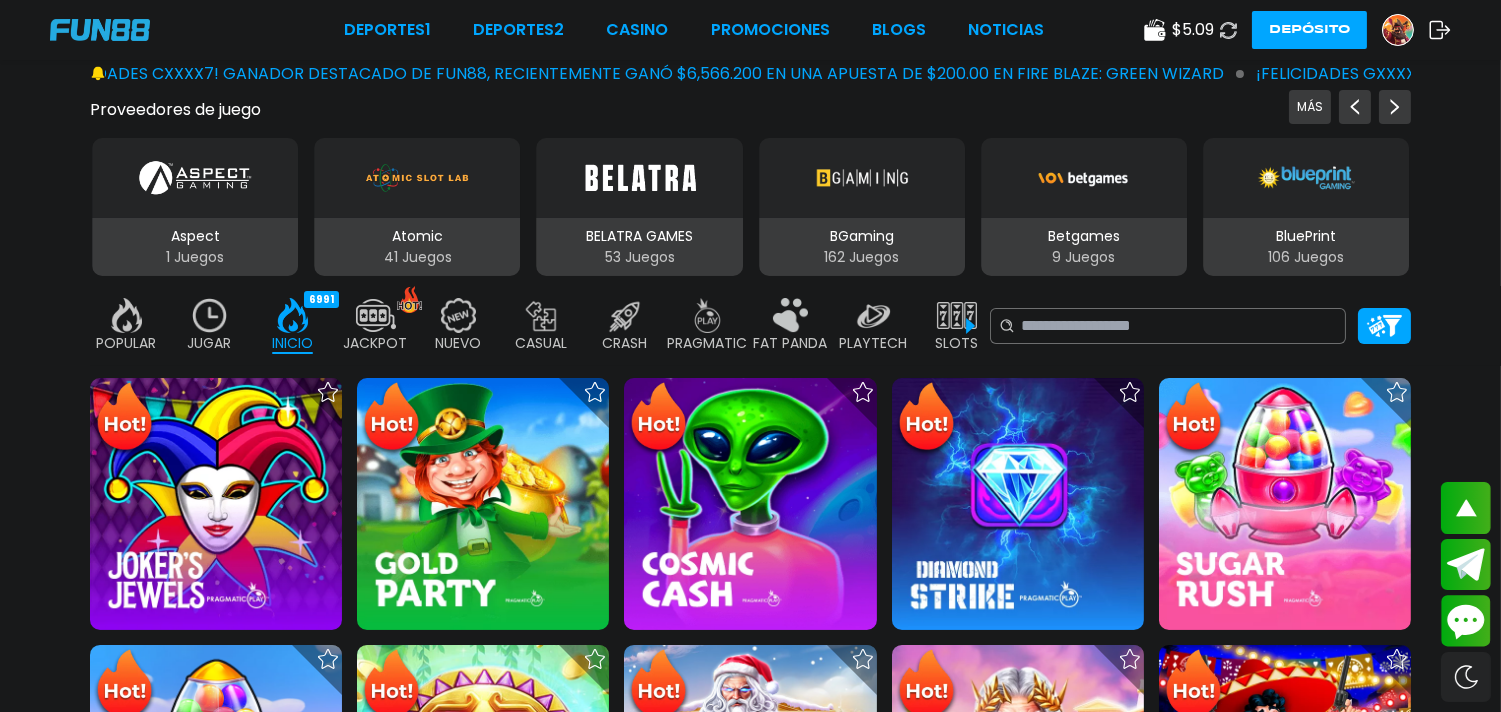 scroll, scrollTop: 581, scrollLeft: 0, axis: vertical 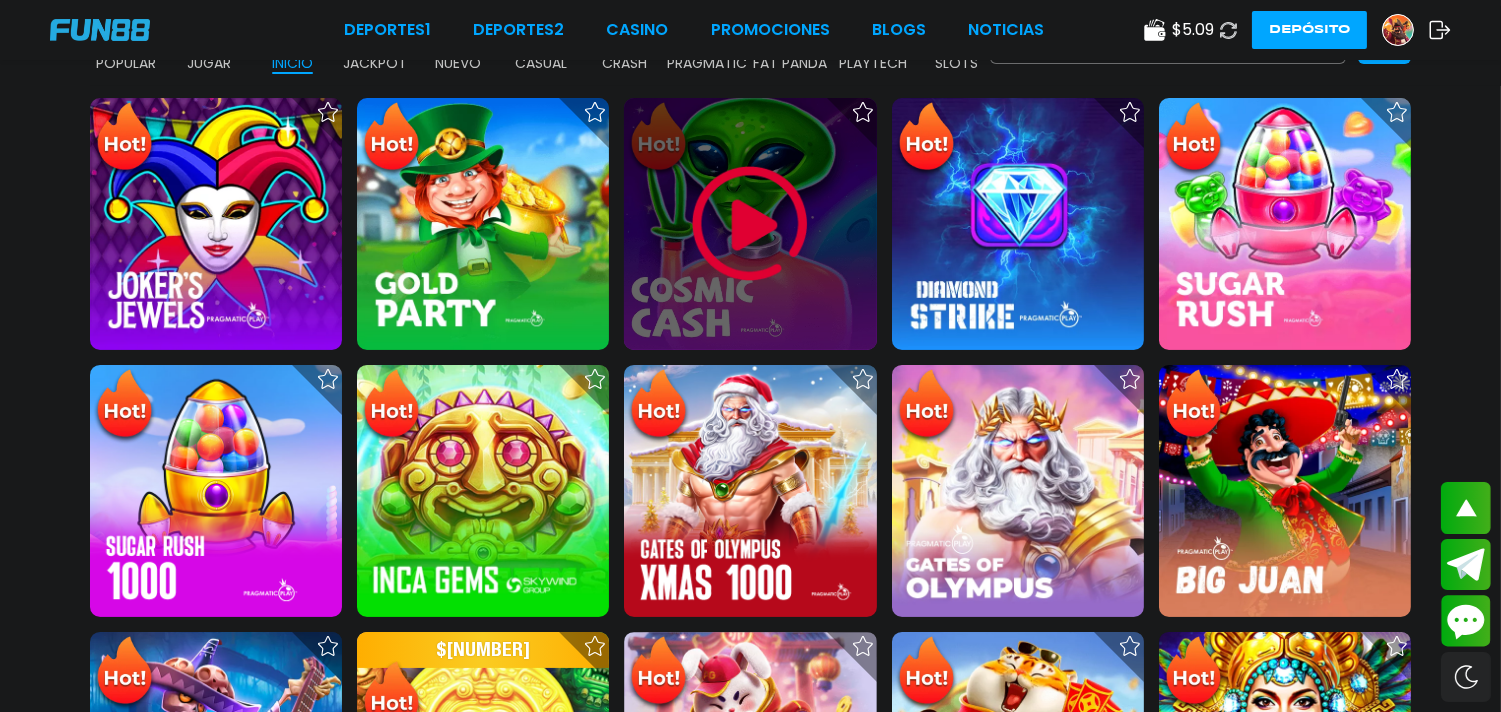 click at bounding box center [750, 224] 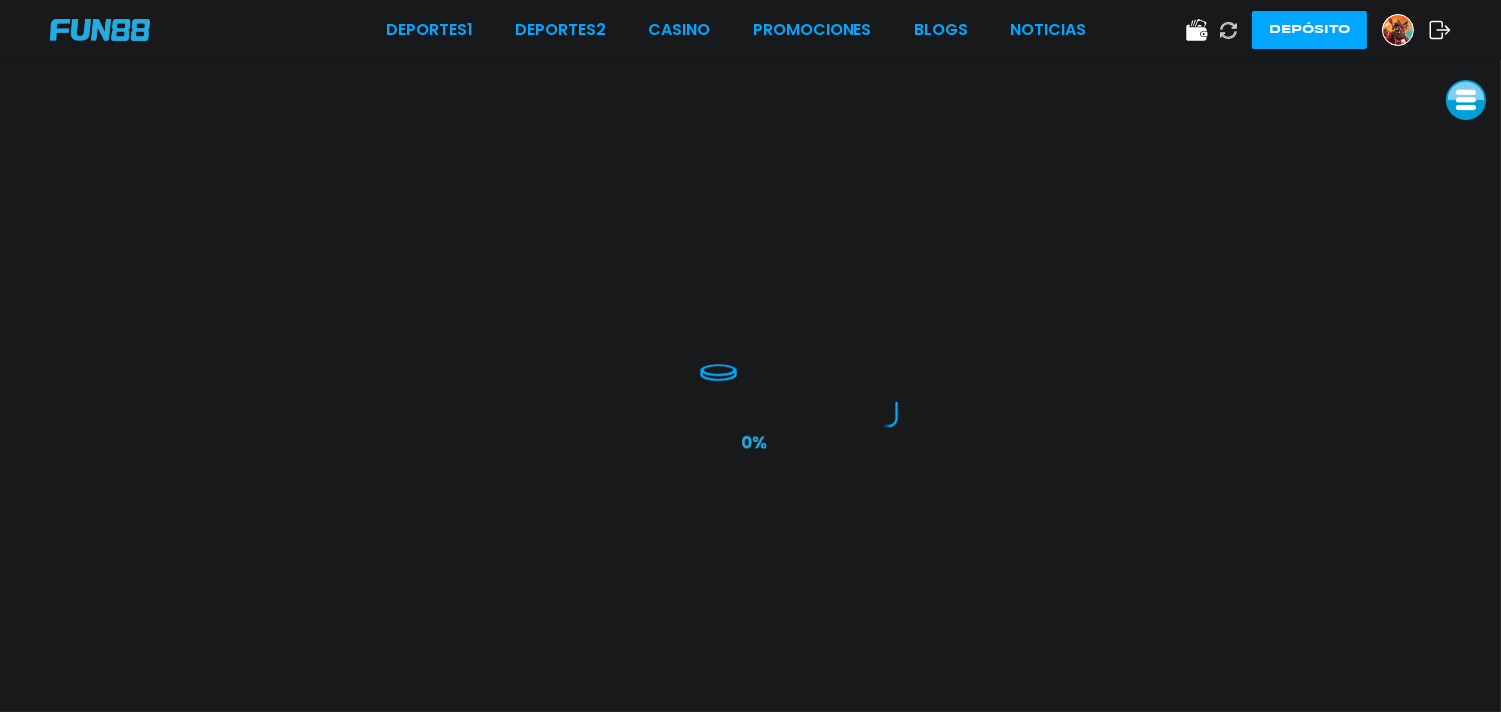 scroll, scrollTop: 0, scrollLeft: 0, axis: both 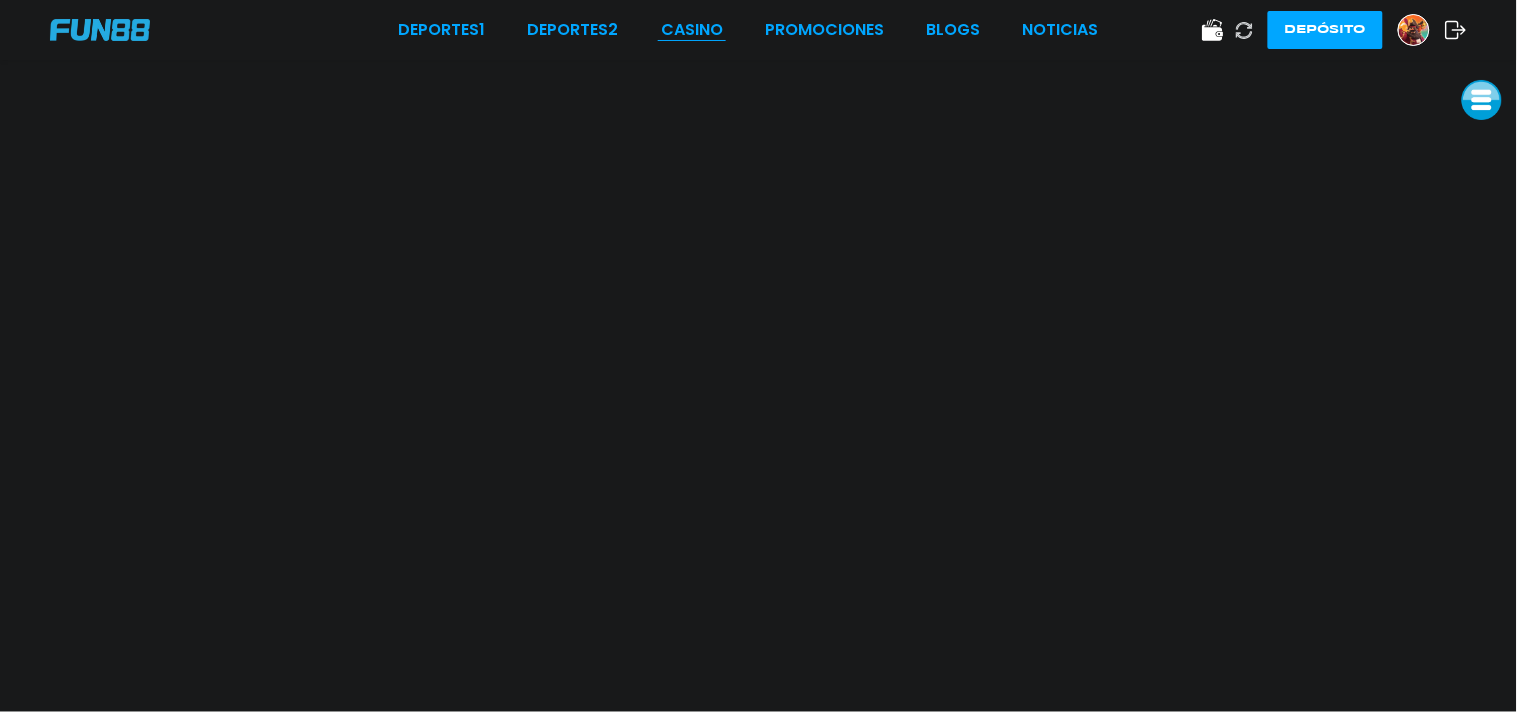 click on "CASINO" at bounding box center [692, 30] 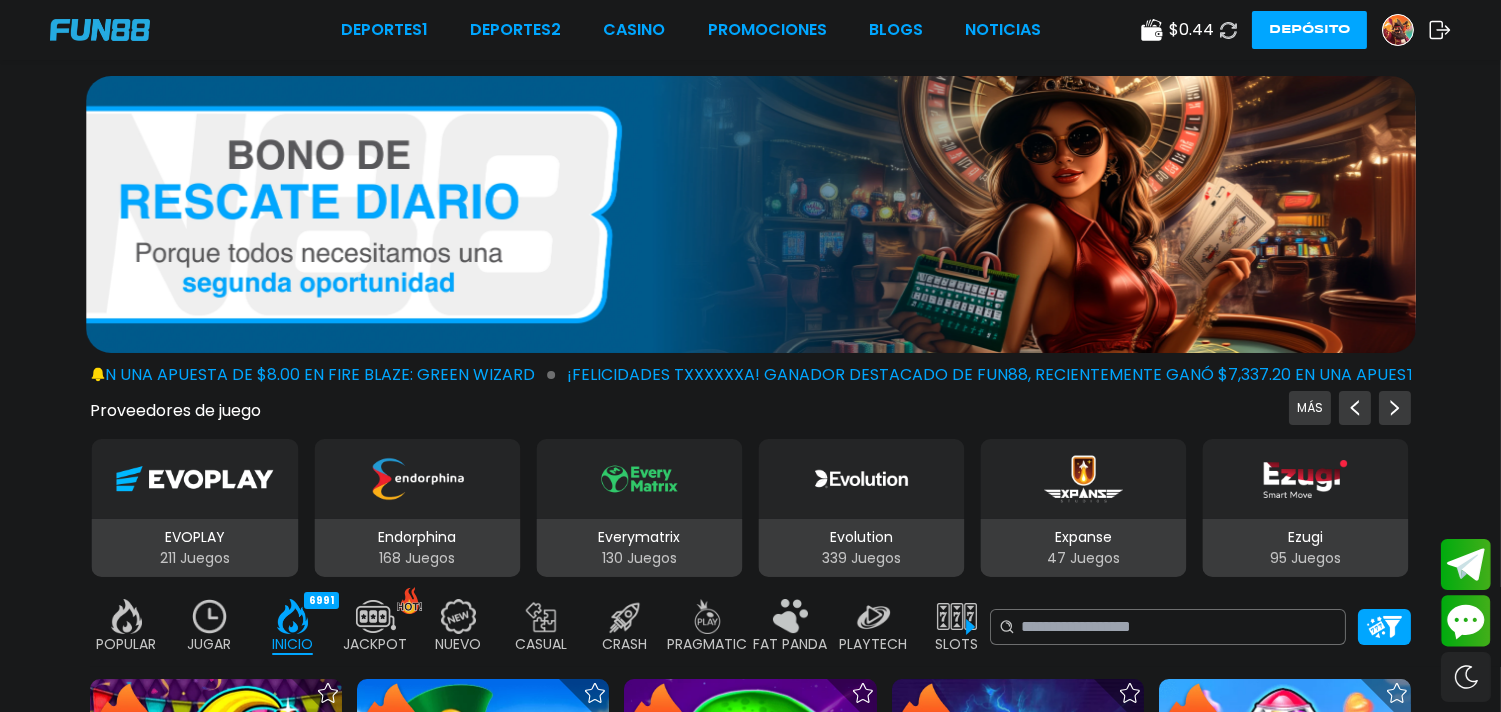 click on "Depósito" at bounding box center [1309, 30] 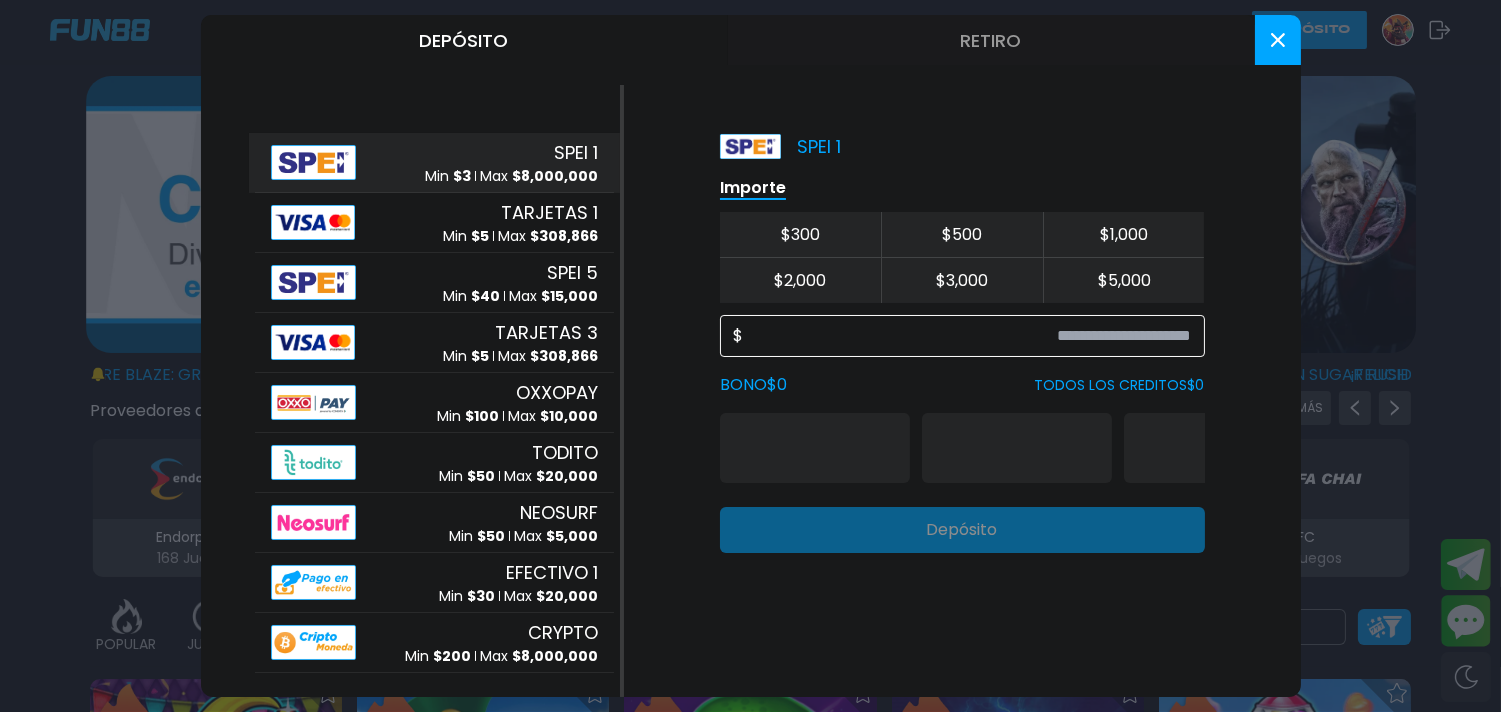 click at bounding box center (967, 336) 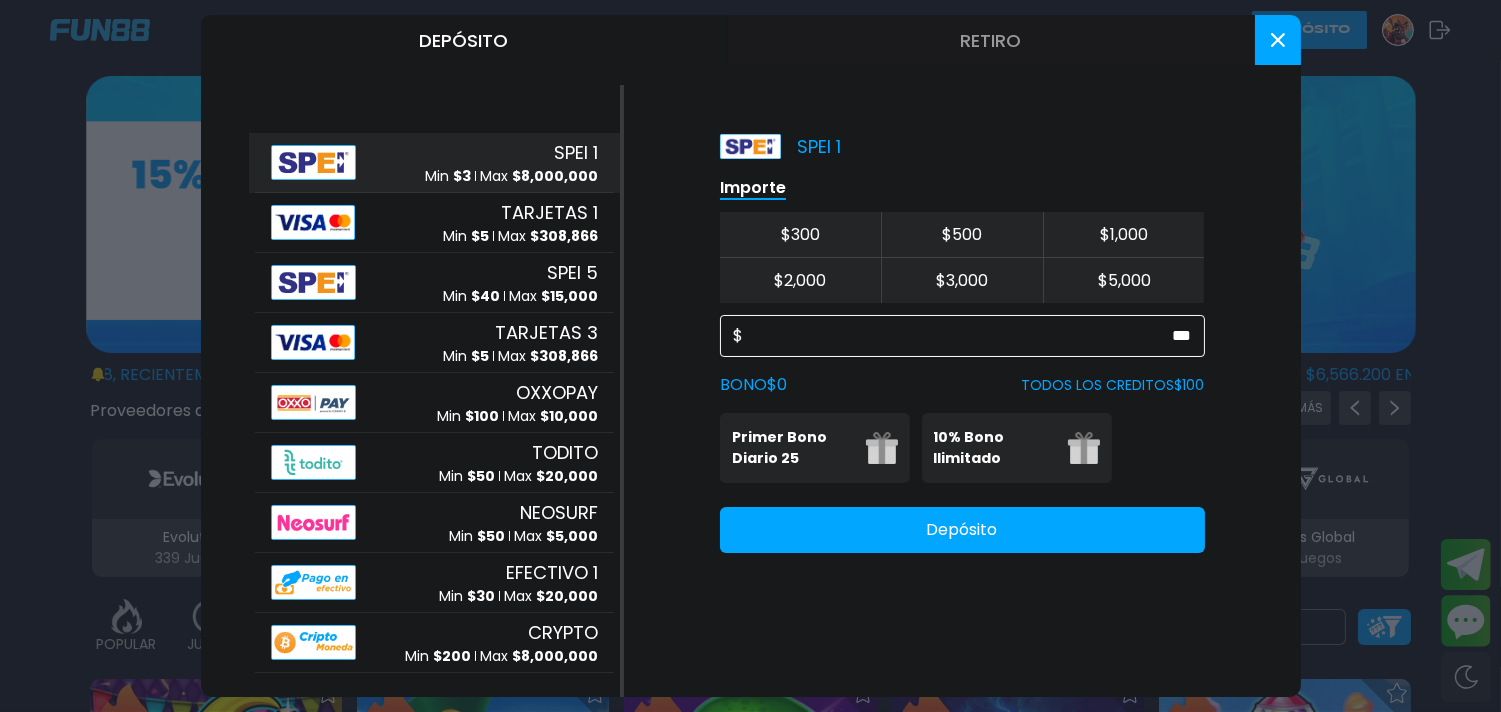type on "***" 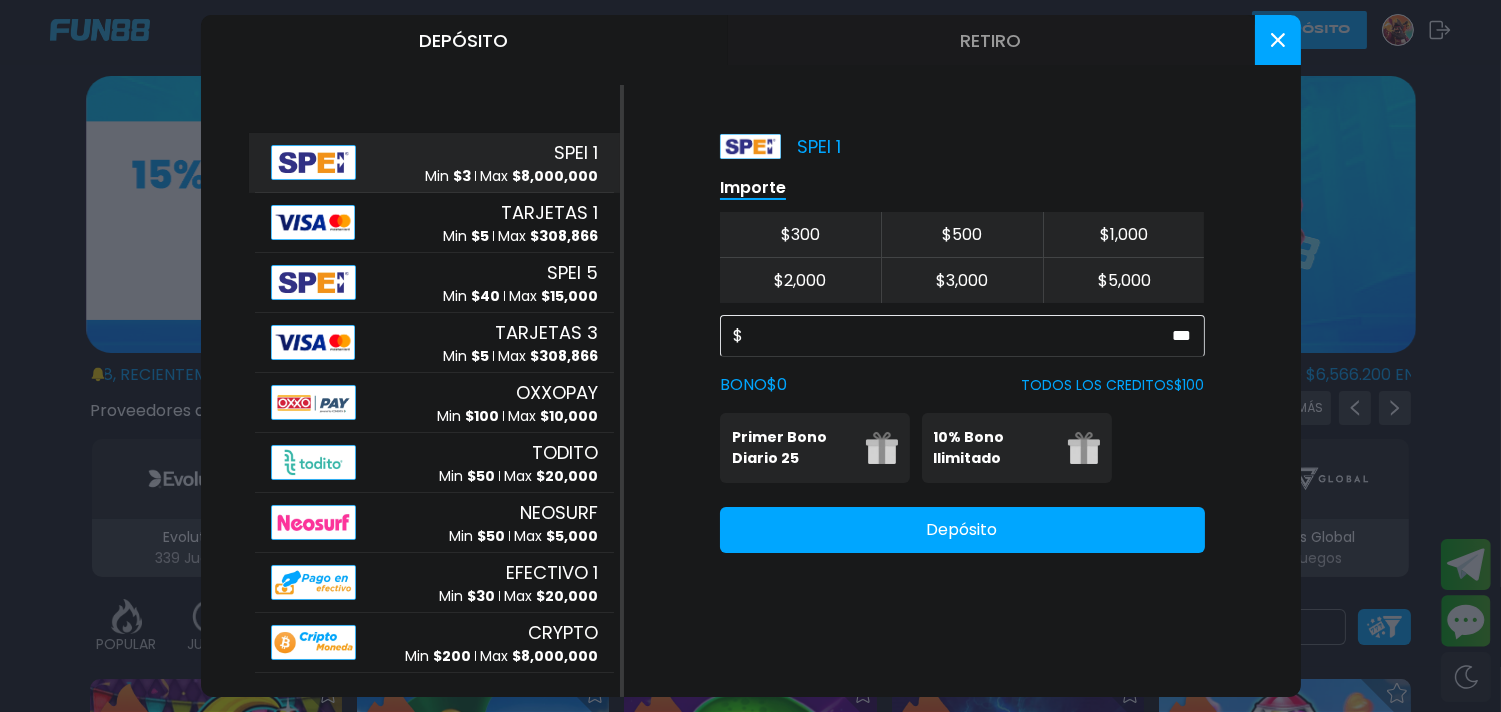click on "Primer Bono Diario 25 Tu primer bono diario" at bounding box center [815, 448] 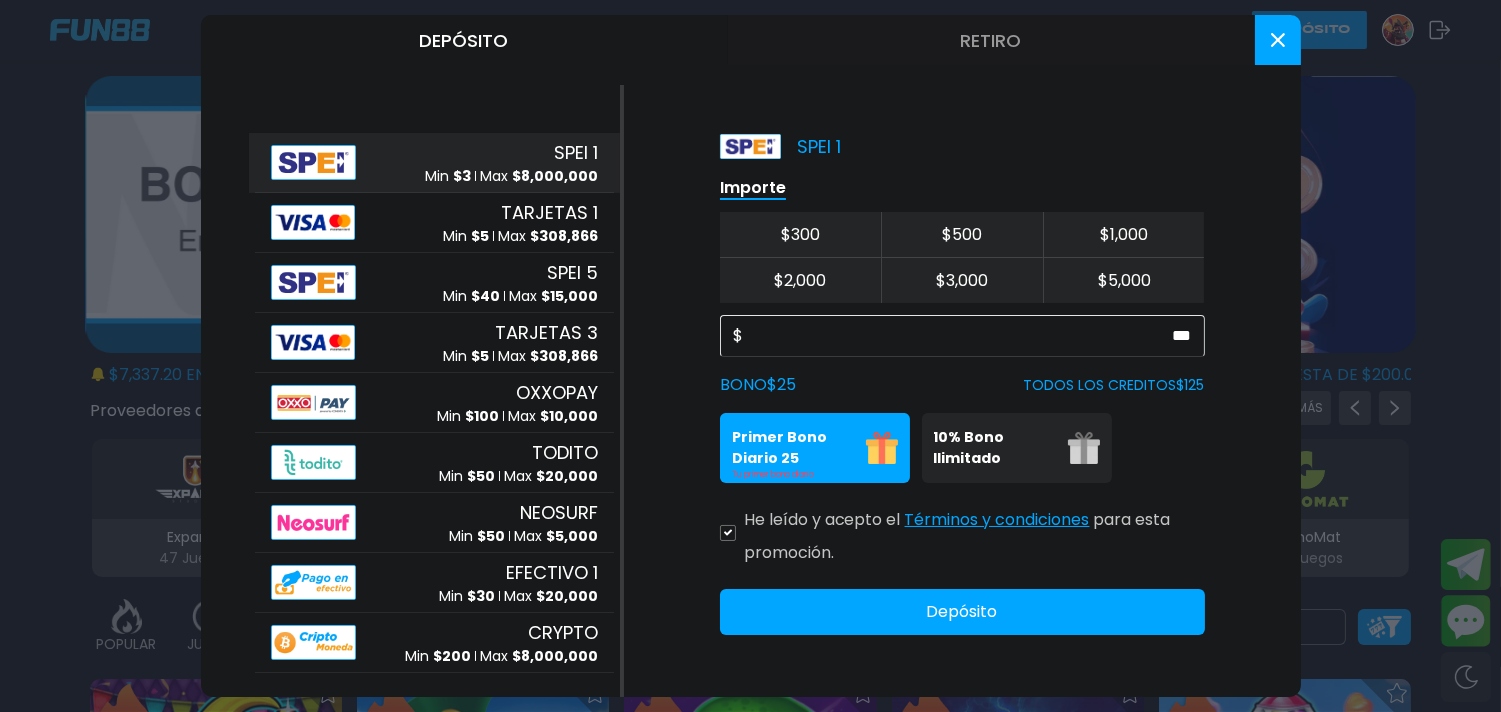 click on "He leído y acepto el   Términos y condiciones   para esta promoción." 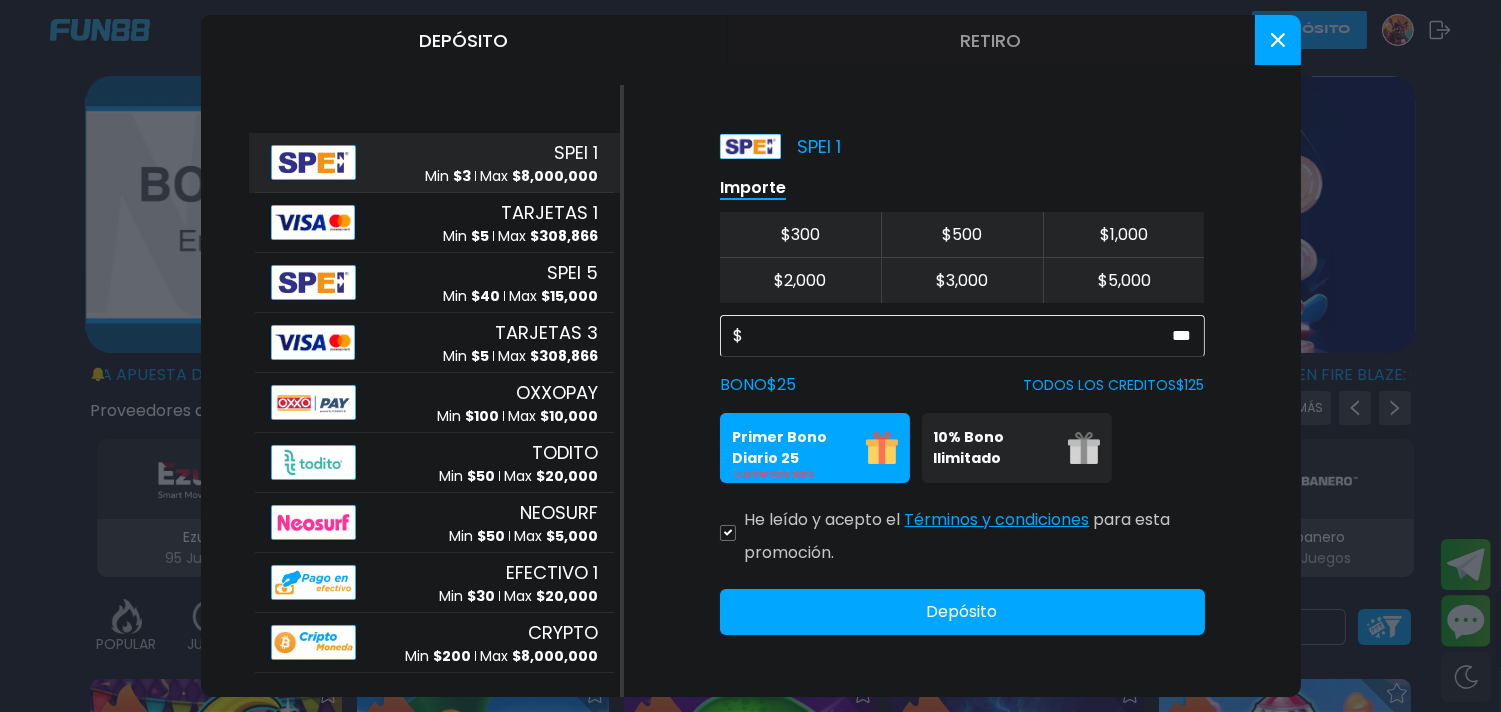 click at bounding box center (728, 533) 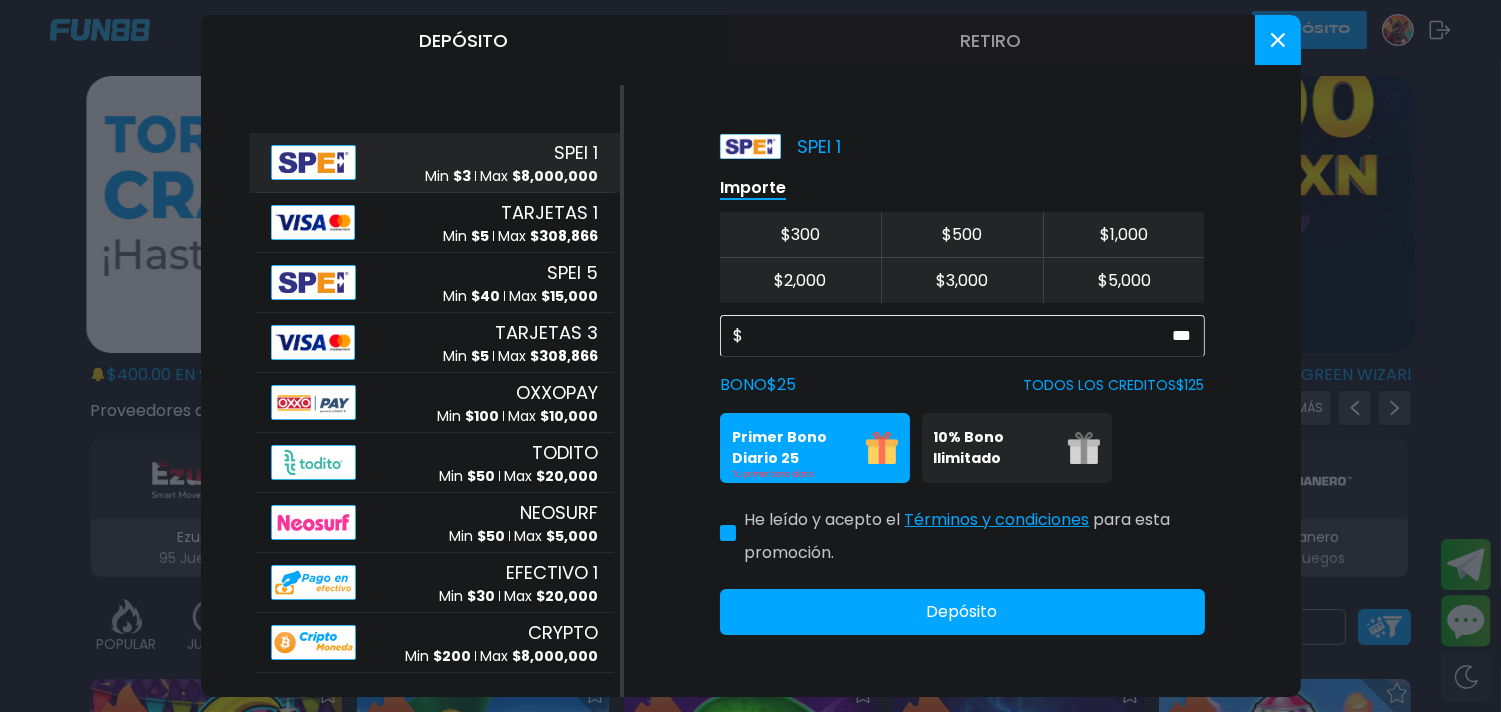 click on "Depósito" at bounding box center (962, 612) 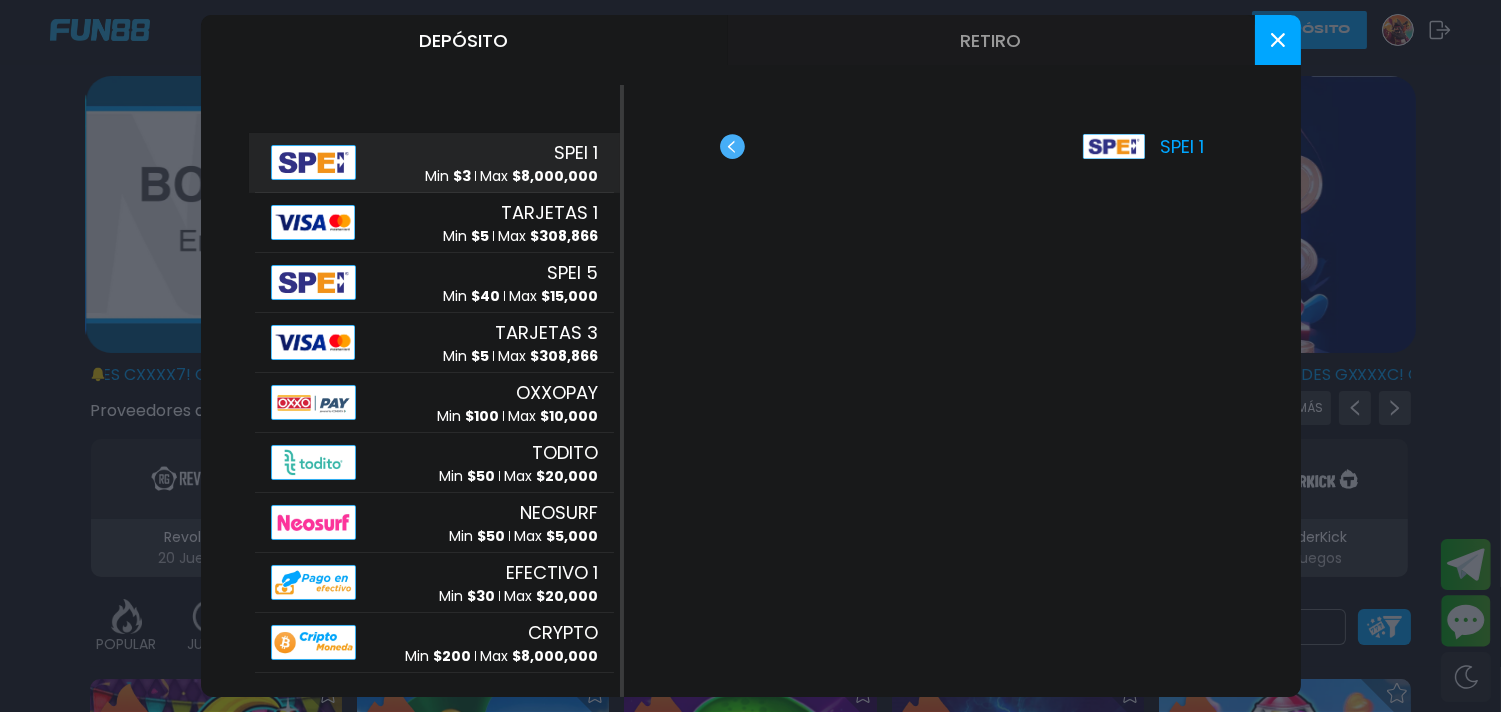 scroll, scrollTop: 111, scrollLeft: 0, axis: vertical 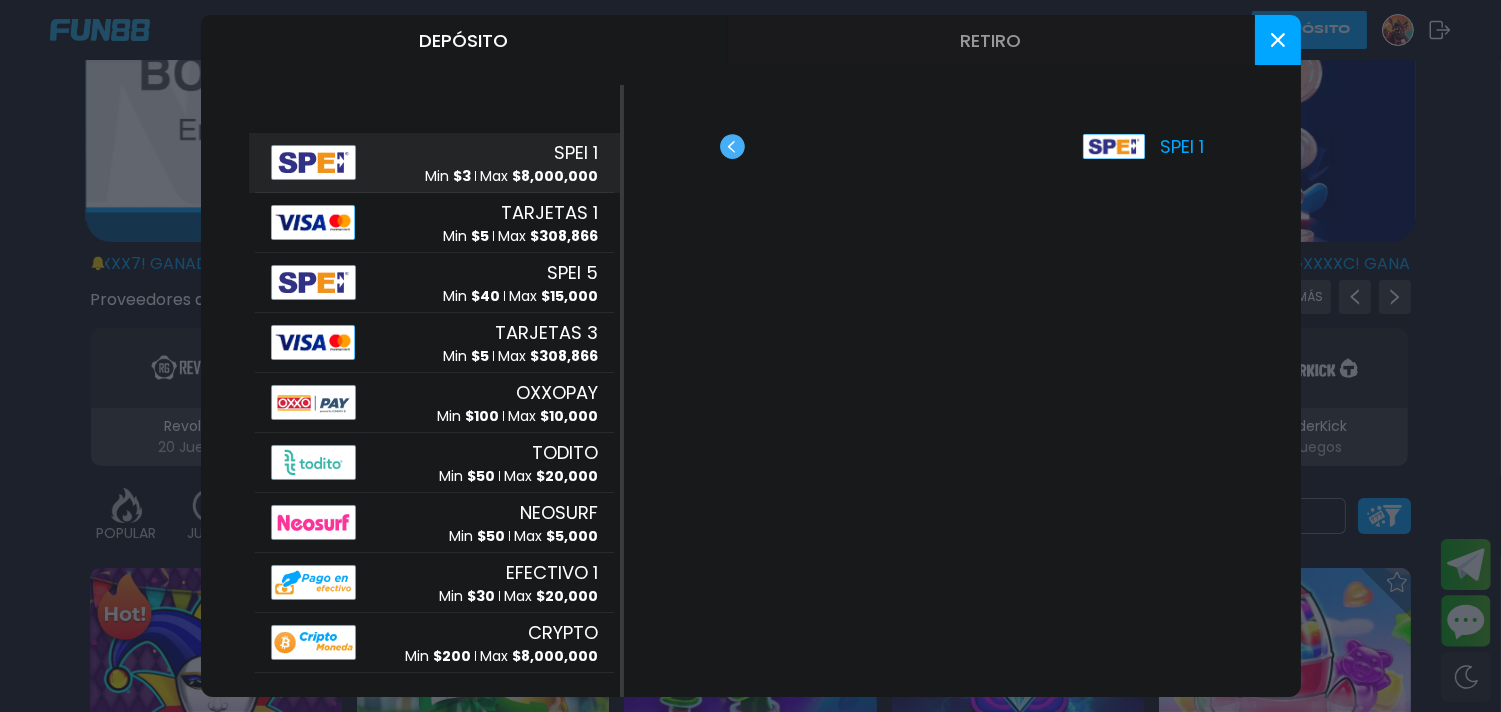 click at bounding box center (1278, 40) 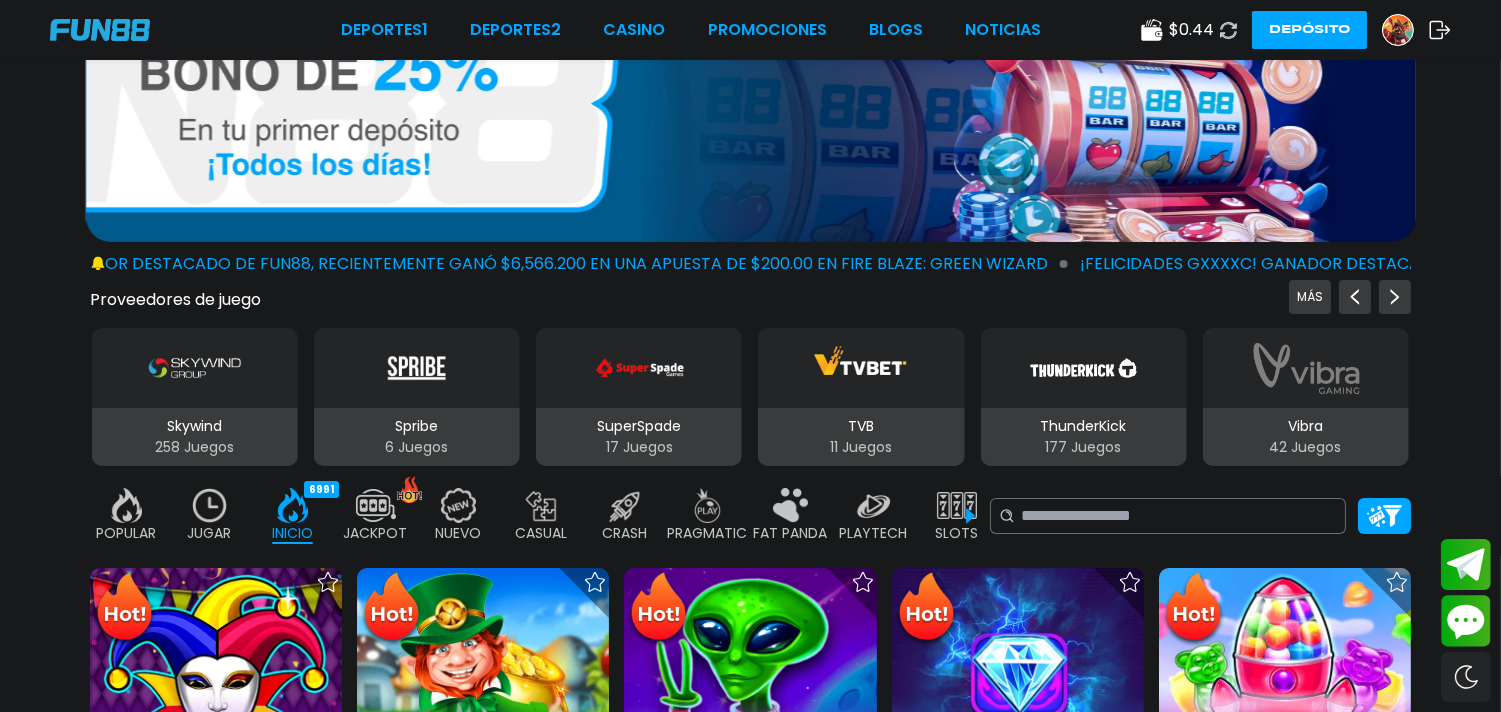click 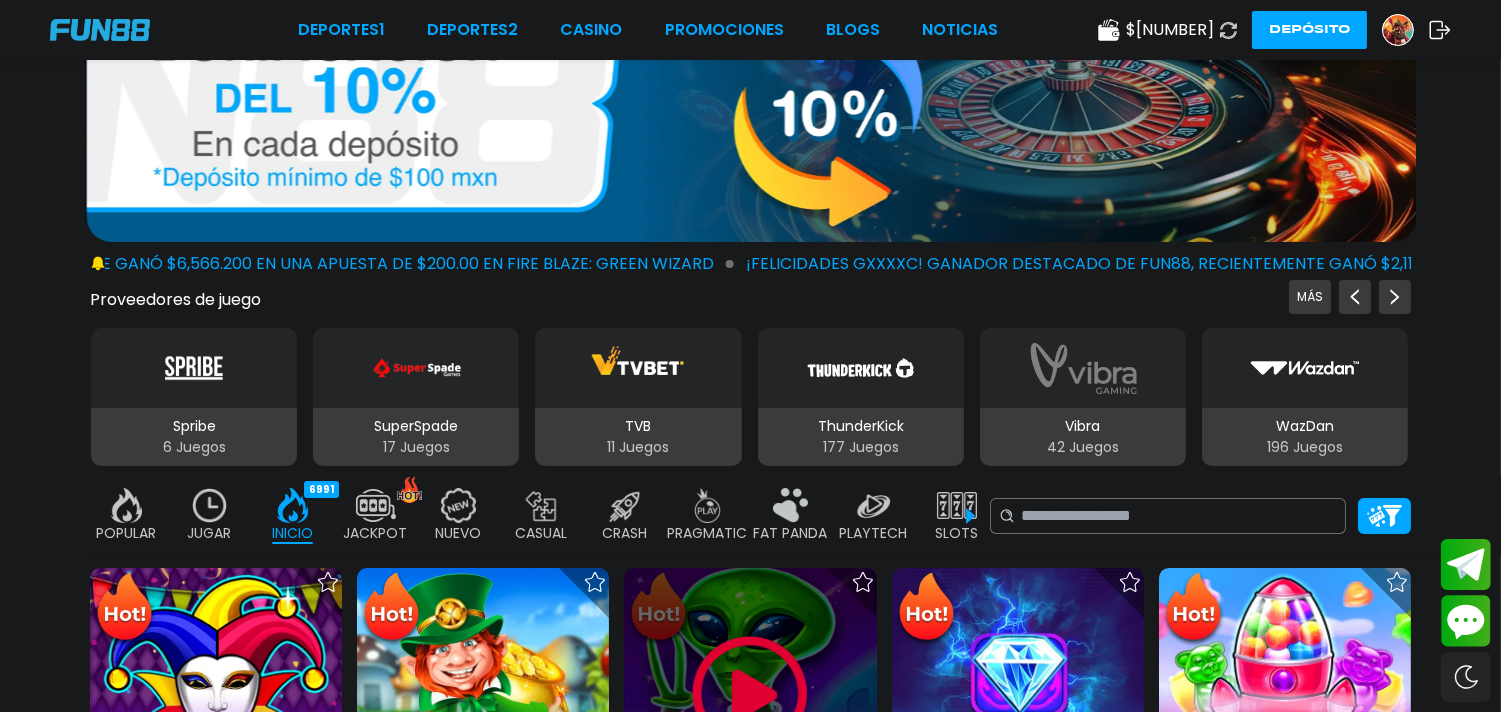 click at bounding box center (750, 694) 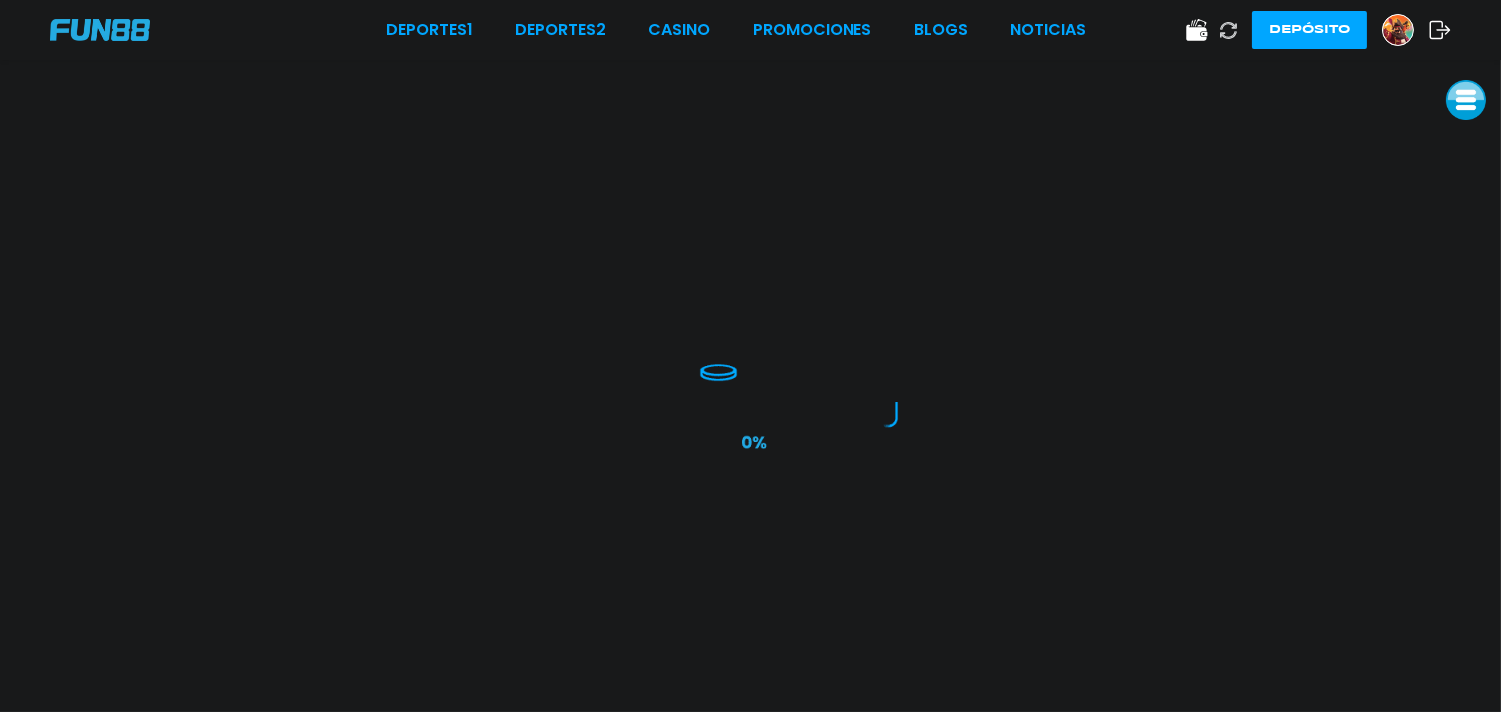 scroll, scrollTop: 0, scrollLeft: 0, axis: both 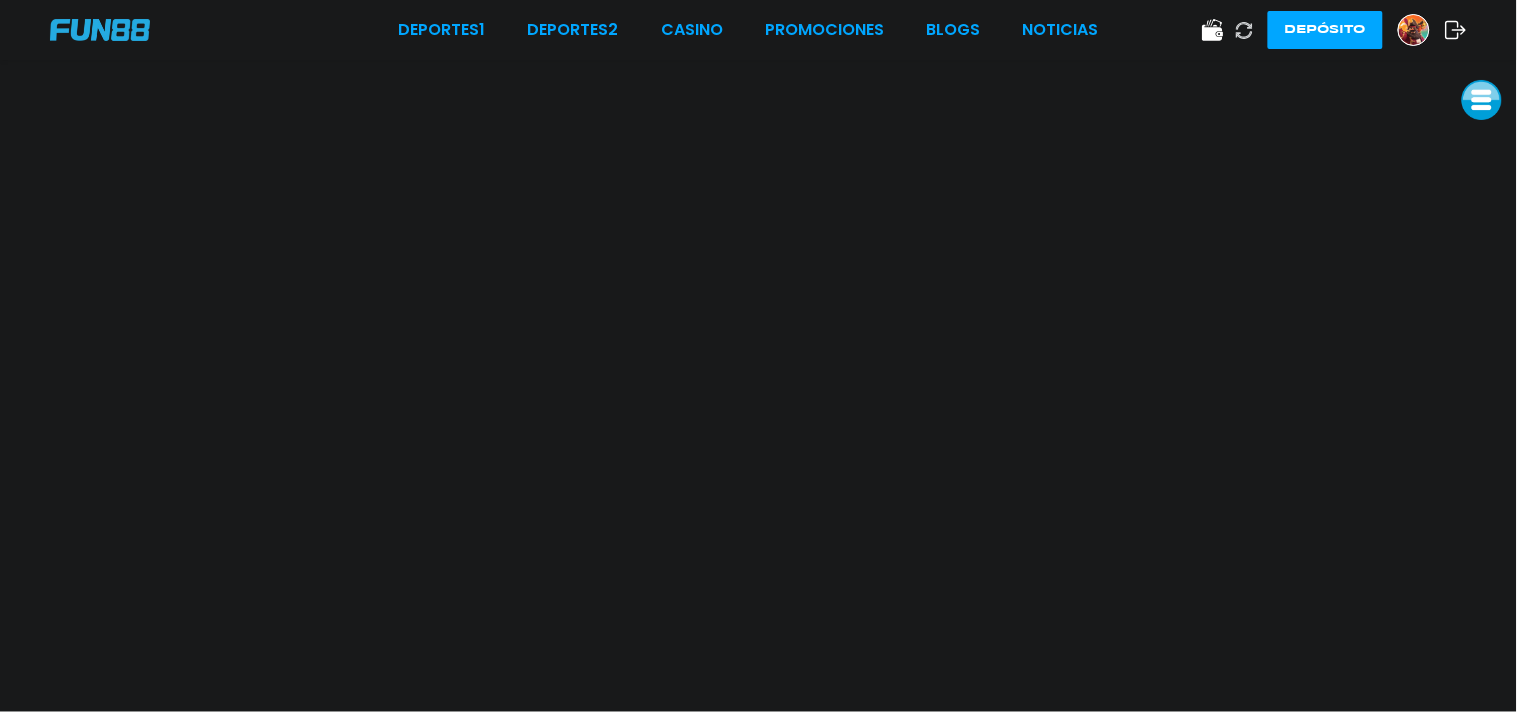 click on "CASINO" at bounding box center [692, 30] 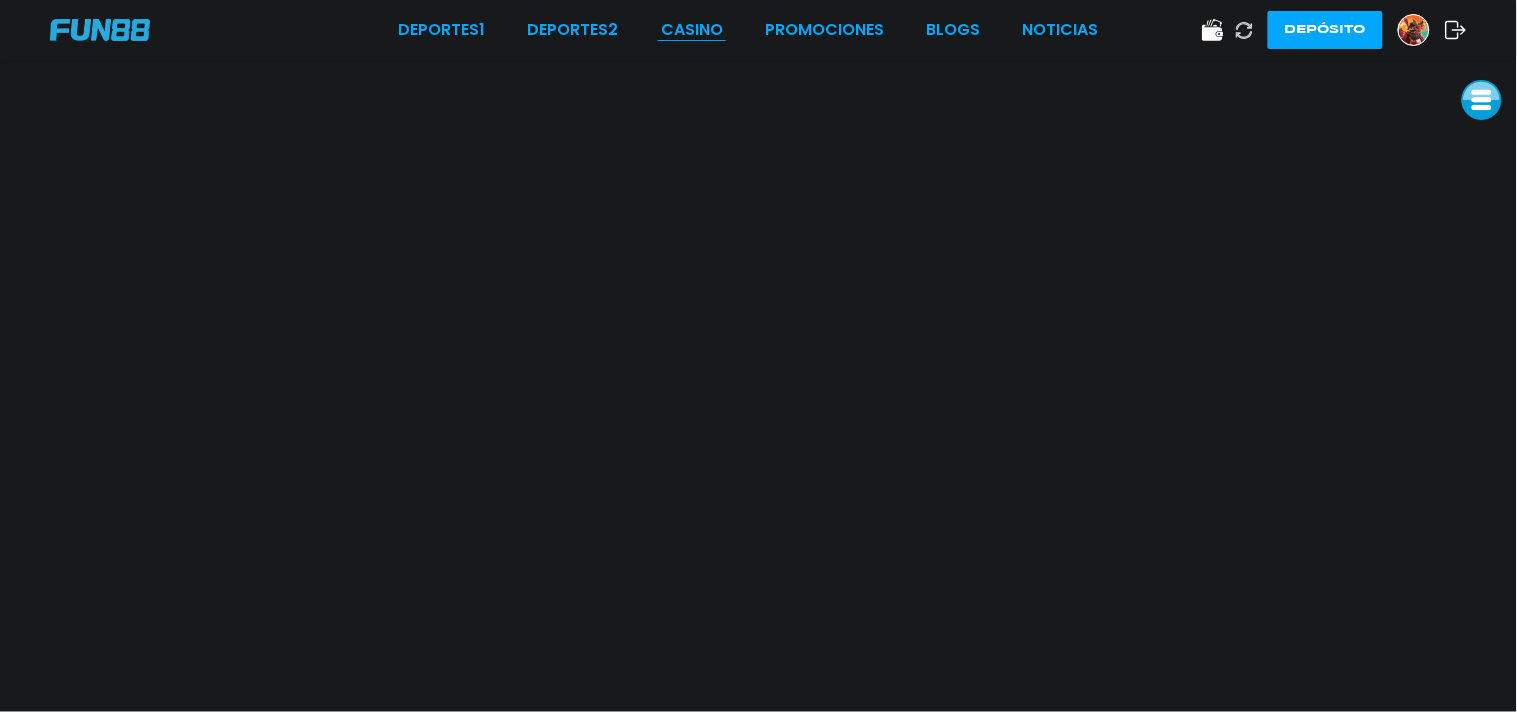 click on "CASINO" at bounding box center [692, 30] 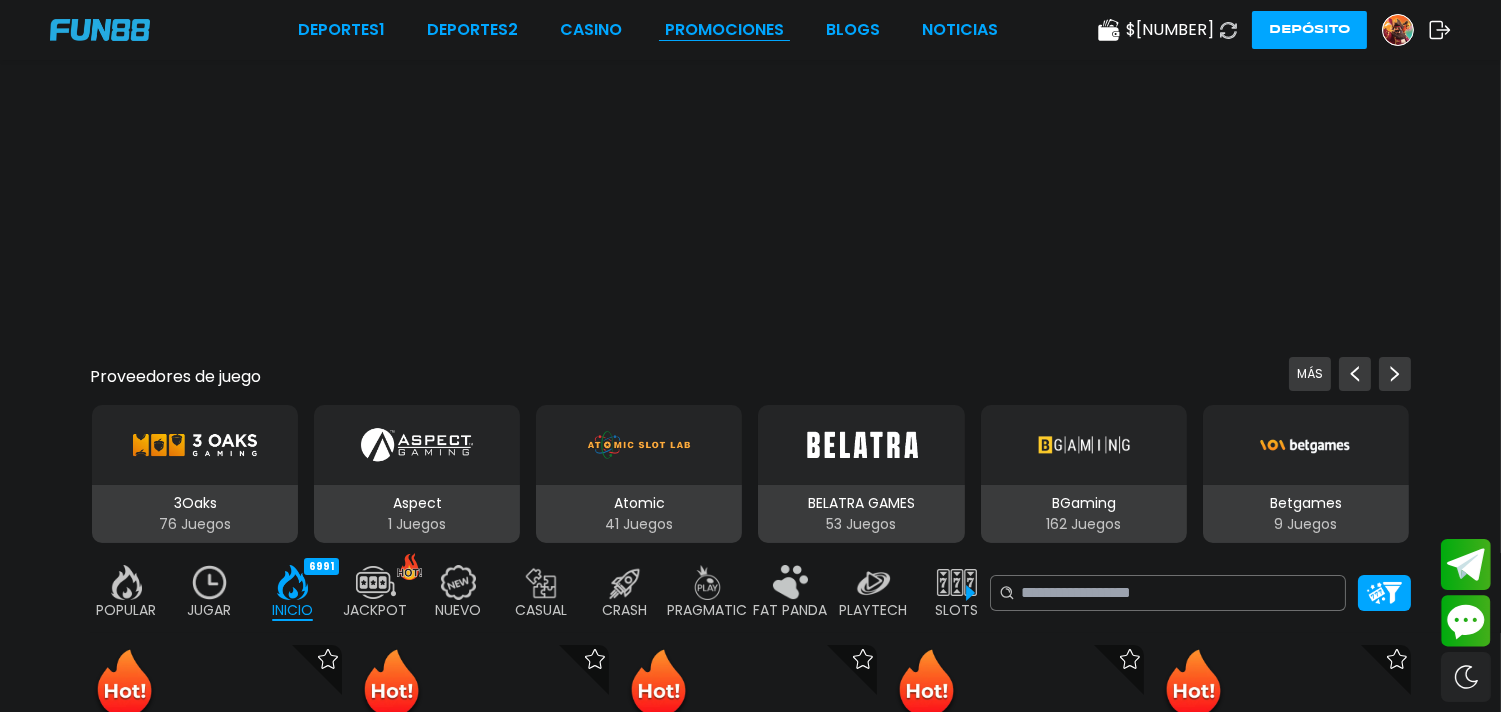 click on "Promociones" at bounding box center (724, 30) 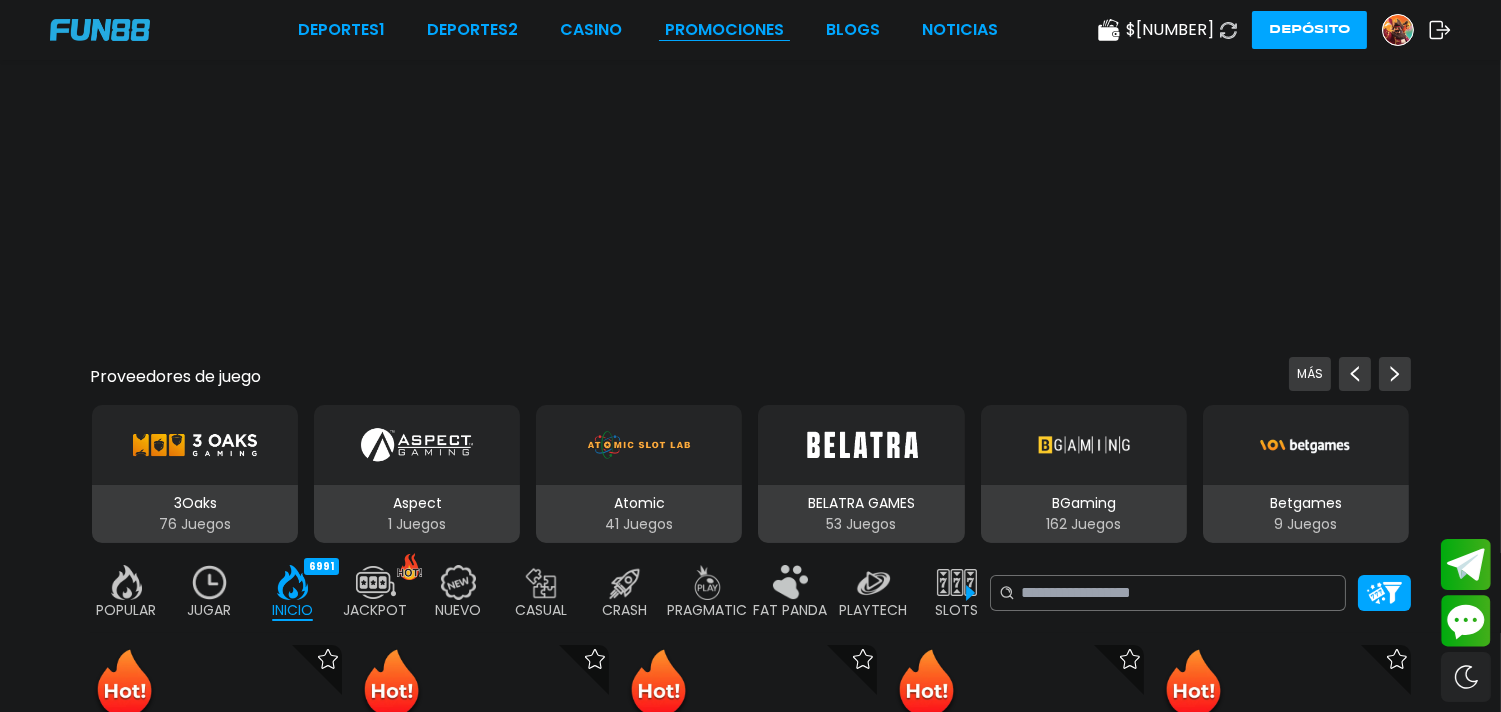 click on "Promociones" at bounding box center [724, 30] 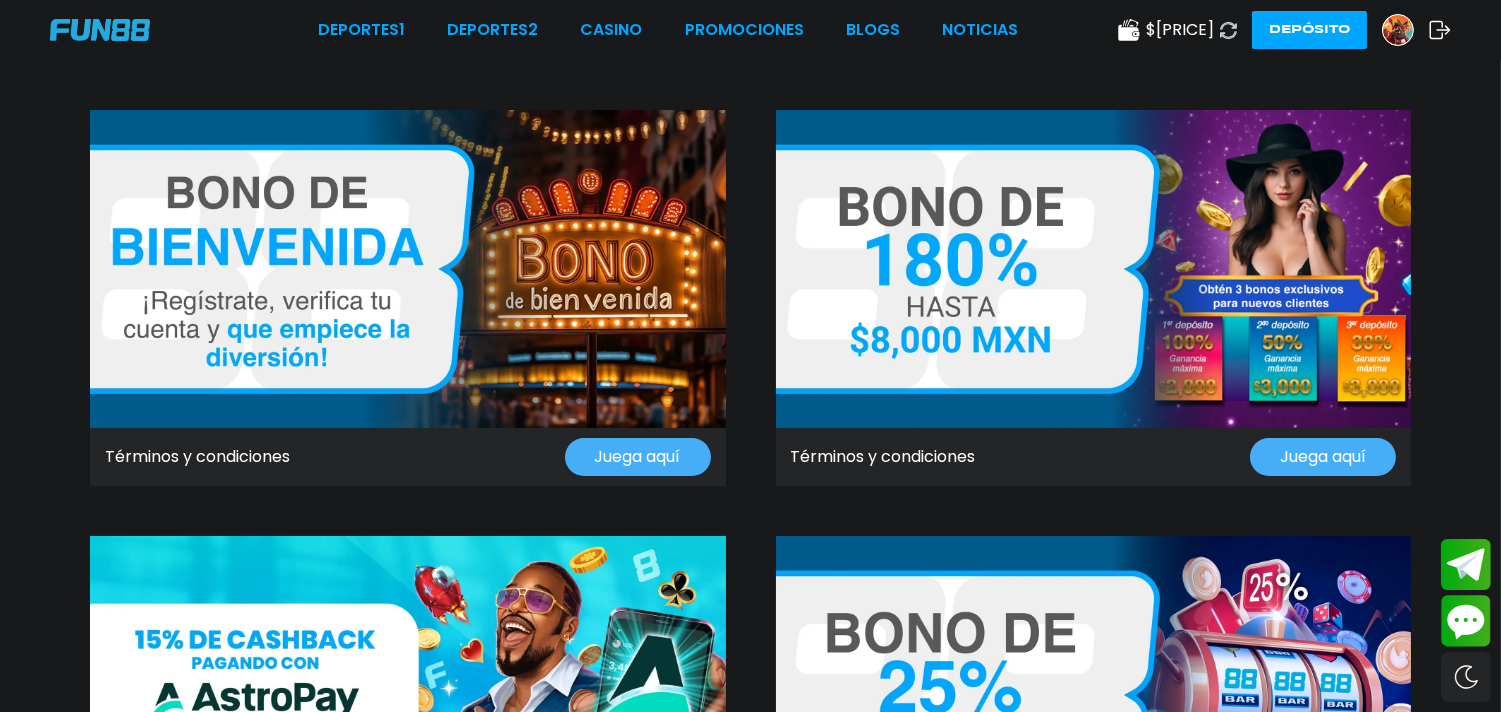 click on "Términos y condiciones Juega aquí Términos y condiciones Juega aquí Términos y condiciones Juega aquí Términos y condiciones Juega aquí Términos y condiciones Juega aquí Términos y condiciones Juega aquí Términos y condiciones Juega aquí Términos y condiciones Juega aquí Términos y condiciones Juega aquí Términos y condiciones Juega aquí" at bounding box center [750, 1149] 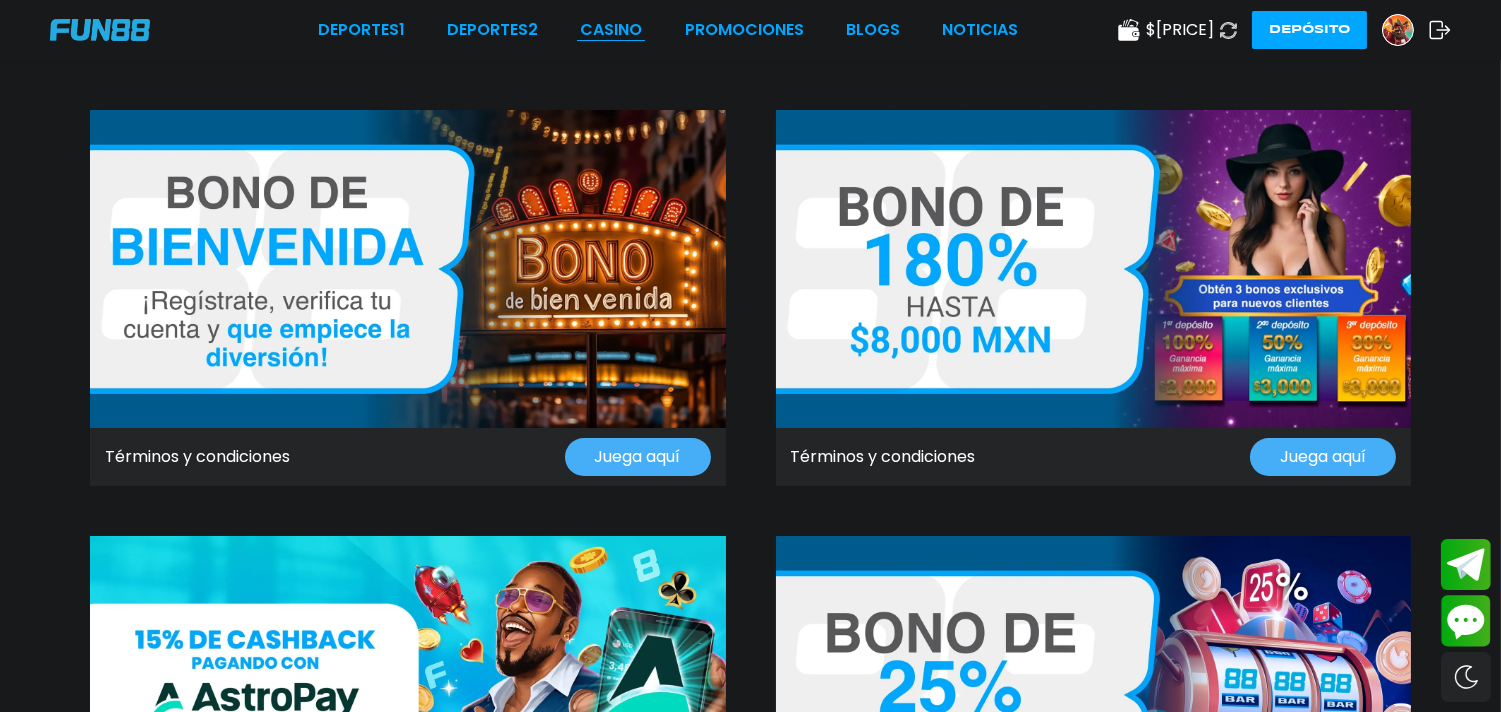 click on "CASINO" at bounding box center (611, 30) 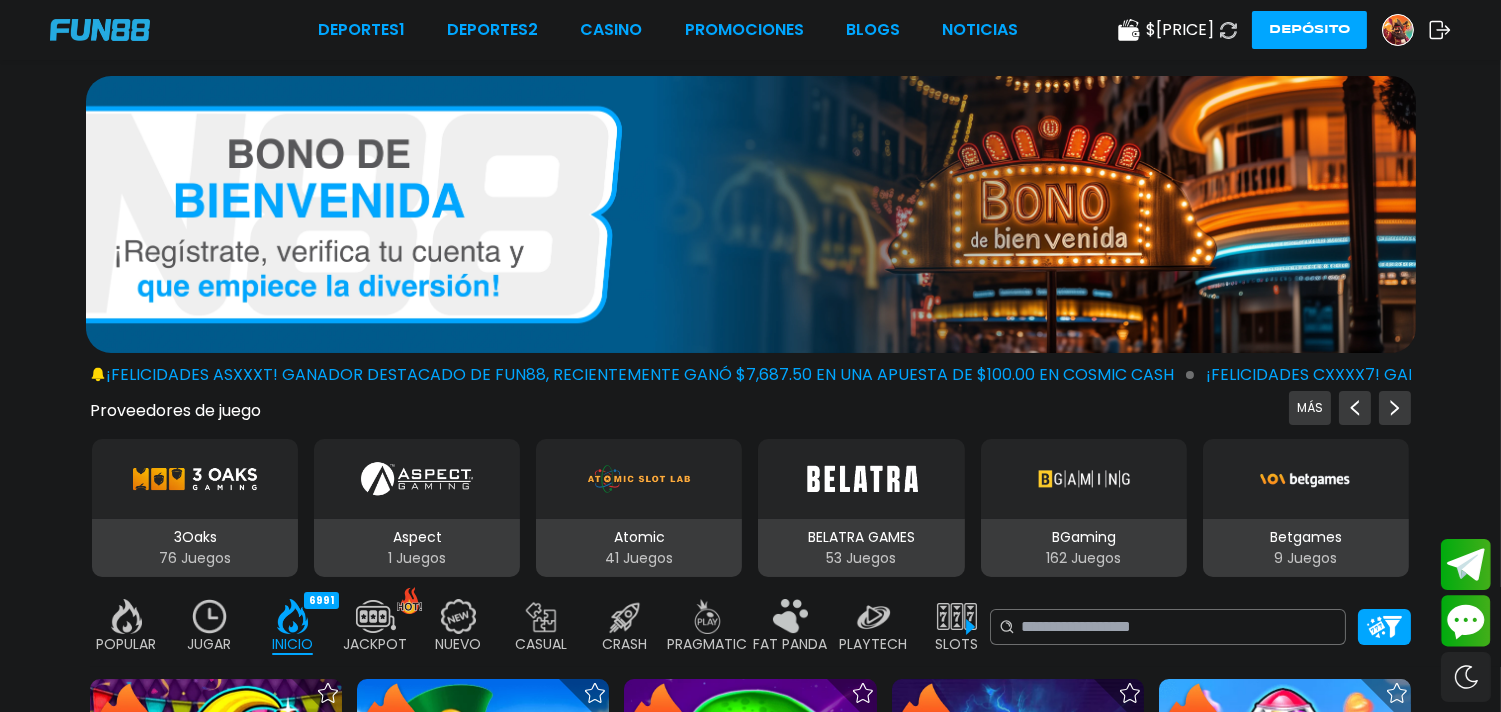 click at bounding box center [210, 616] 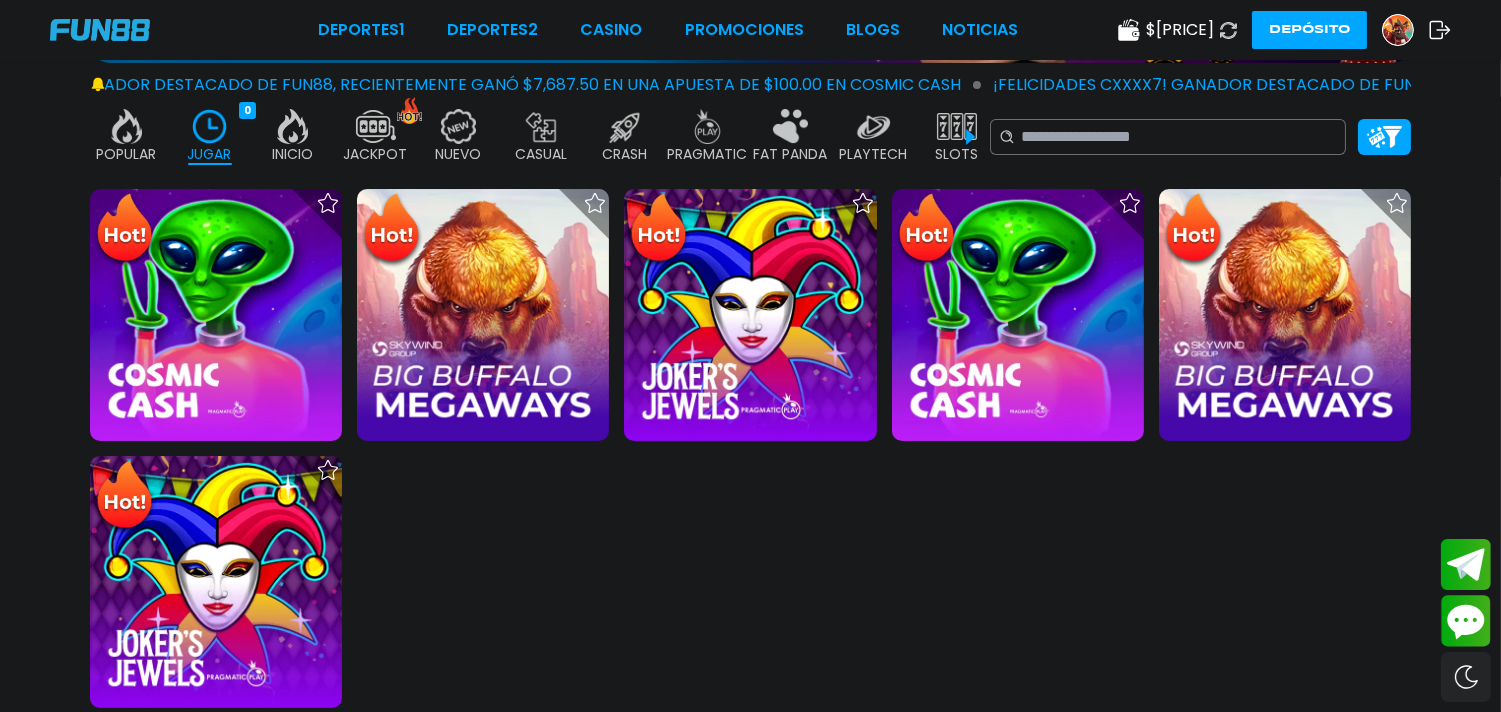 scroll, scrollTop: 74, scrollLeft: 0, axis: vertical 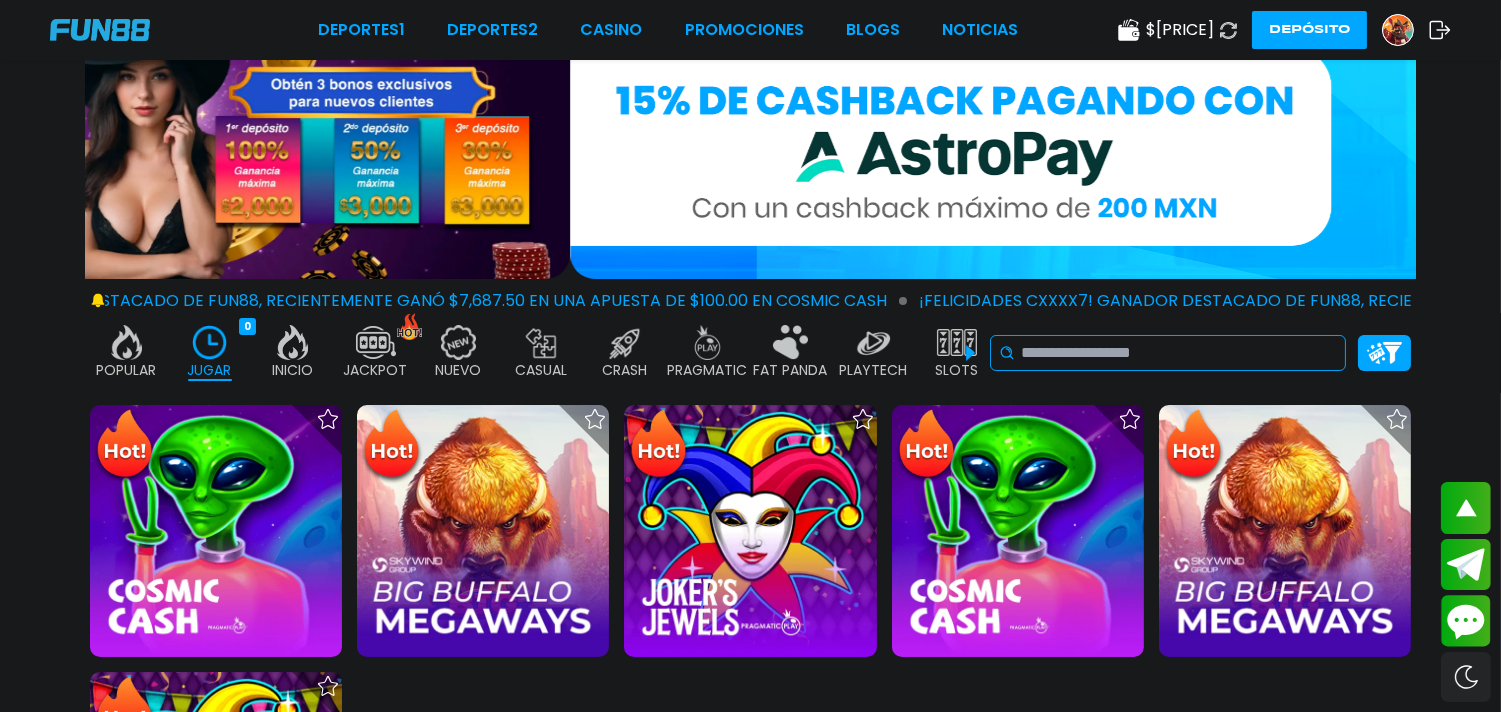 click at bounding box center [1179, 353] 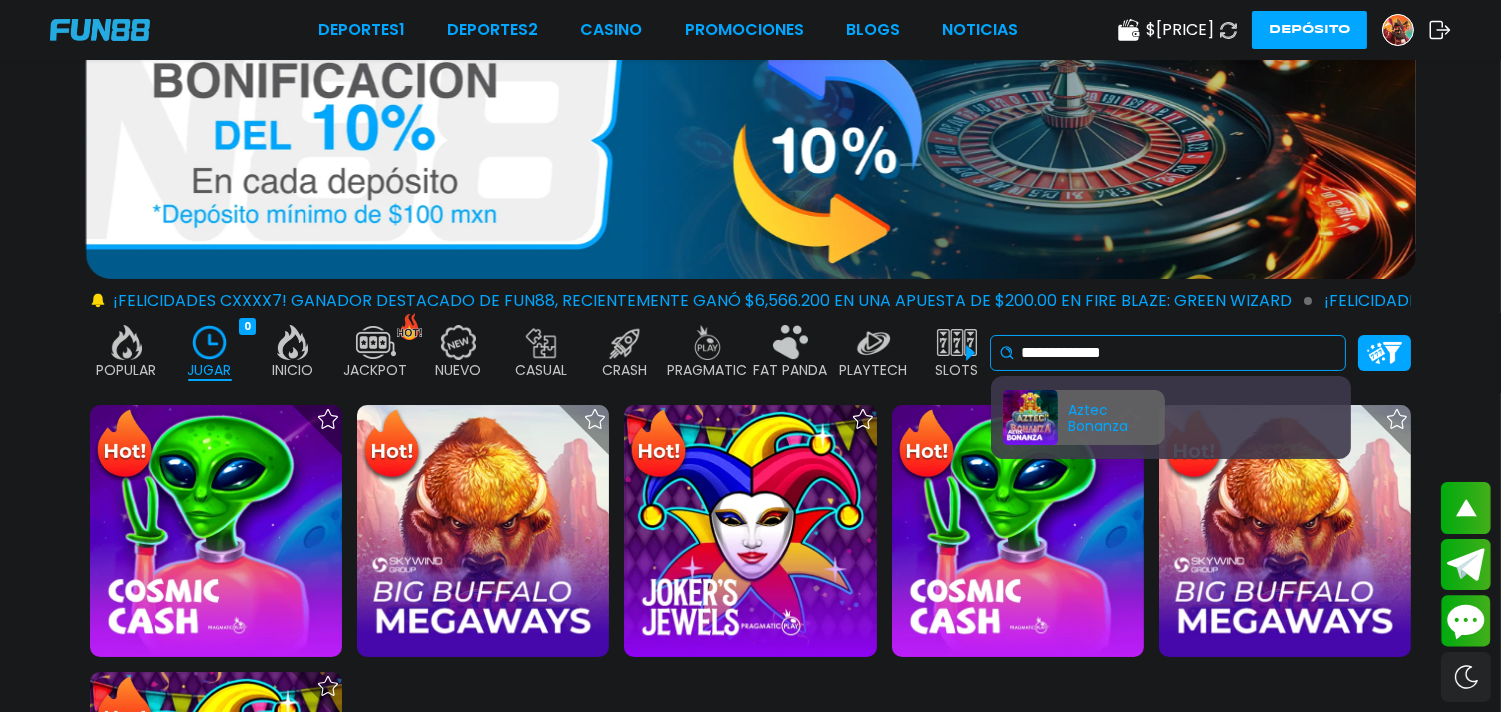 type on "**********" 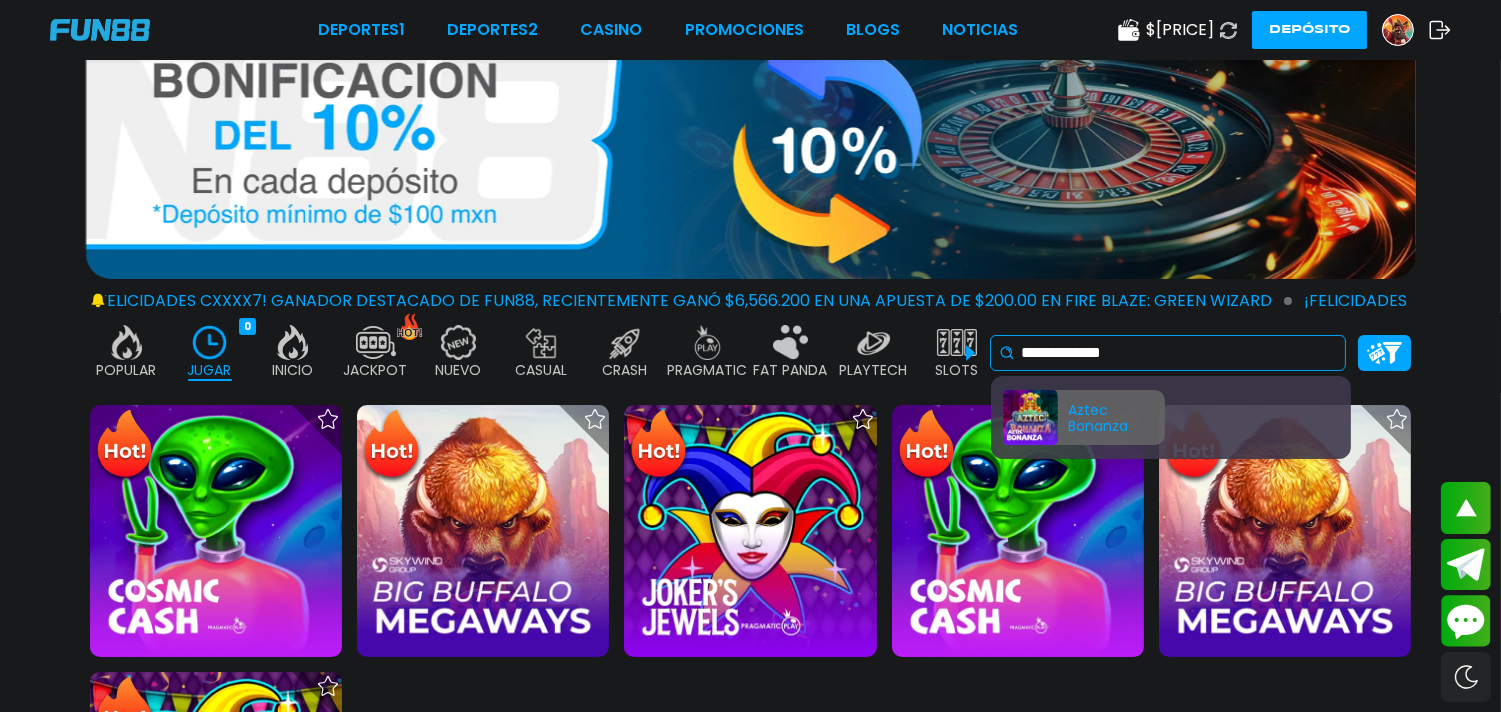 click on "Aztec Bonanza" at bounding box center [1084, 417] 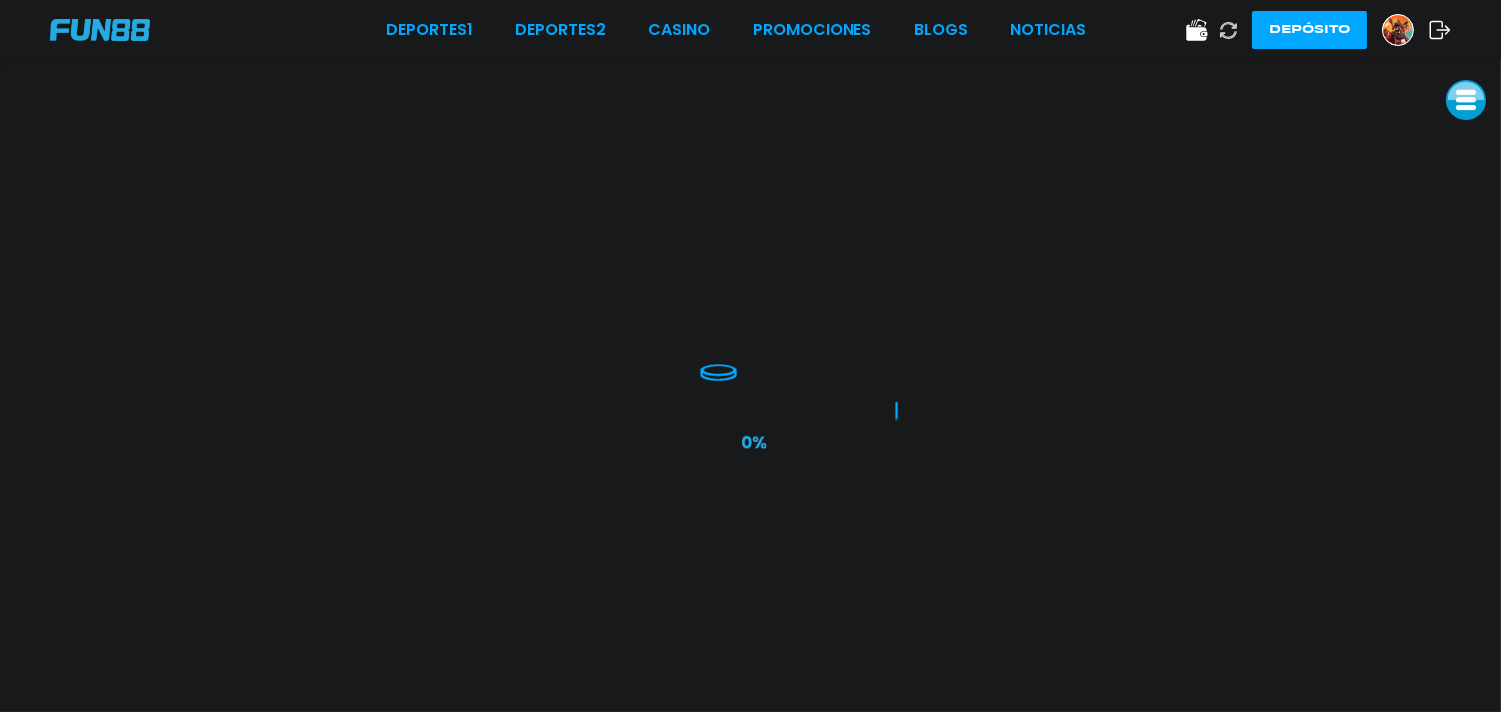 scroll, scrollTop: 0, scrollLeft: 0, axis: both 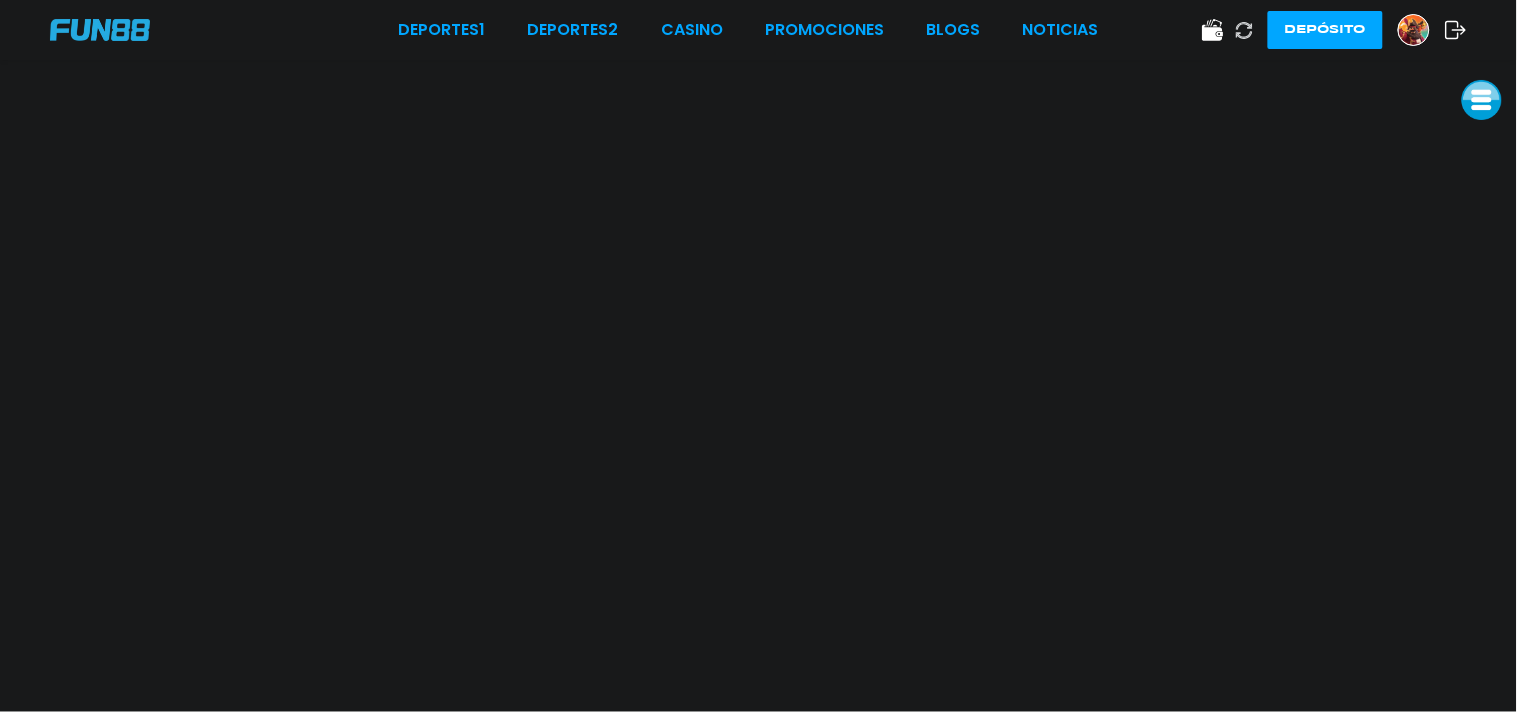 click on "Depósito" at bounding box center [1325, 30] 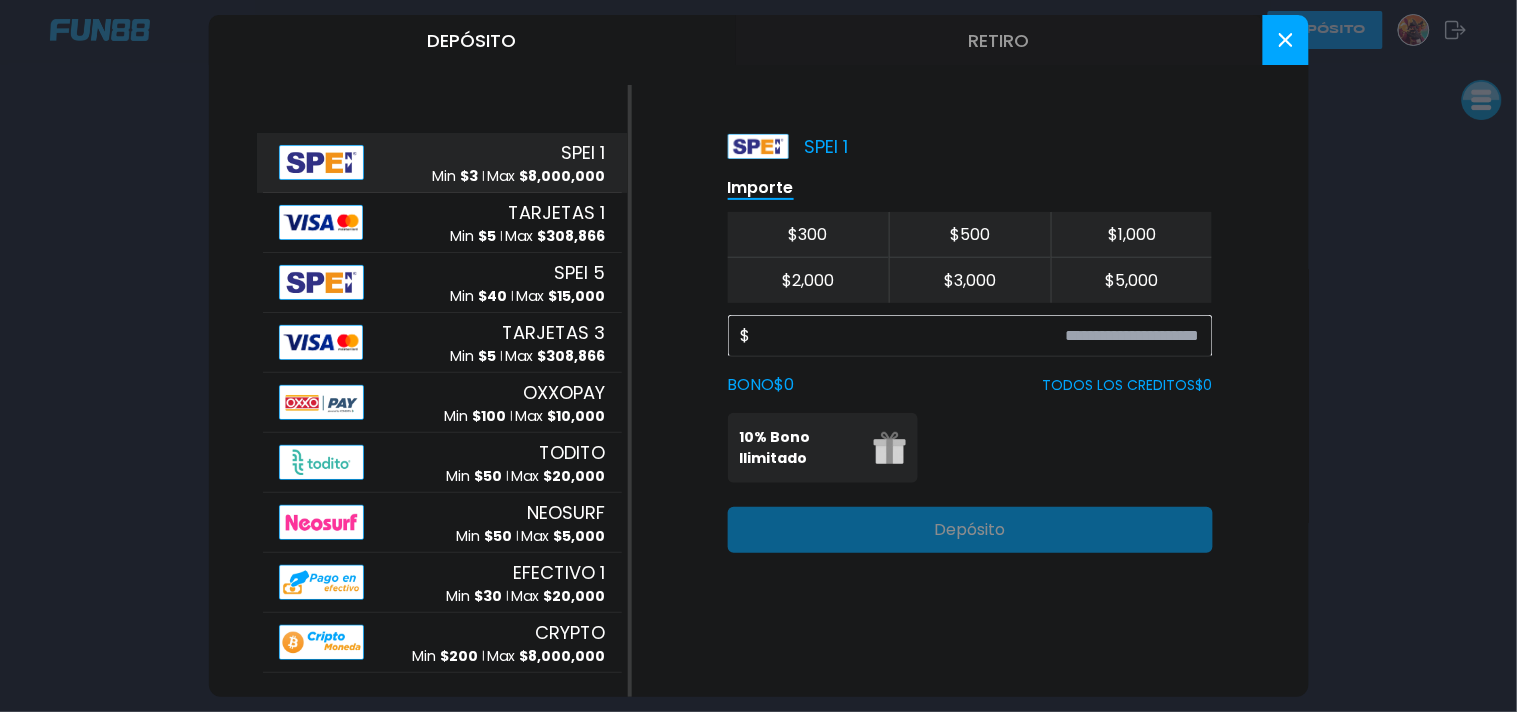 drag, startPoint x: 997, startPoint y: 50, endPoint x: 982, endPoint y: 57, distance: 16.552946 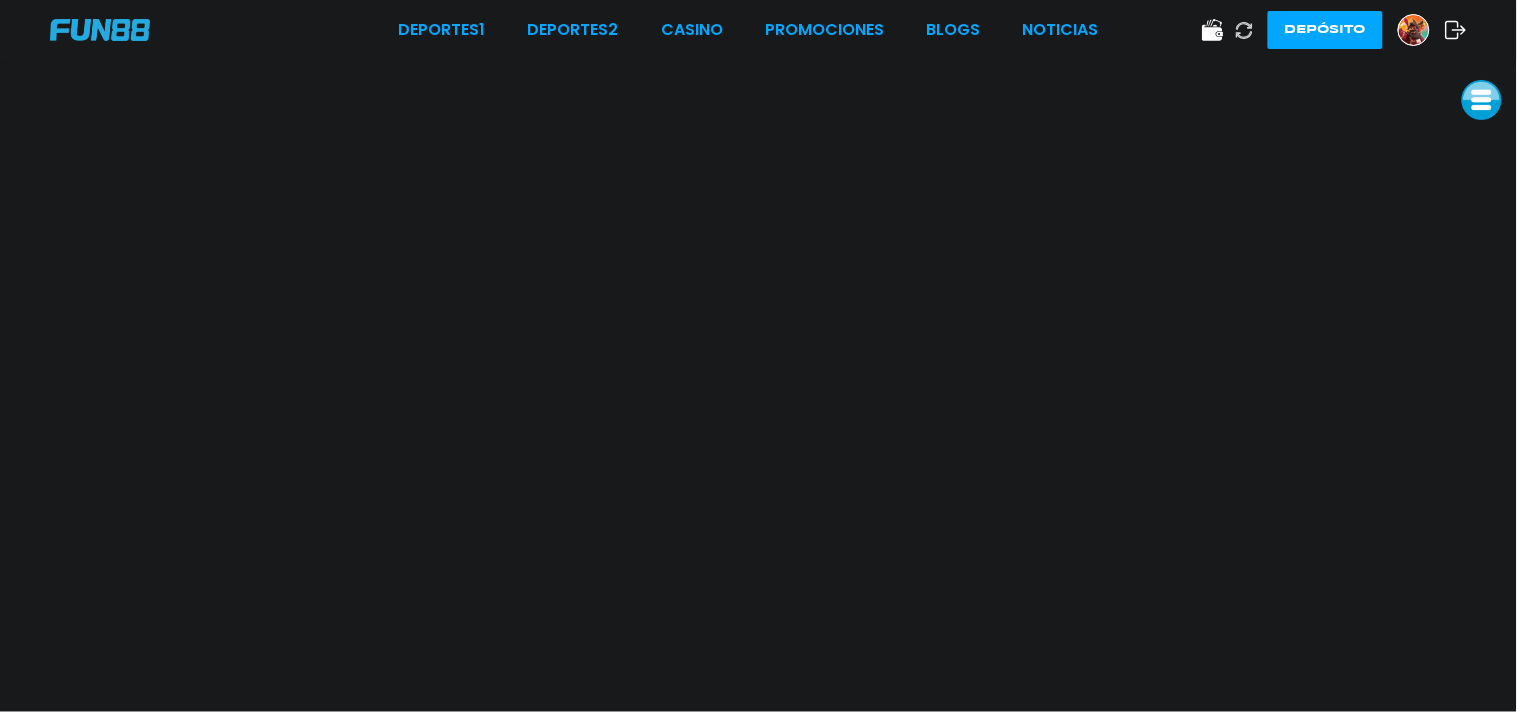 click on "Depósito" at bounding box center [1325, 30] 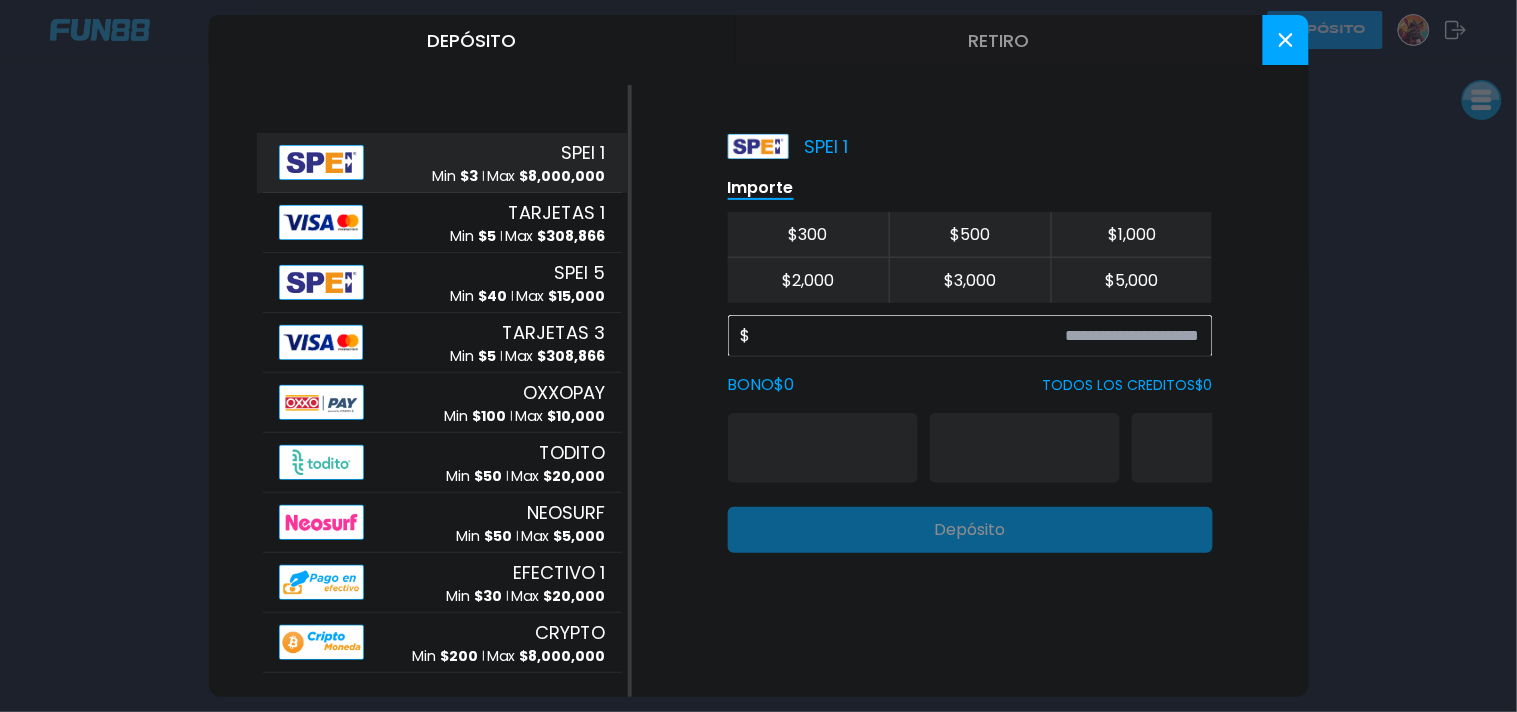 click on "Retiro" at bounding box center [999, 40] 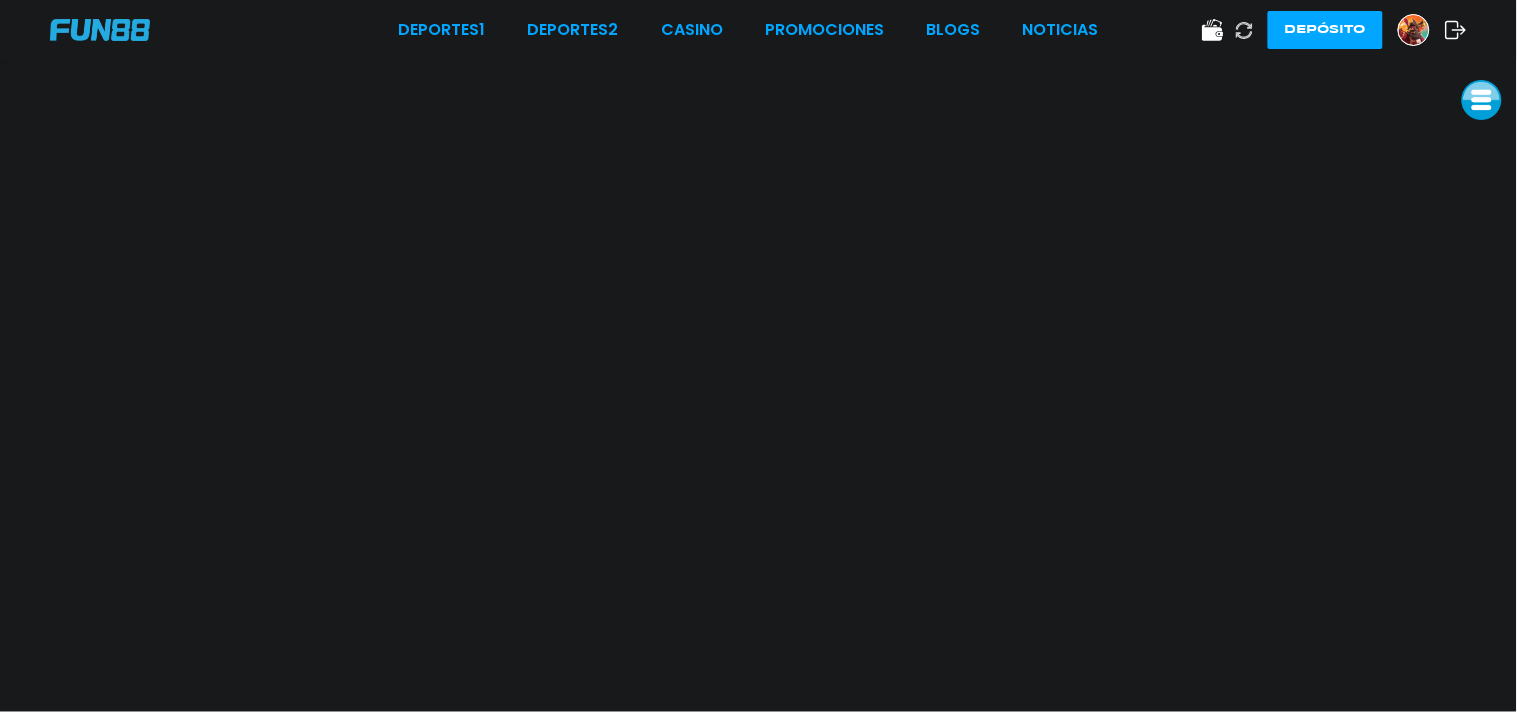 click on "Depósito" at bounding box center (1325, 30) 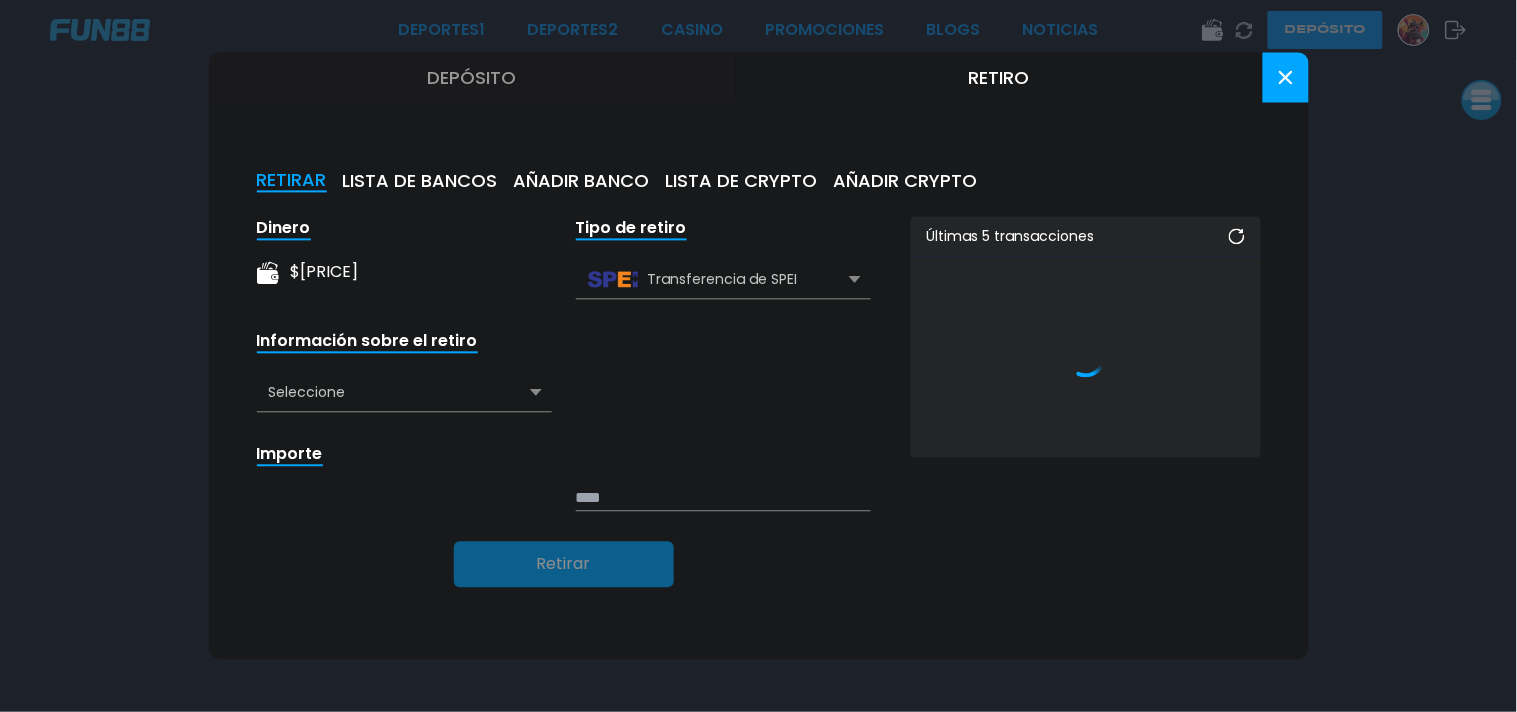 click at bounding box center (723, 499) 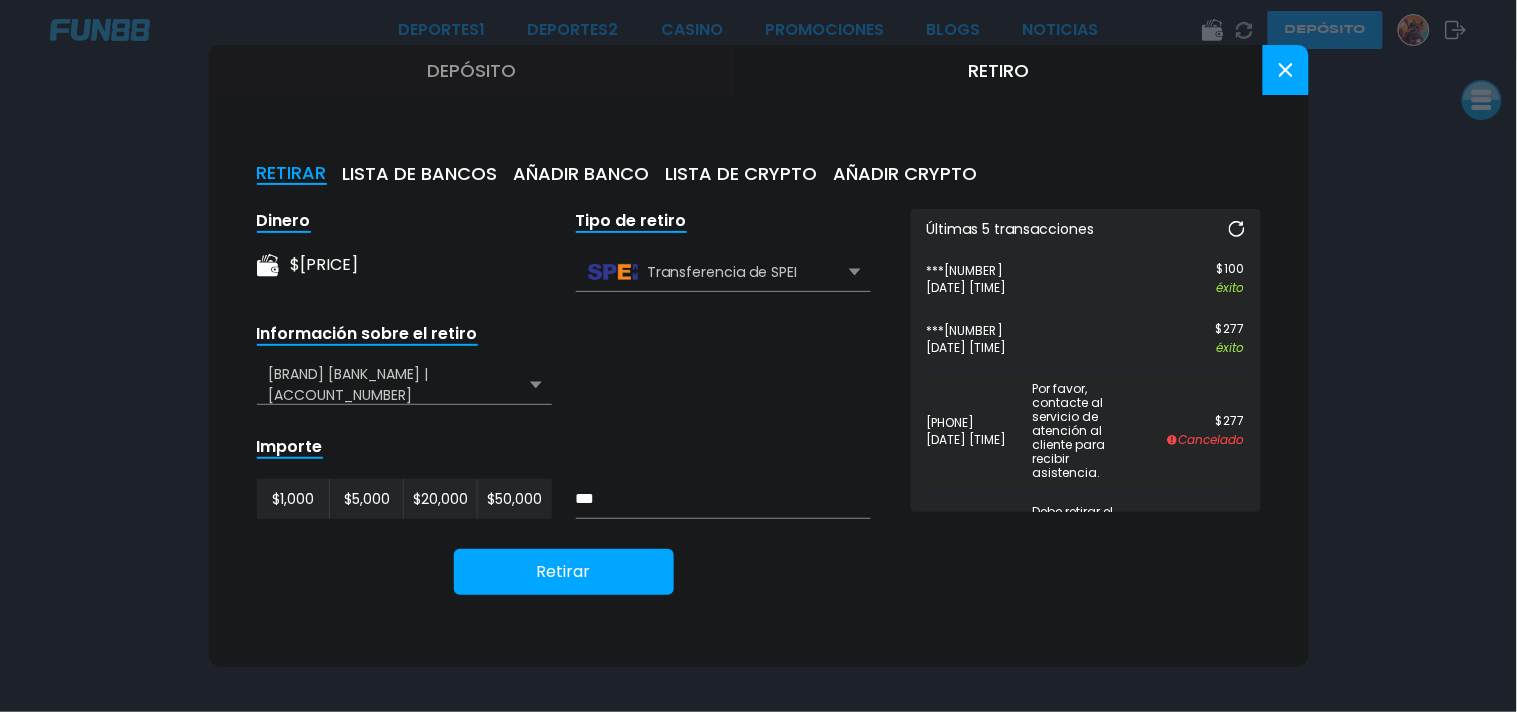 type on "***" 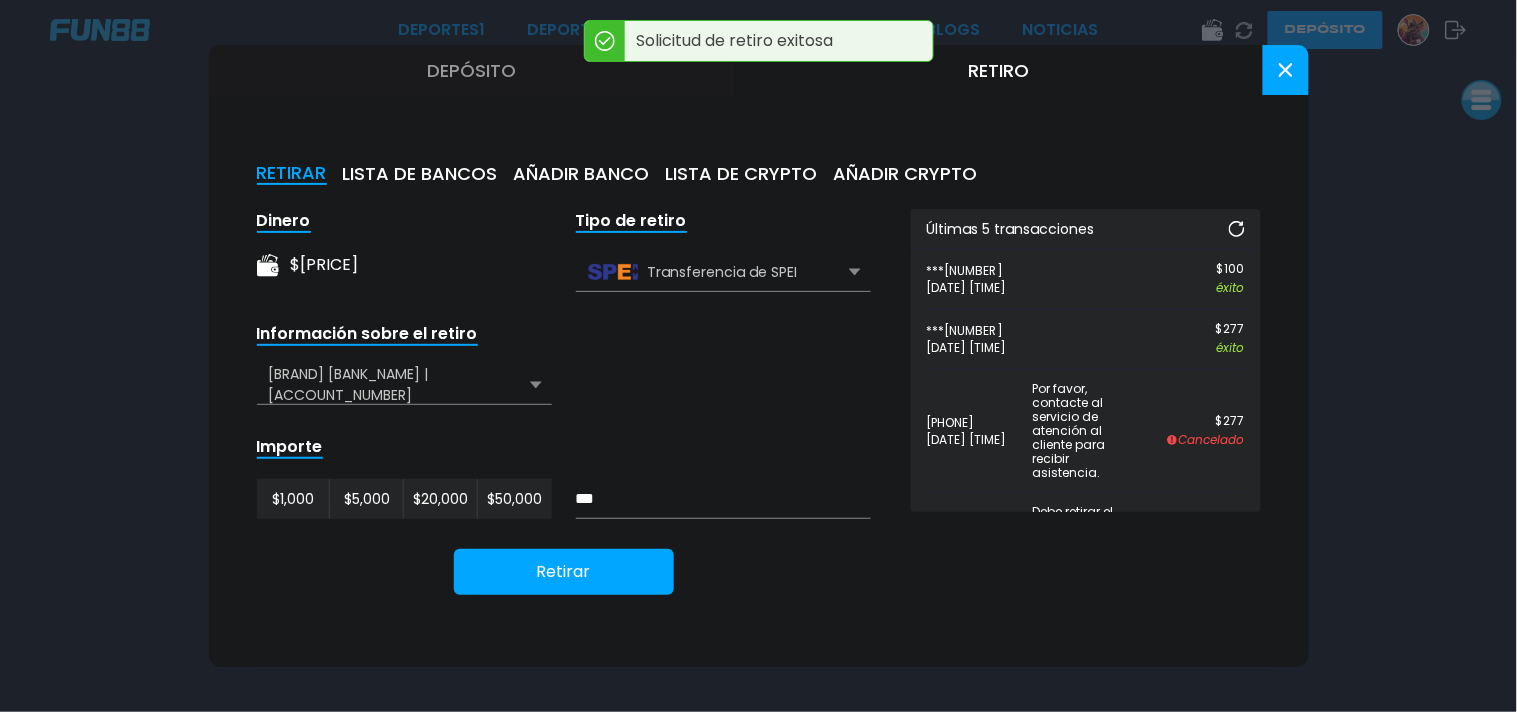 click at bounding box center [1286, 70] 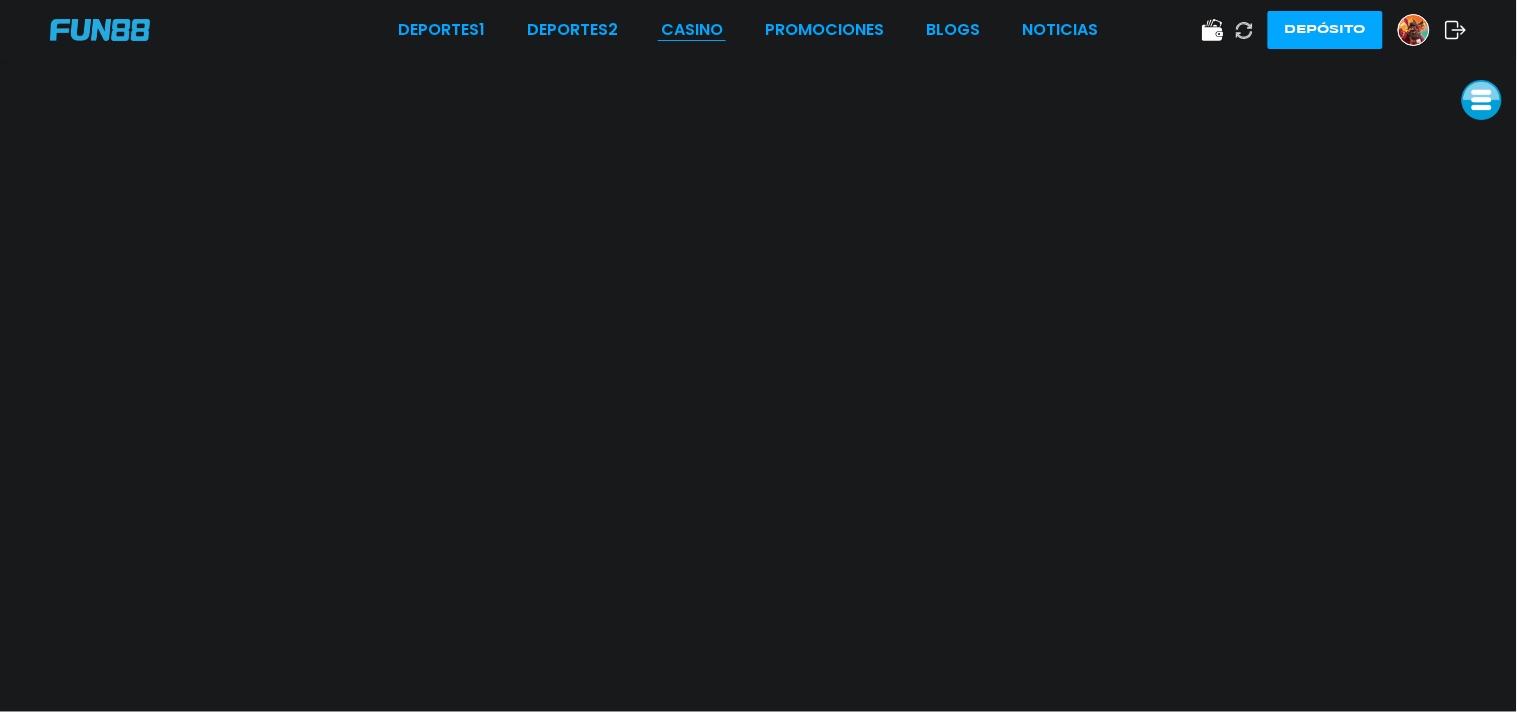 click on "CASINO" at bounding box center (692, 30) 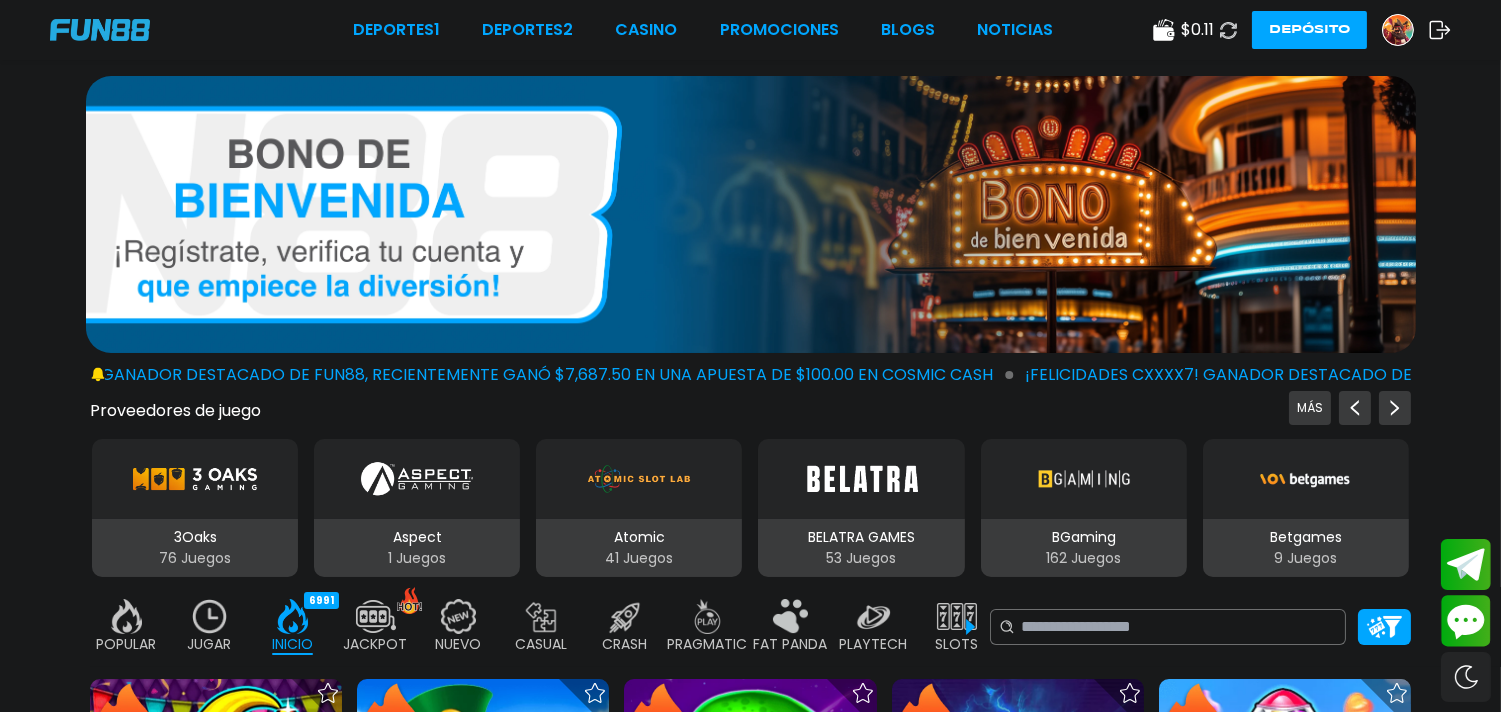 click at bounding box center [1398, 30] 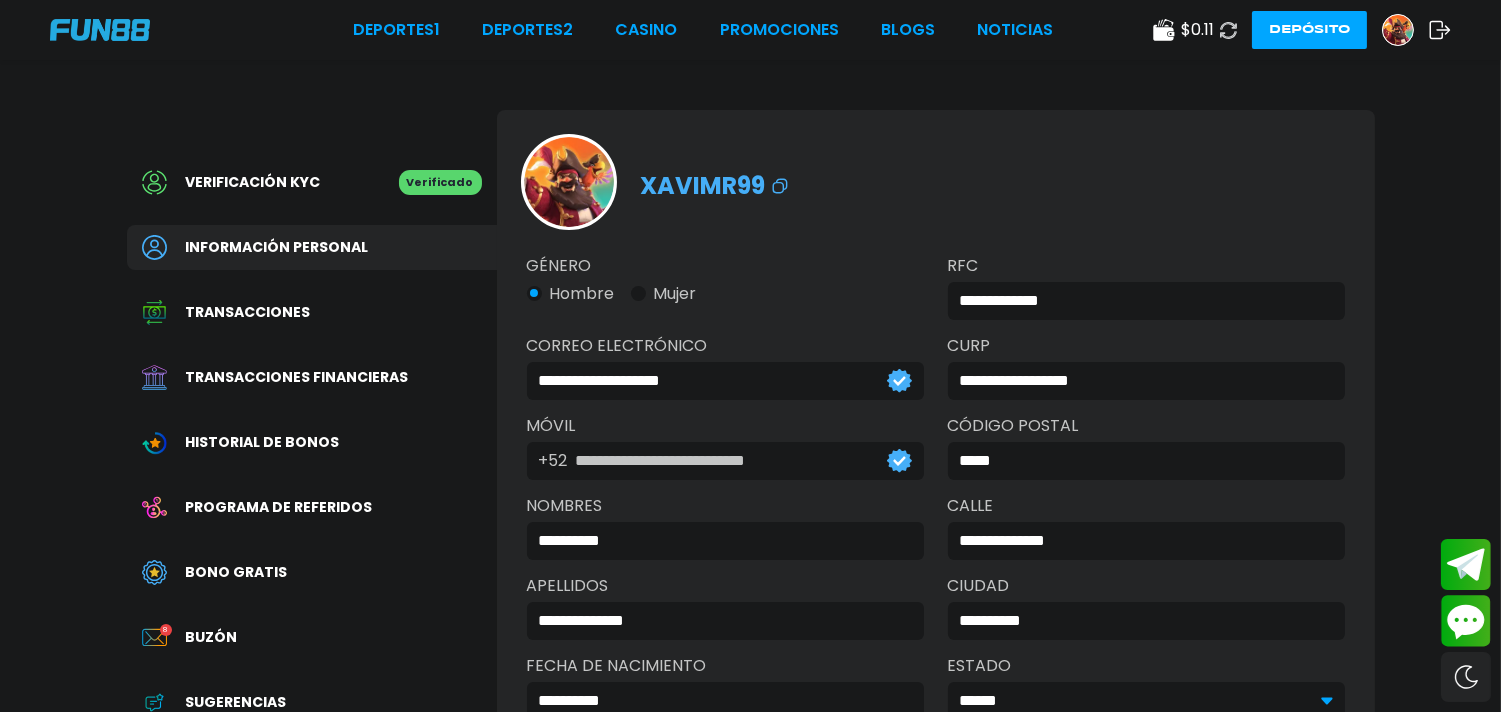 click on "Transacciones financieras" at bounding box center [297, 377] 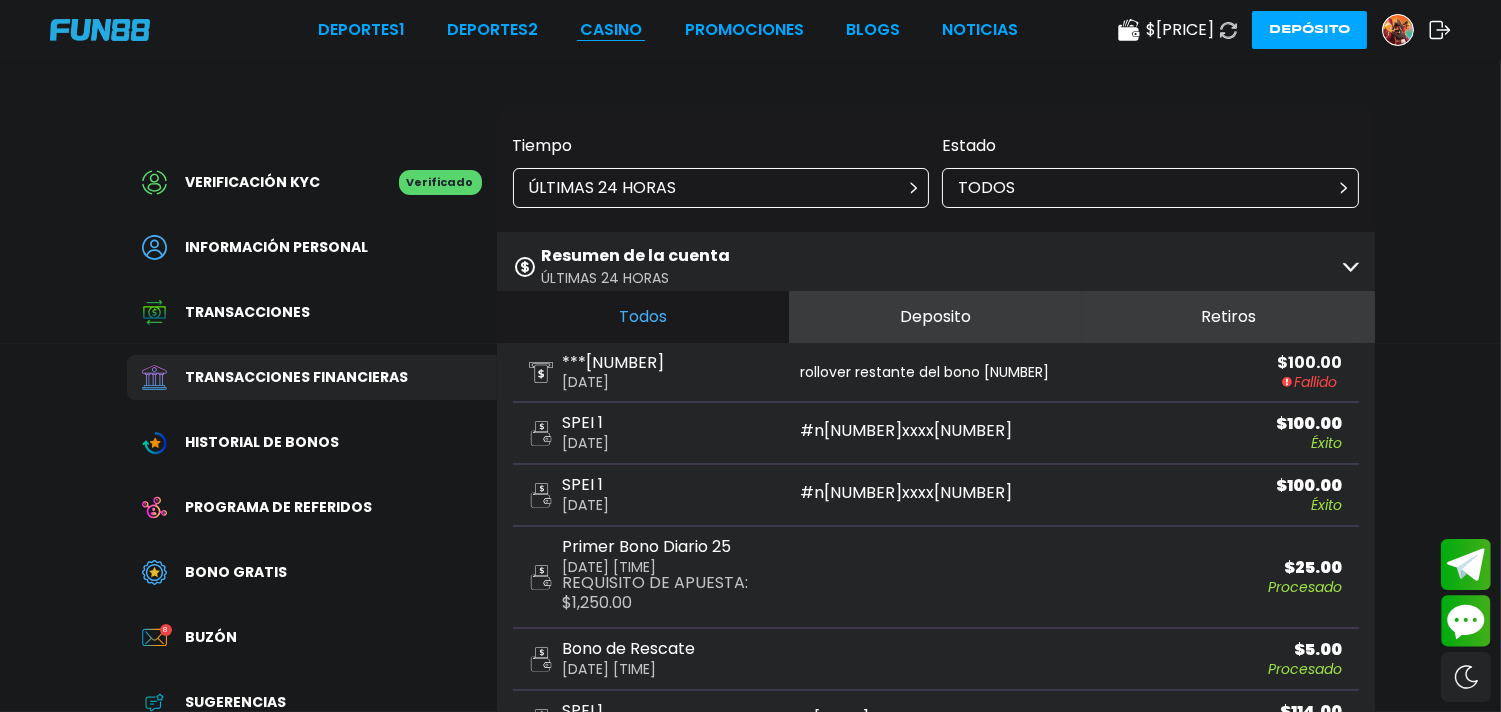 click on "CASINO" at bounding box center [611, 30] 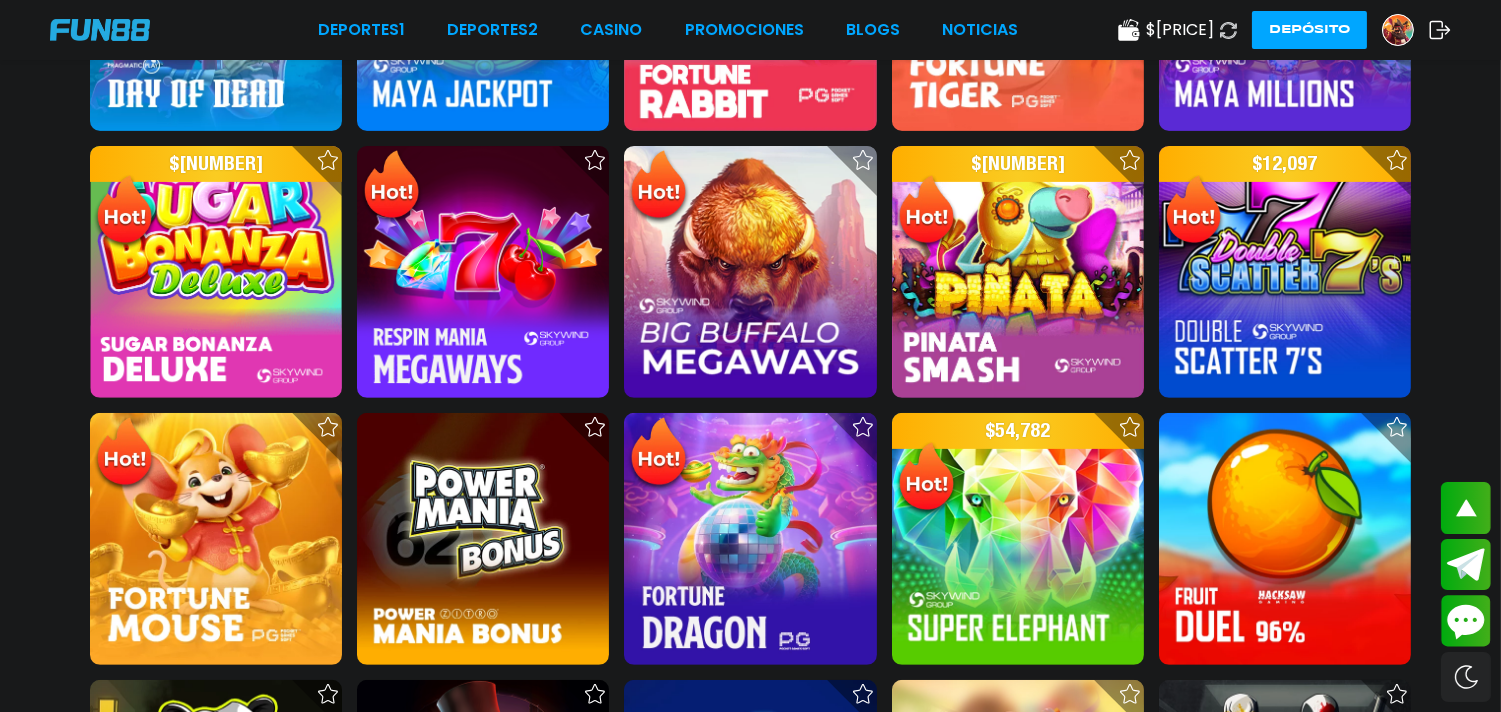 scroll, scrollTop: 1248, scrollLeft: 0, axis: vertical 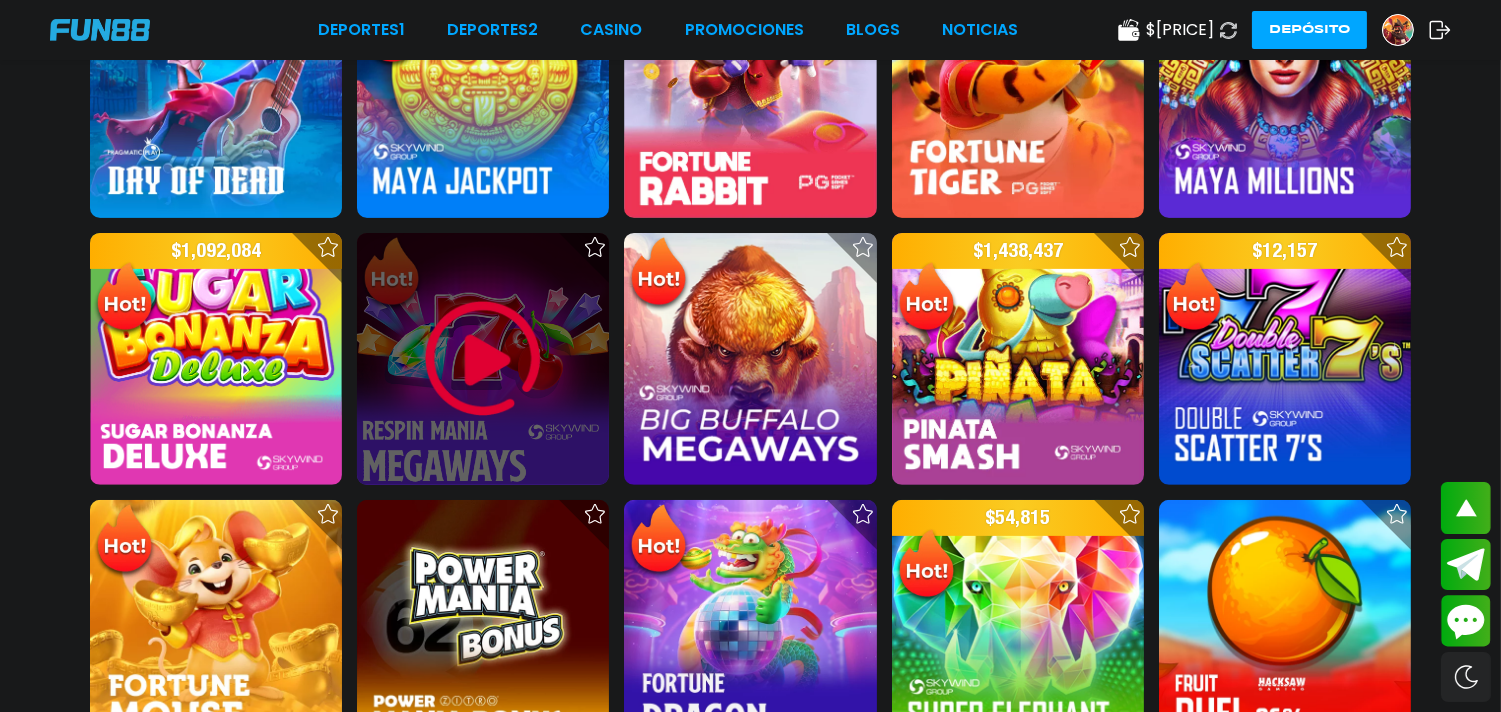 click at bounding box center (483, 359) 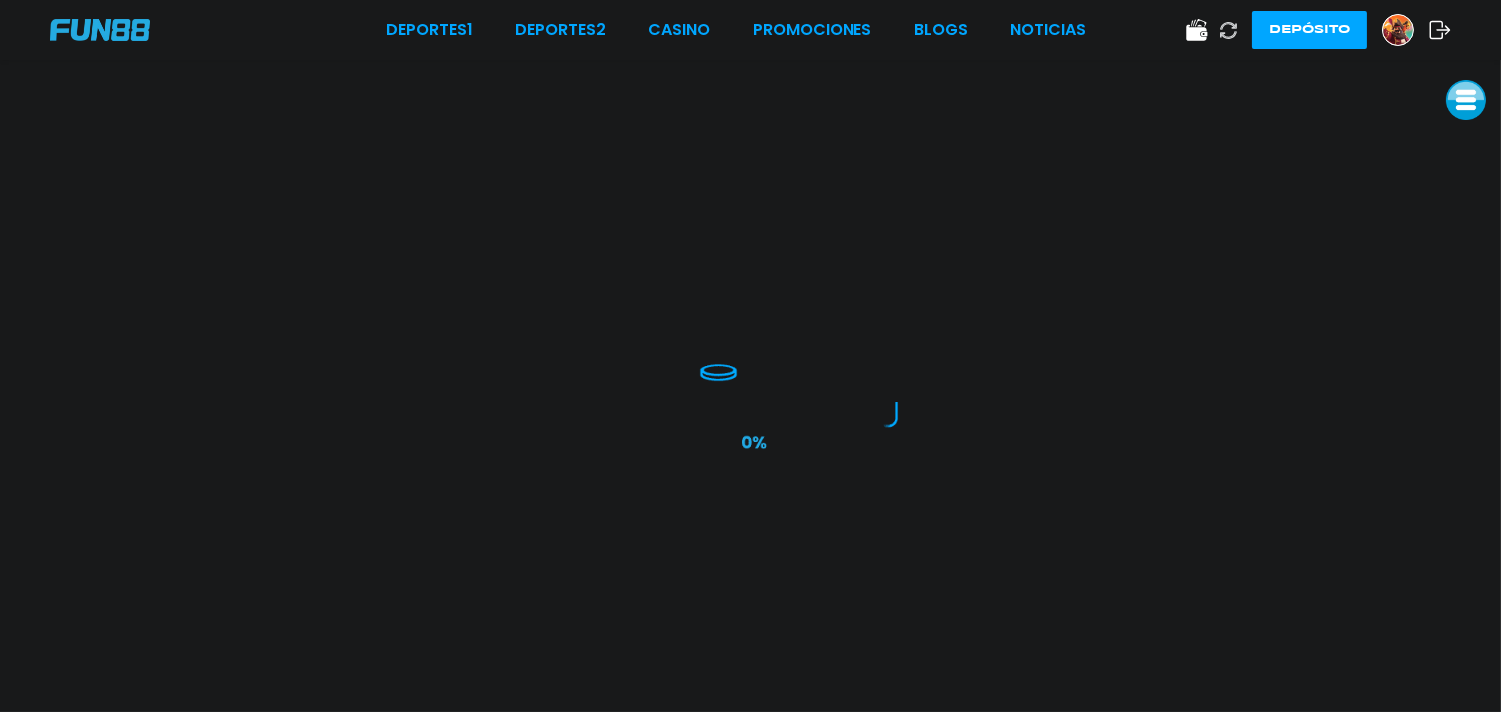 scroll, scrollTop: 0, scrollLeft: 0, axis: both 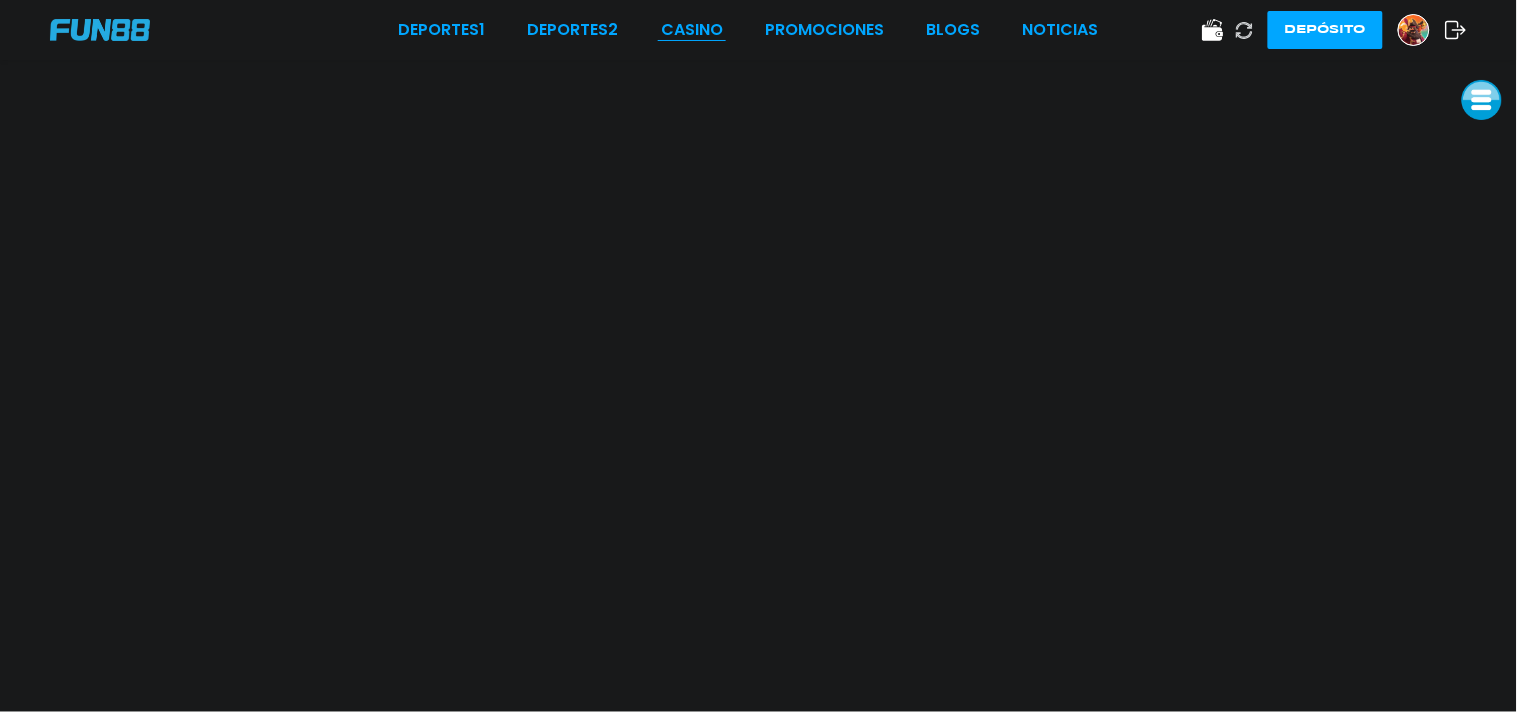 click on "CASINO" at bounding box center (692, 30) 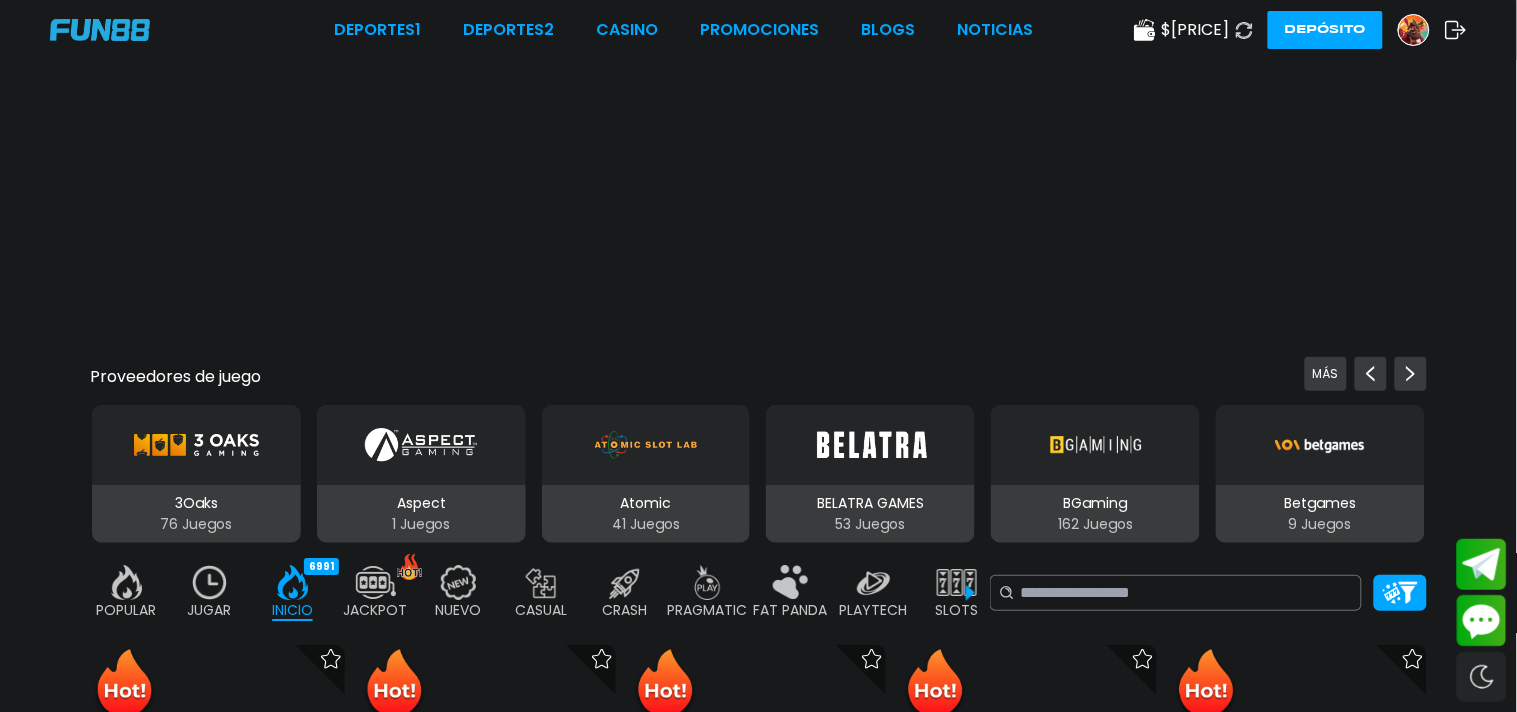 click on "Promociones" at bounding box center [760, 30] 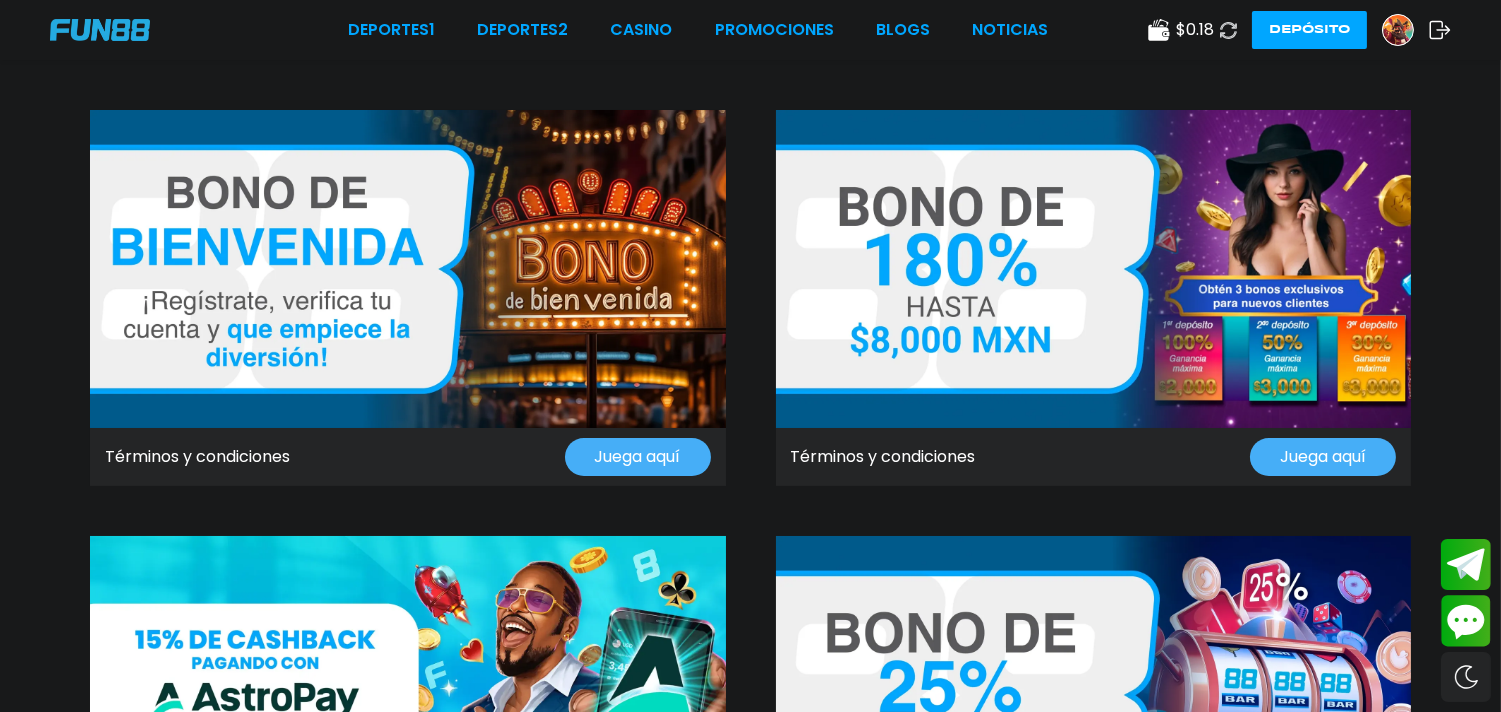 click at bounding box center (1398, 30) 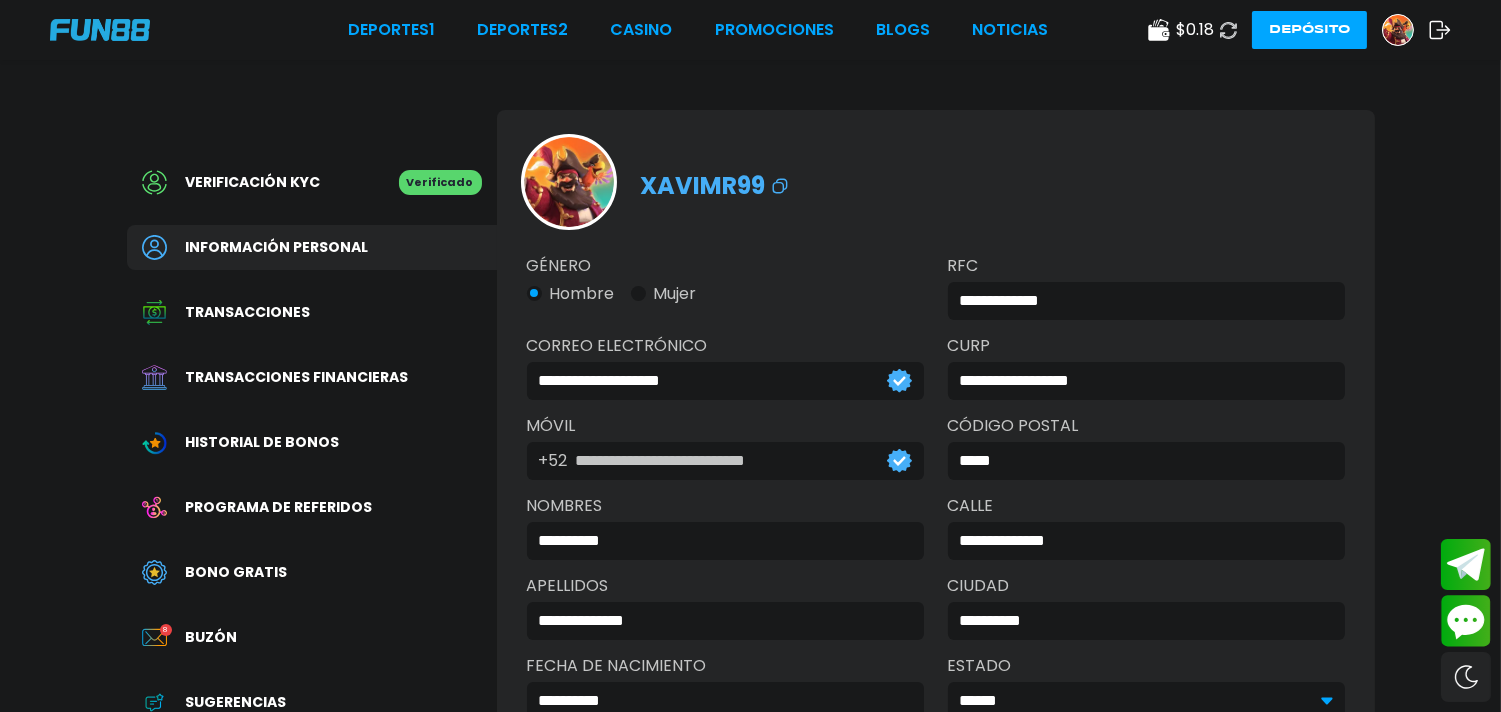 click on "Bono Gratis" at bounding box center (312, 572) 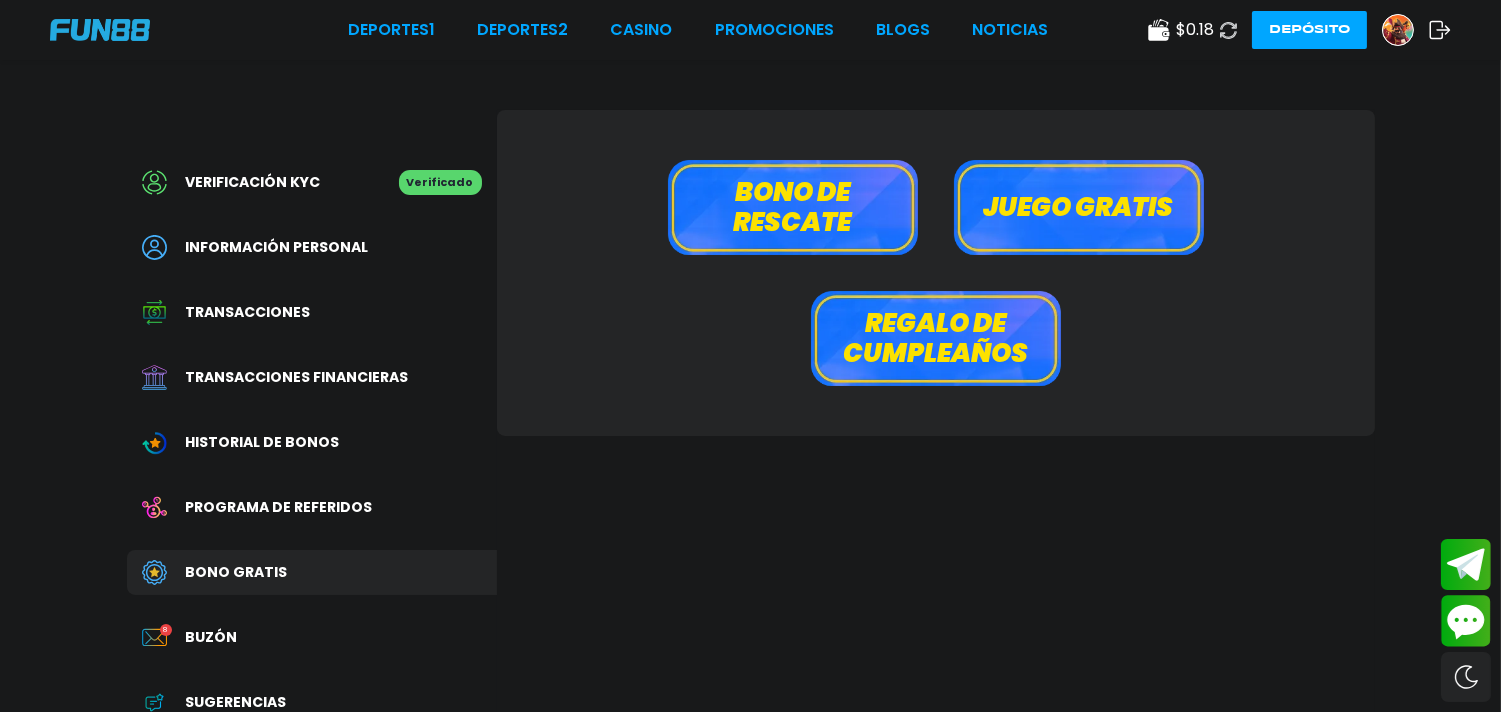 click on "Bono de rescate" at bounding box center (793, 207) 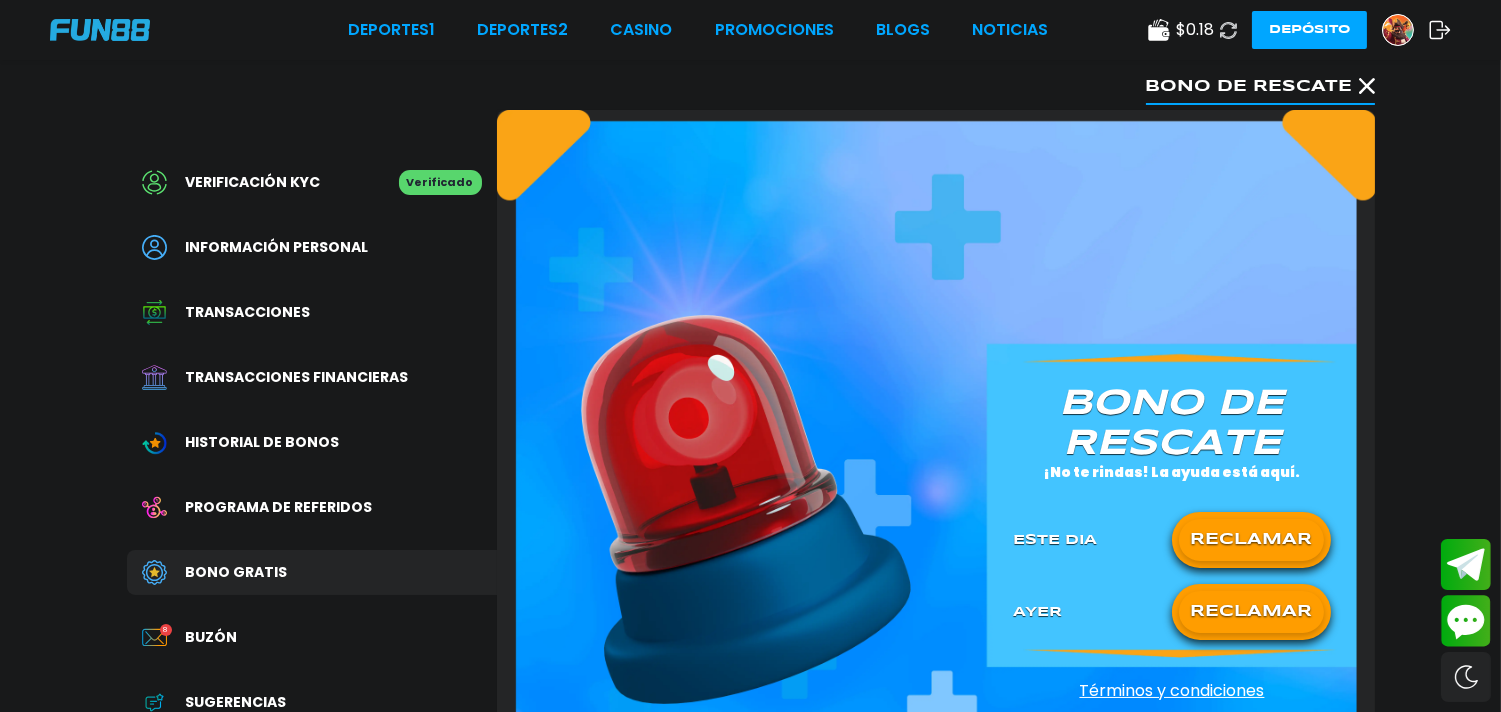 click on "RECLAMAR" at bounding box center (1251, 540) 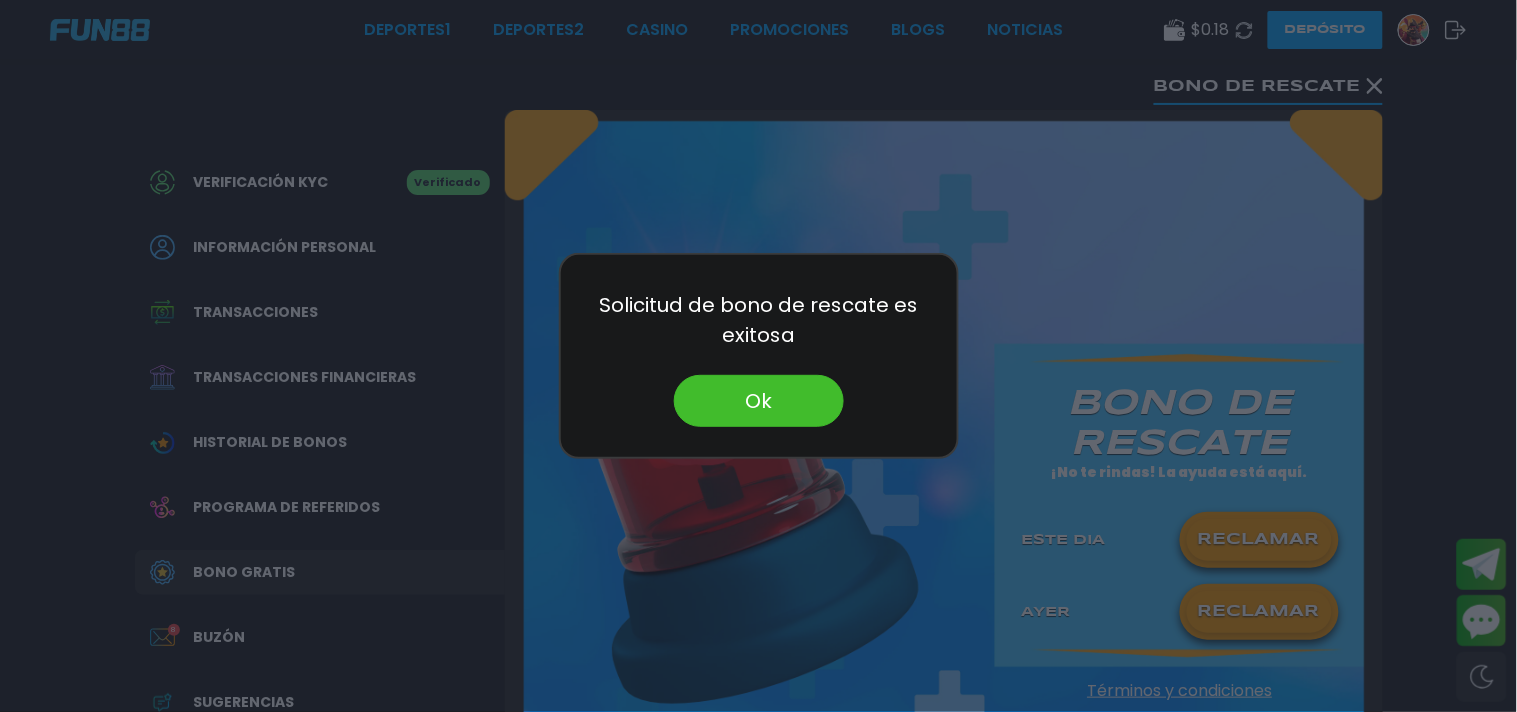 click on "Ok" at bounding box center [759, 401] 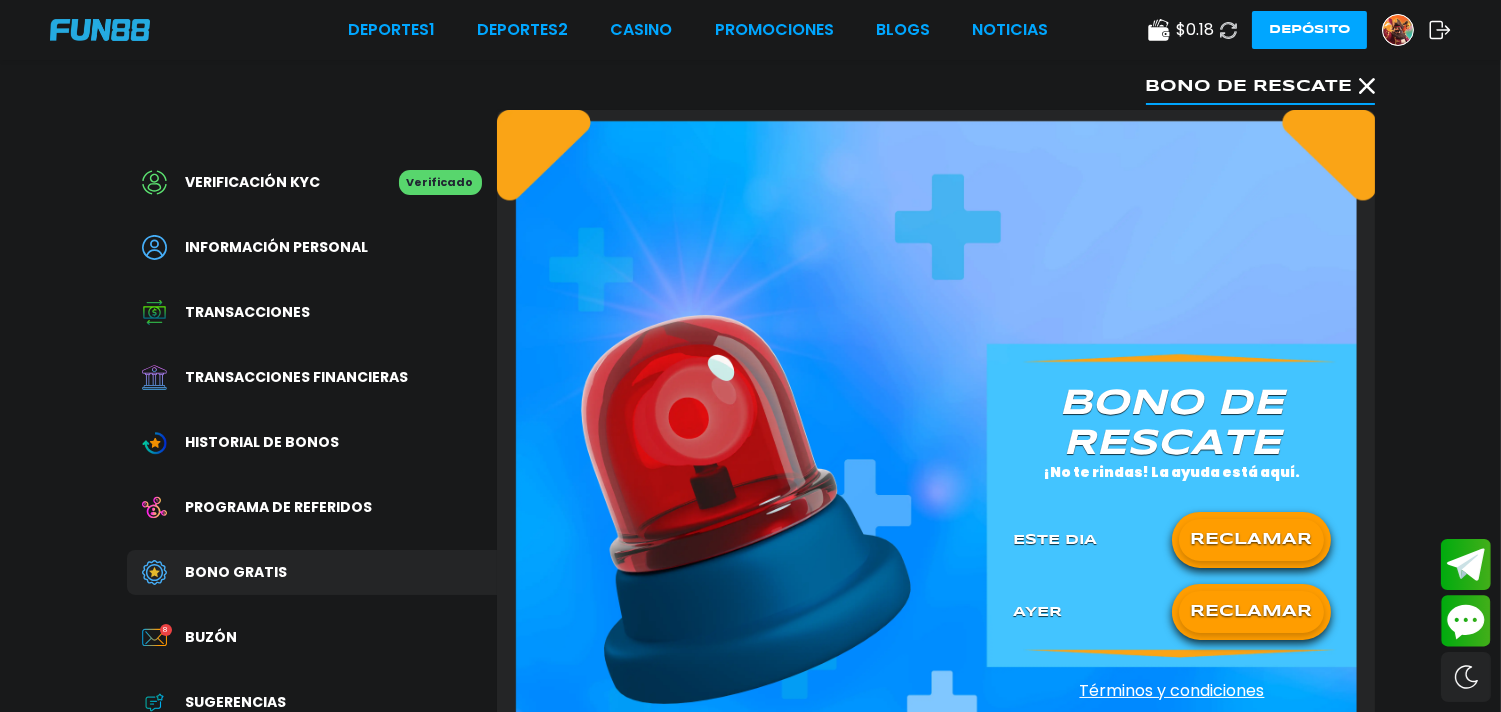 click 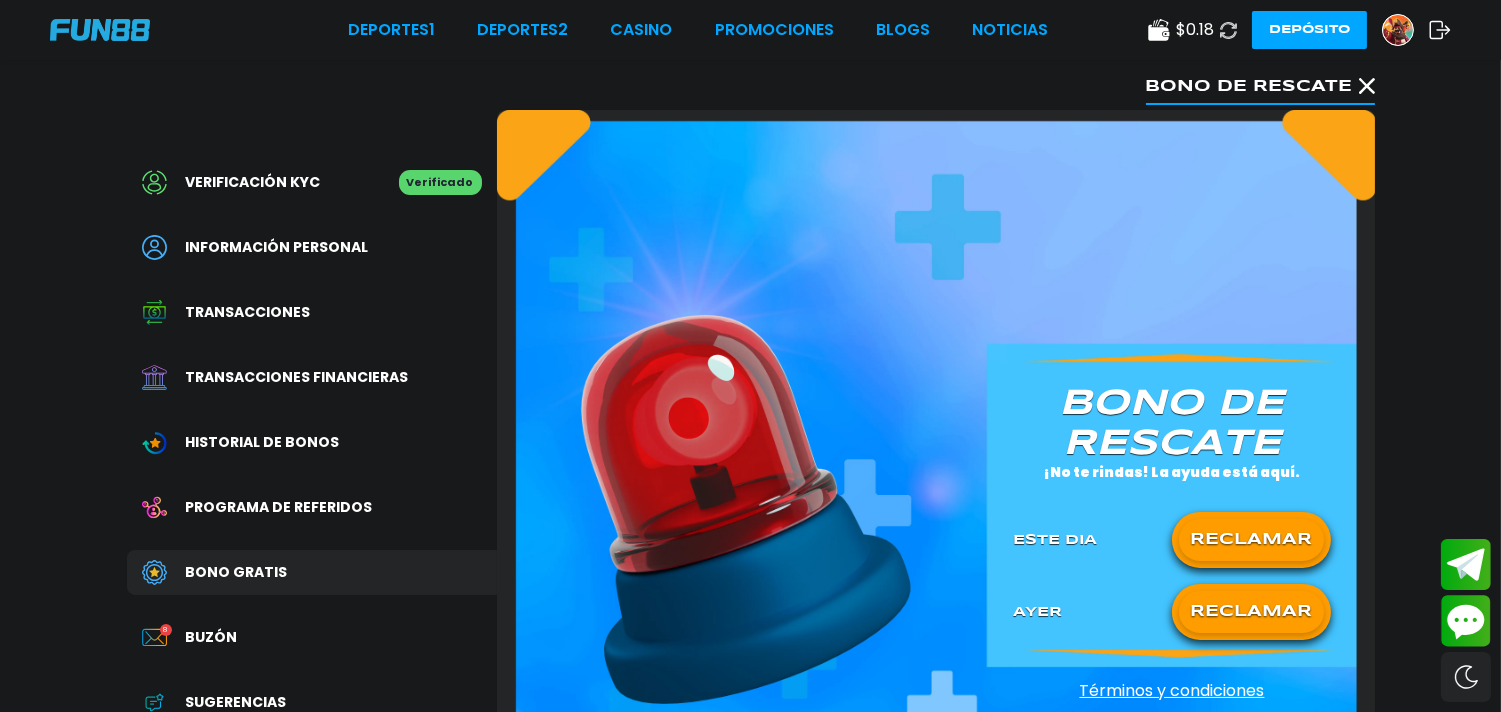 click 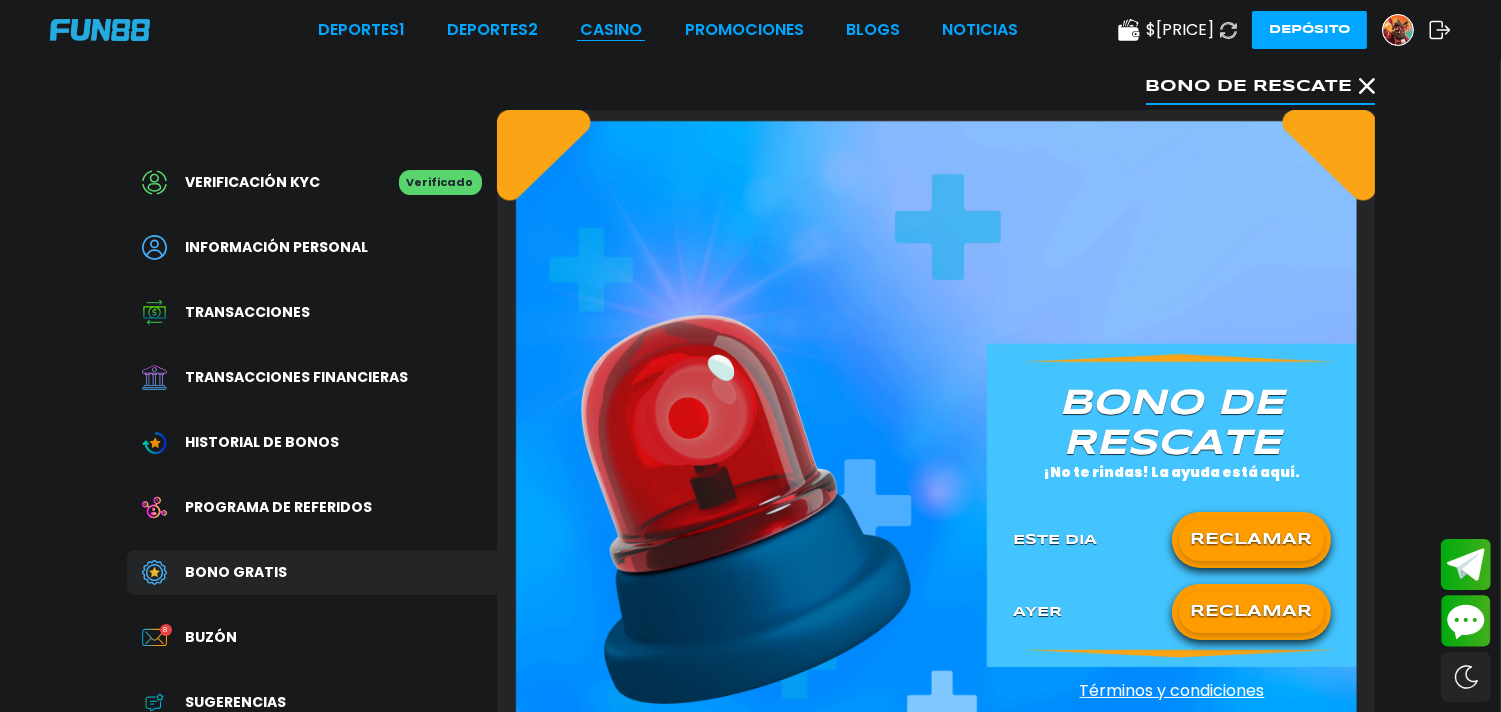 click on "CASINO" at bounding box center [611, 30] 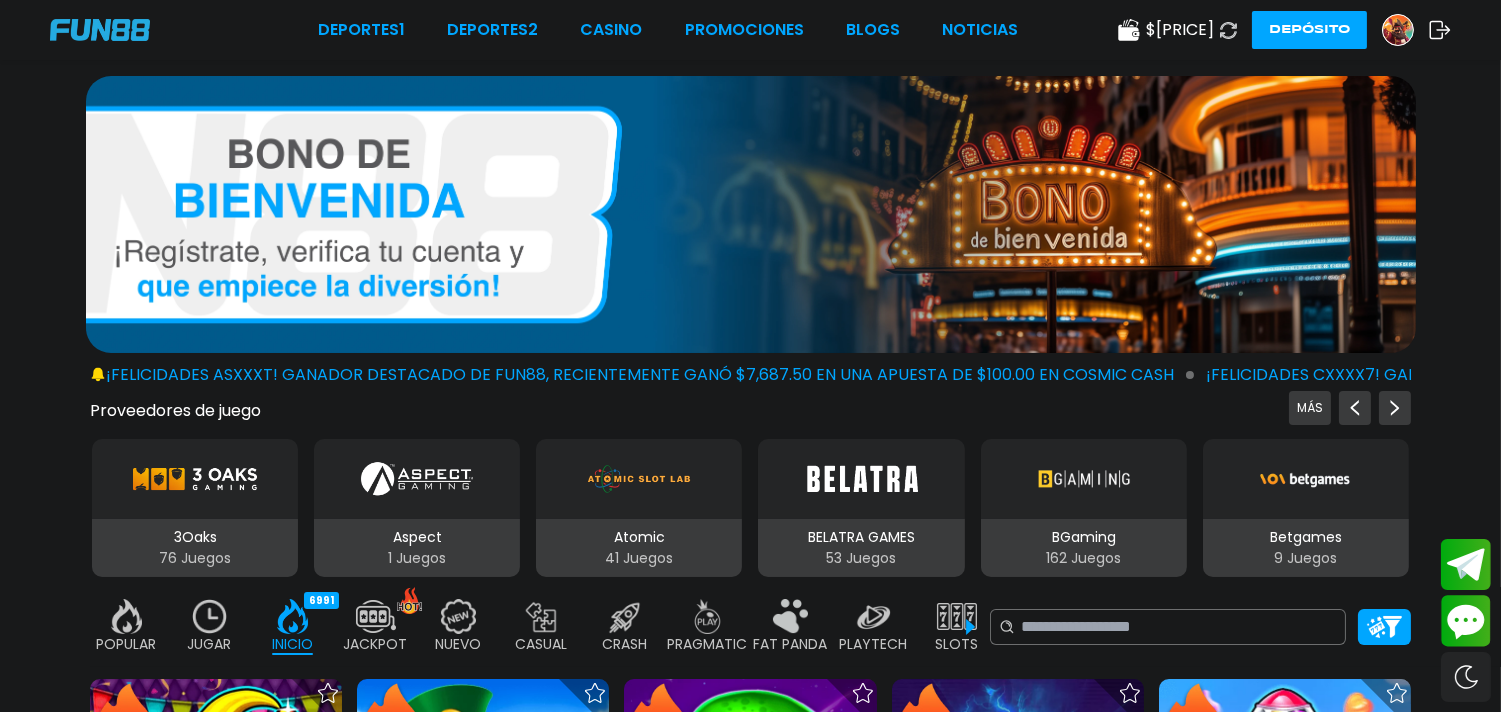 click at bounding box center (210, 616) 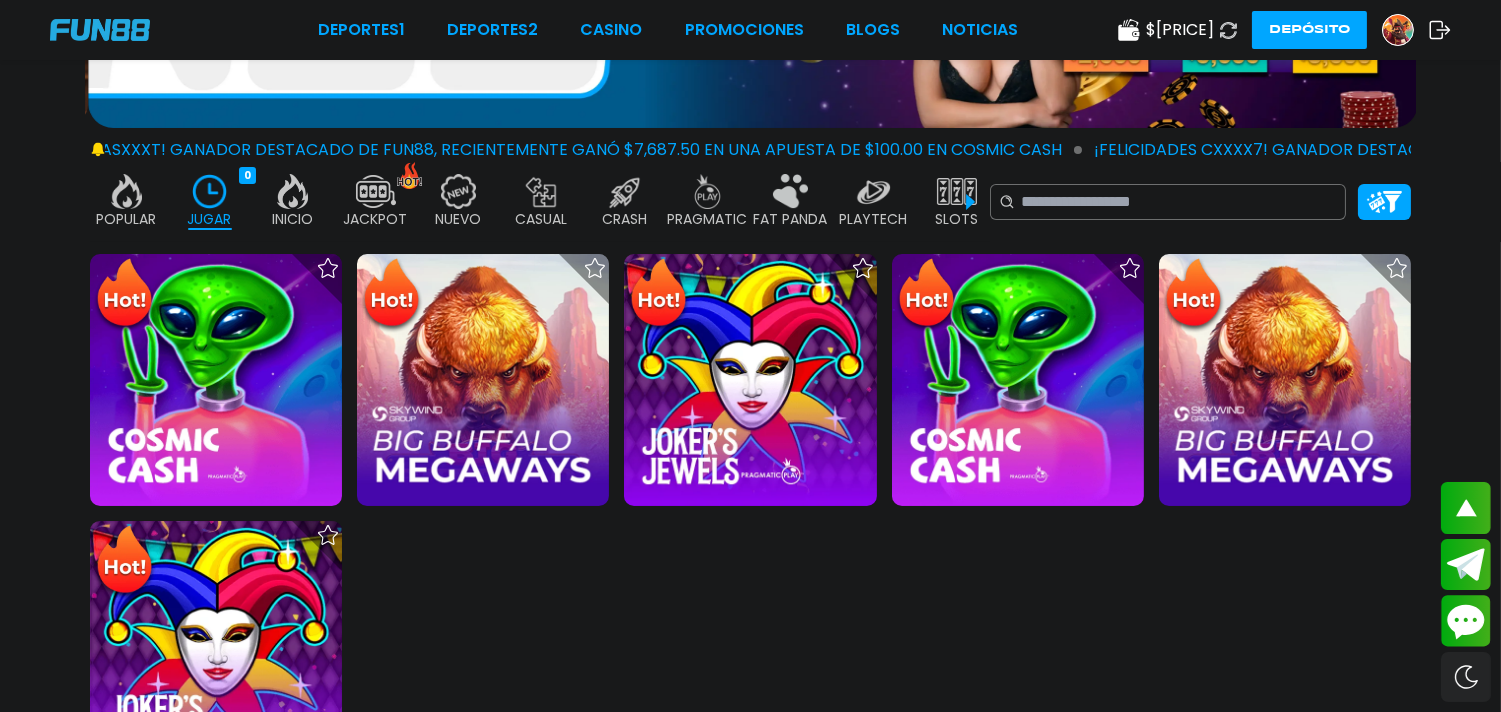 scroll, scrollTop: 222, scrollLeft: 0, axis: vertical 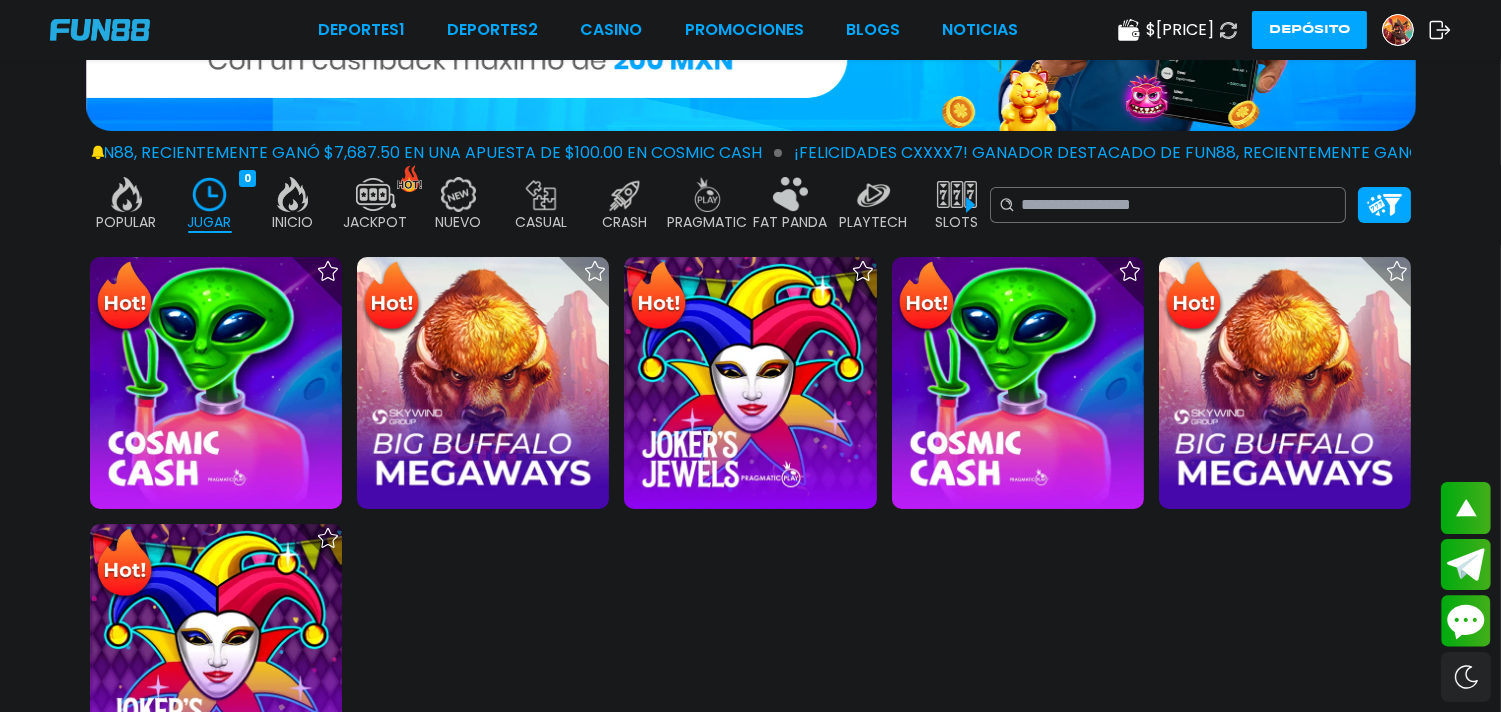 click on "INICIO" at bounding box center (292, 222) 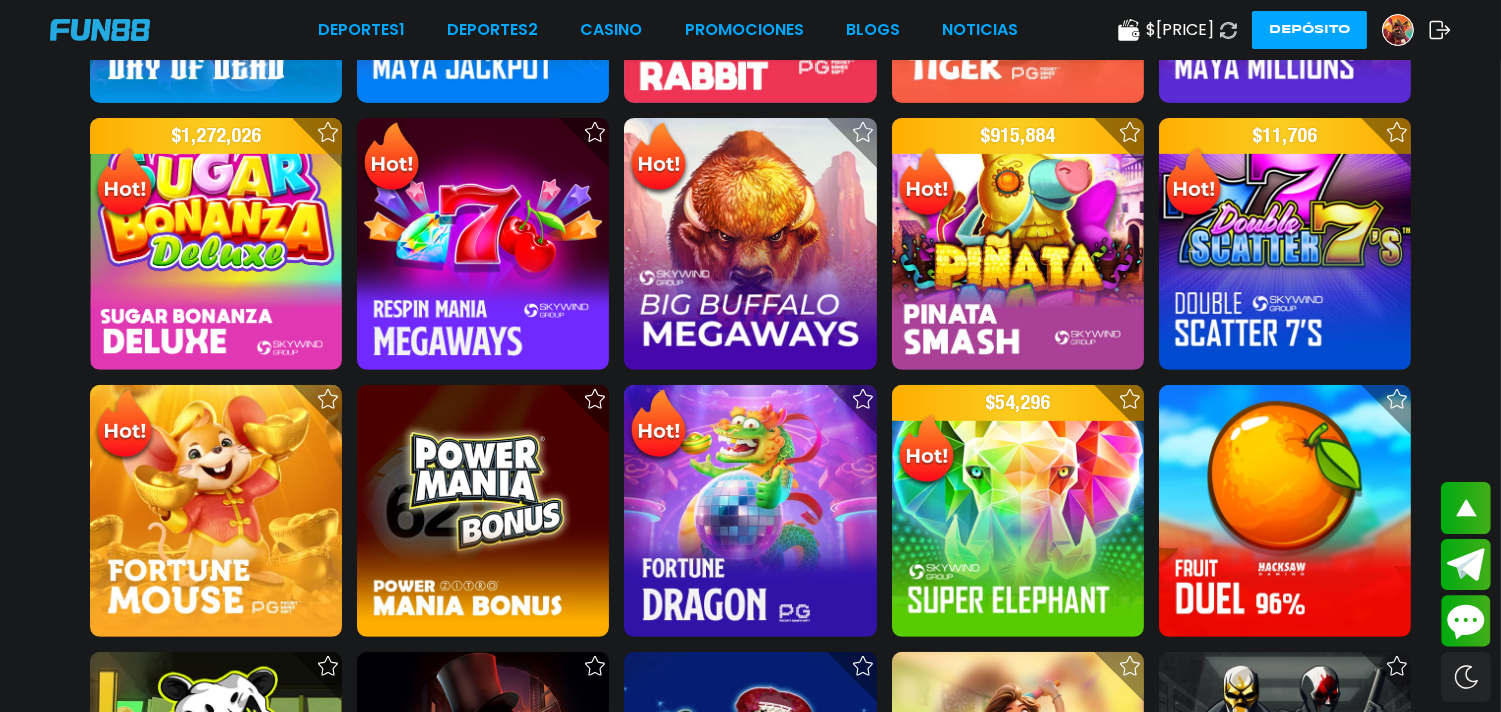 scroll, scrollTop: 1406, scrollLeft: 0, axis: vertical 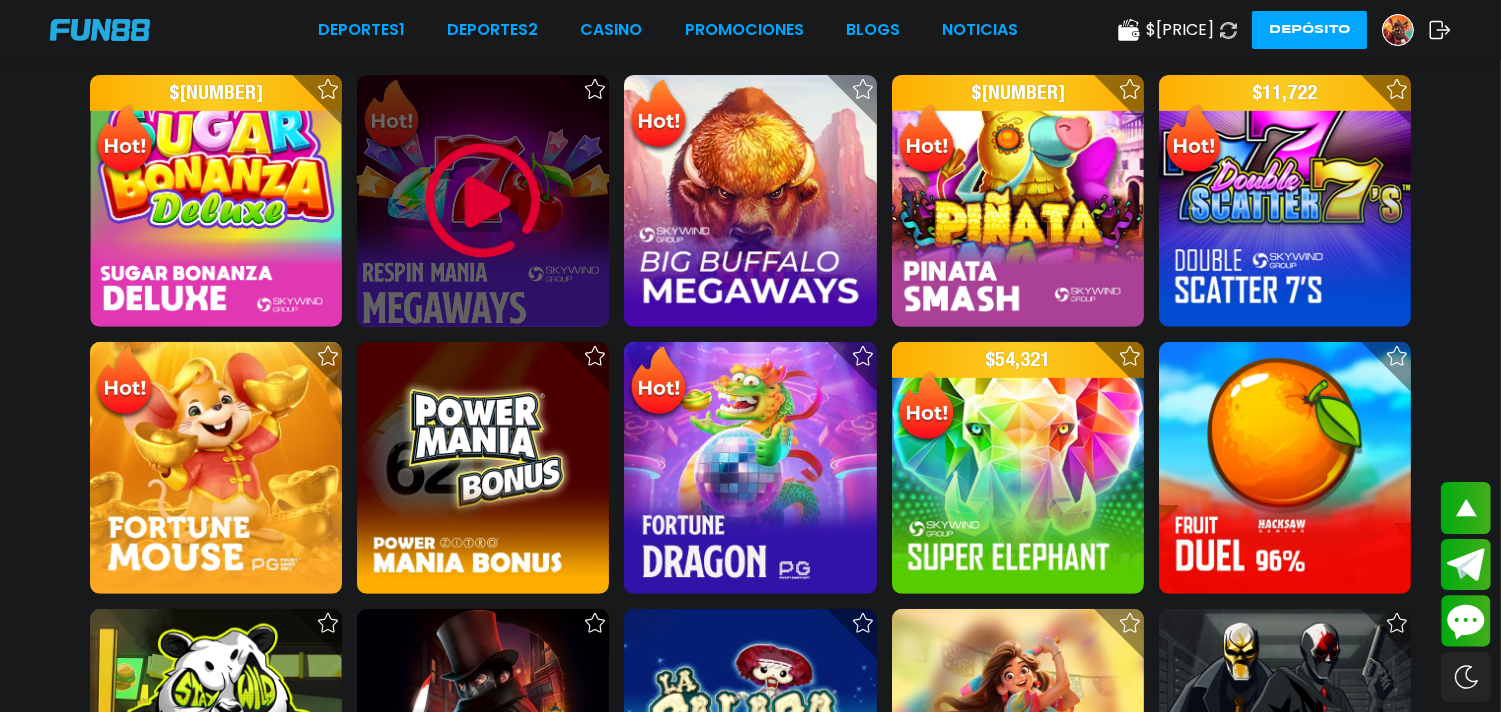 click at bounding box center [483, 201] 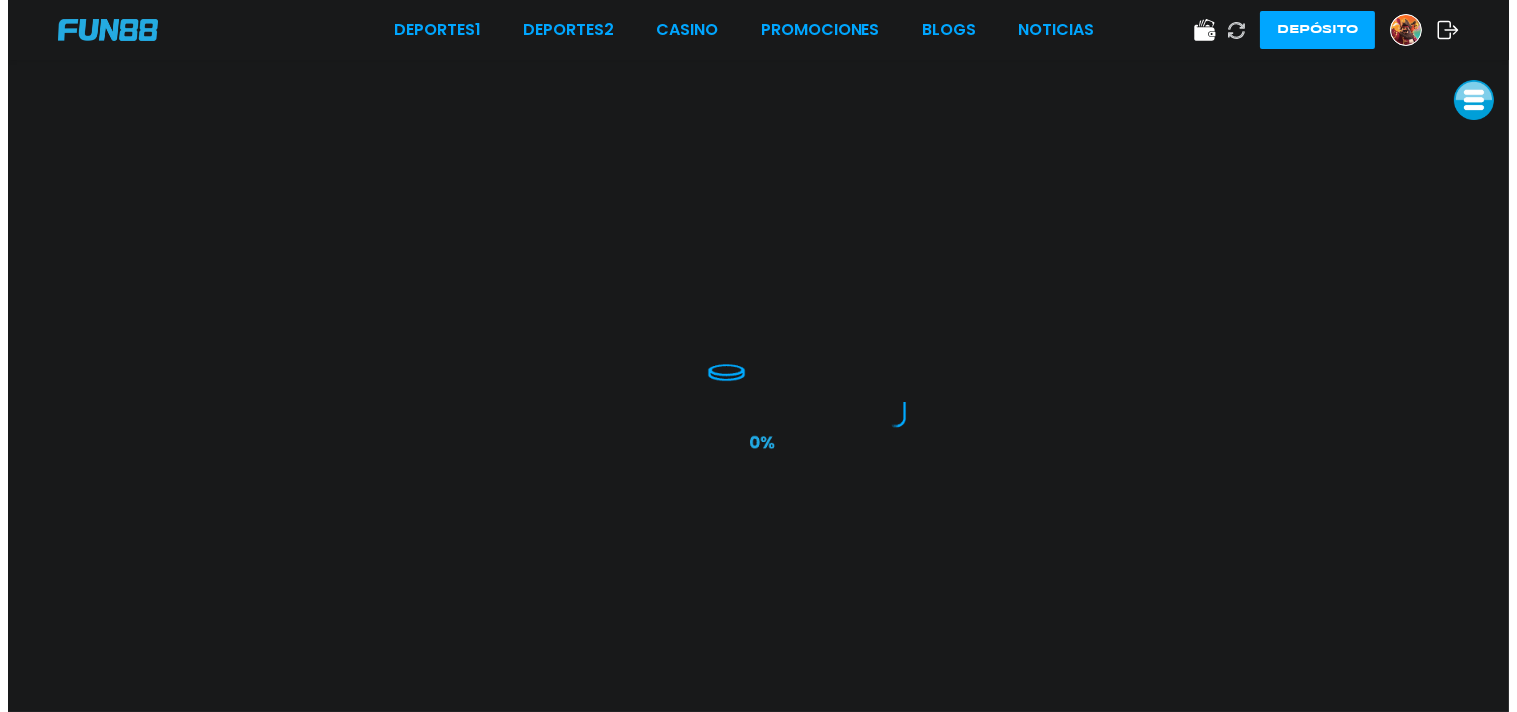 scroll, scrollTop: 0, scrollLeft: 0, axis: both 